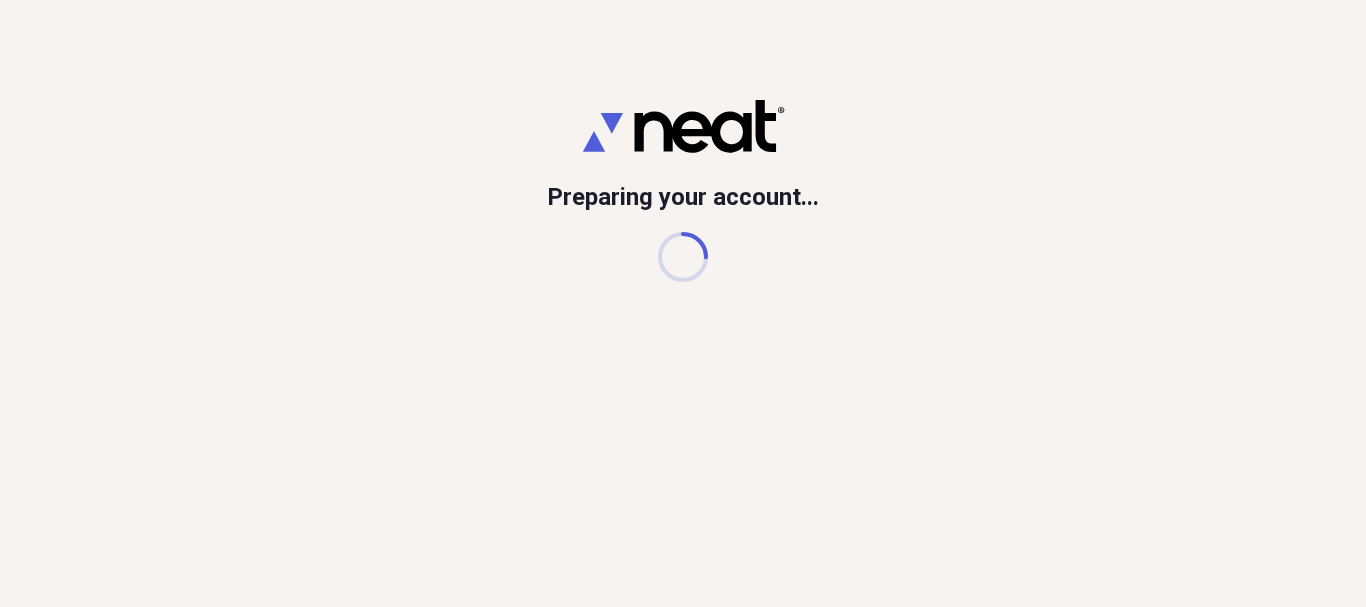 scroll, scrollTop: 0, scrollLeft: 0, axis: both 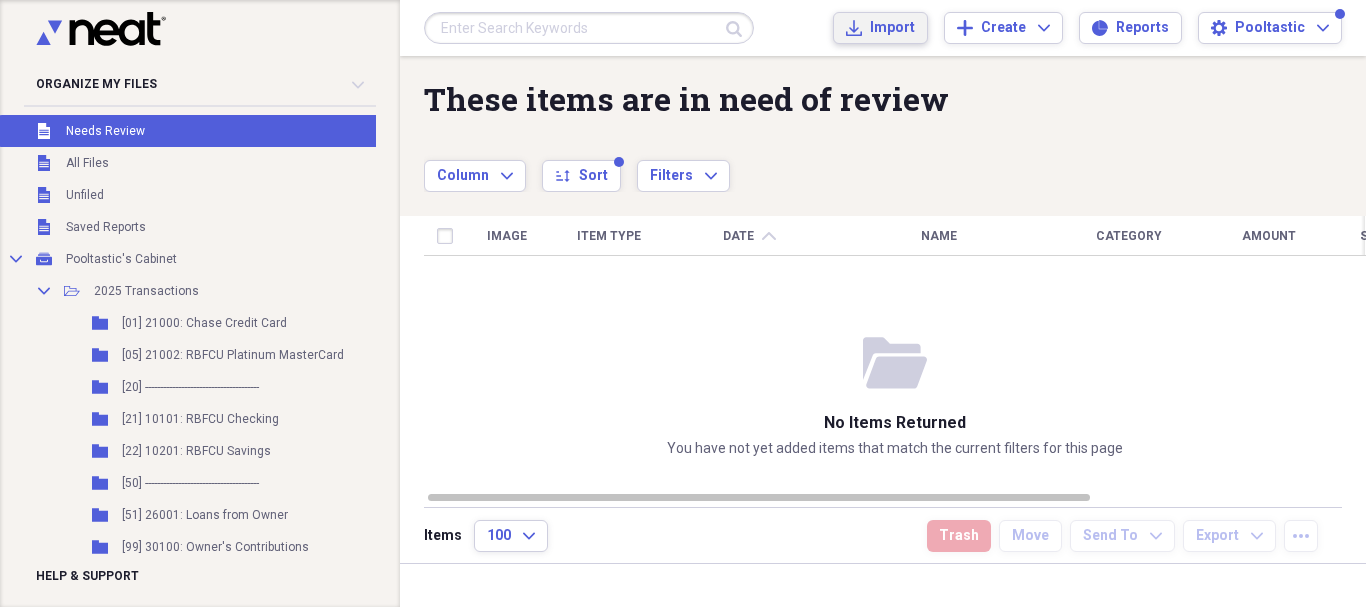 click on "Import" at bounding box center [892, 28] 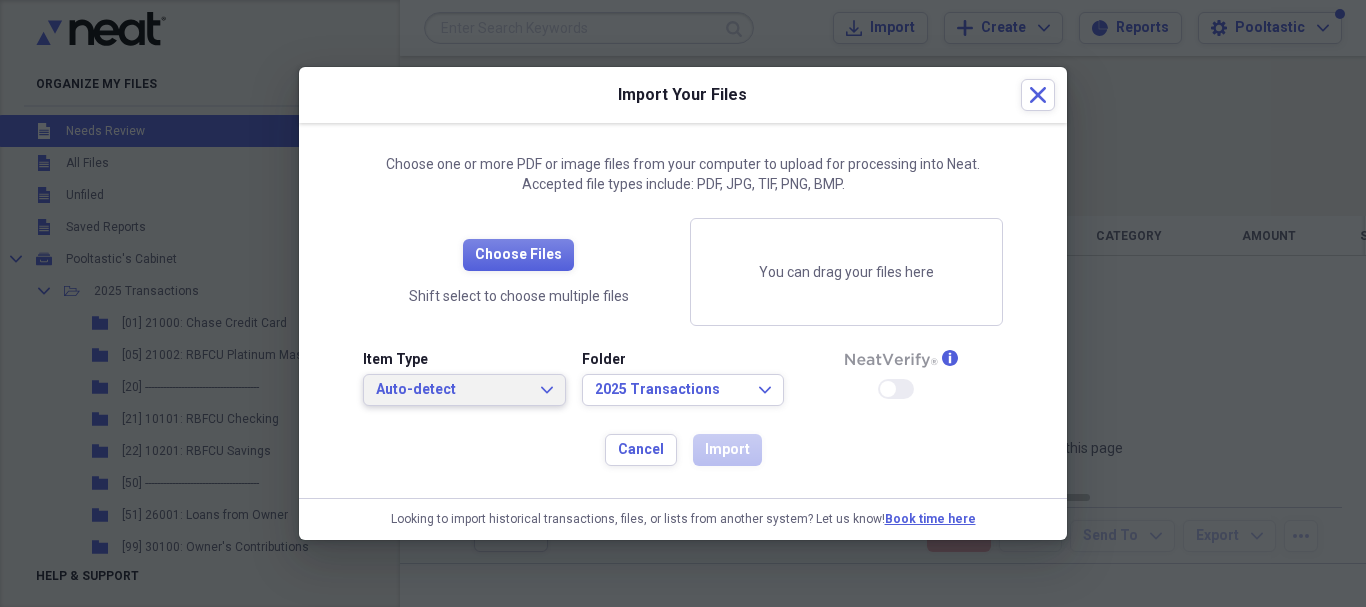 click on "Auto-detect" at bounding box center (452, 390) 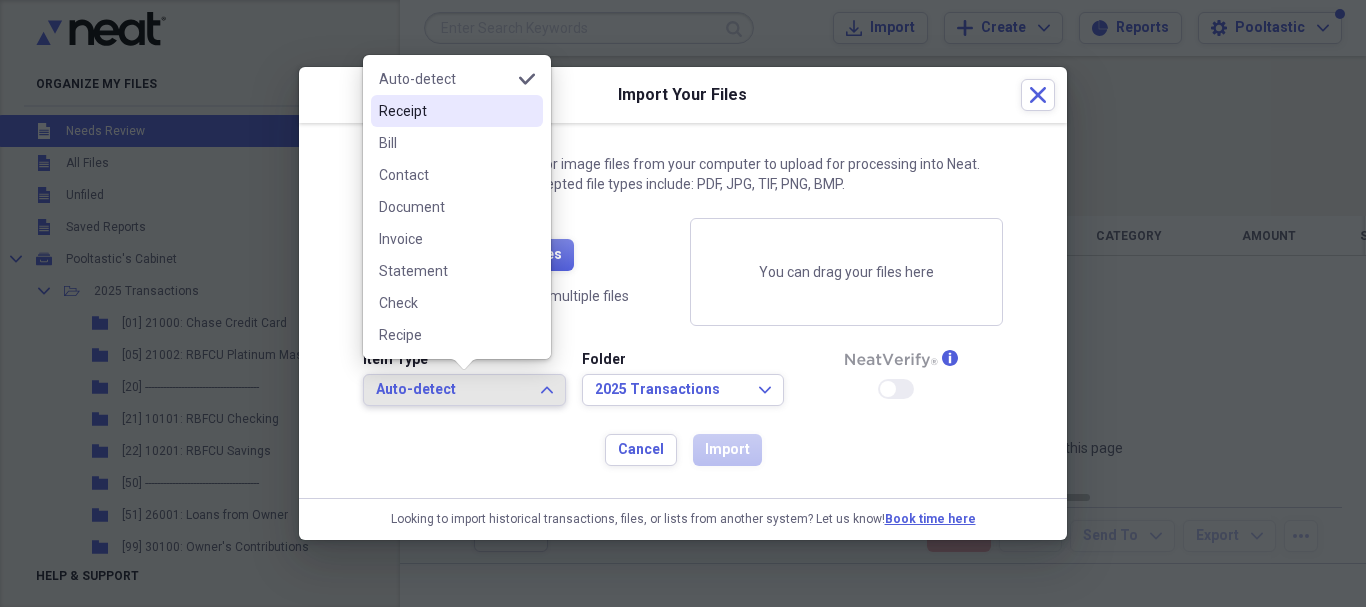 click on "Receipt" at bounding box center [445, 111] 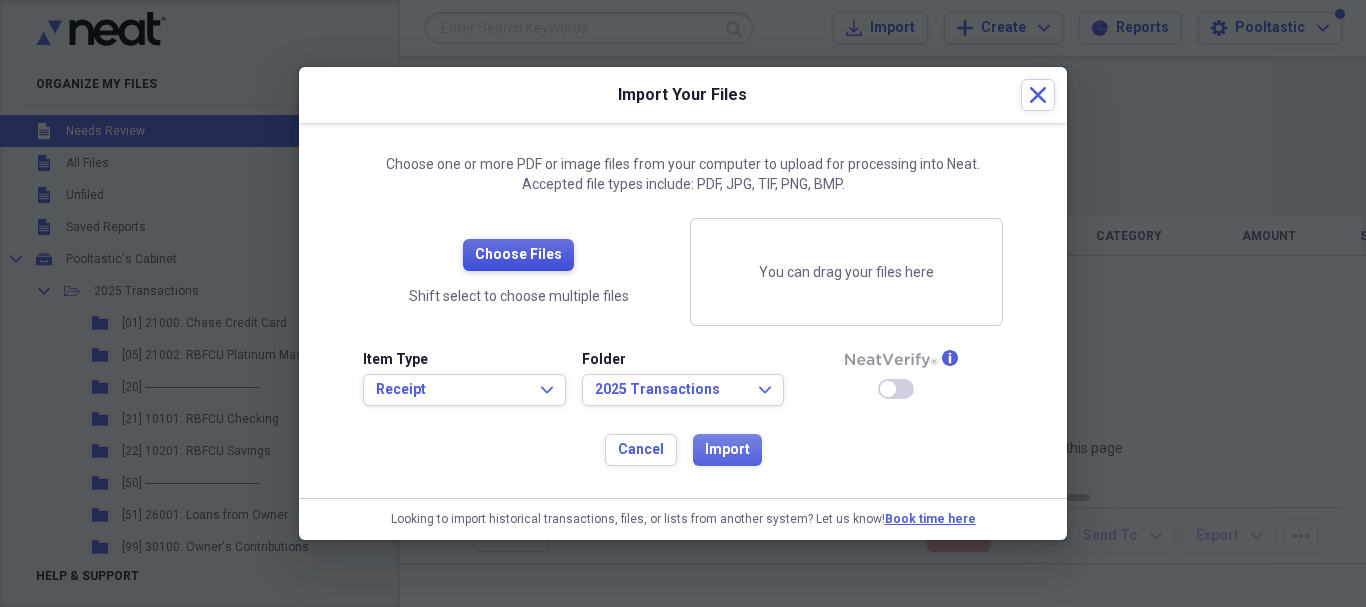 click on "Choose Files" at bounding box center [518, 255] 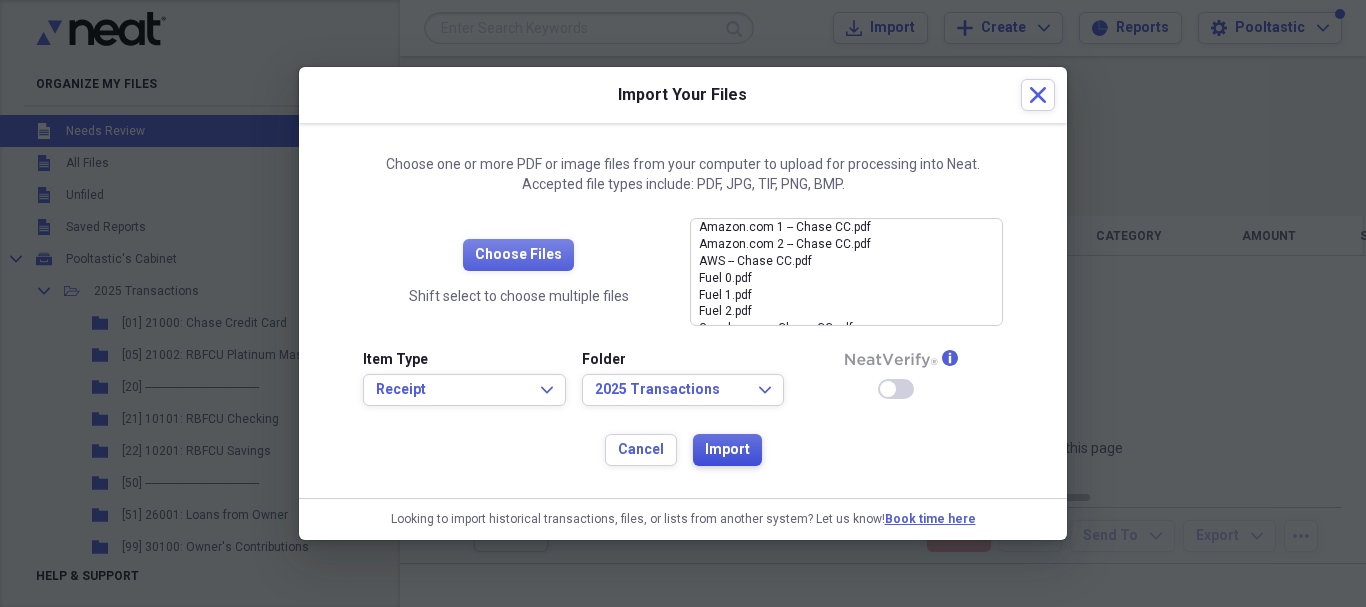 click on "Import" at bounding box center (727, 450) 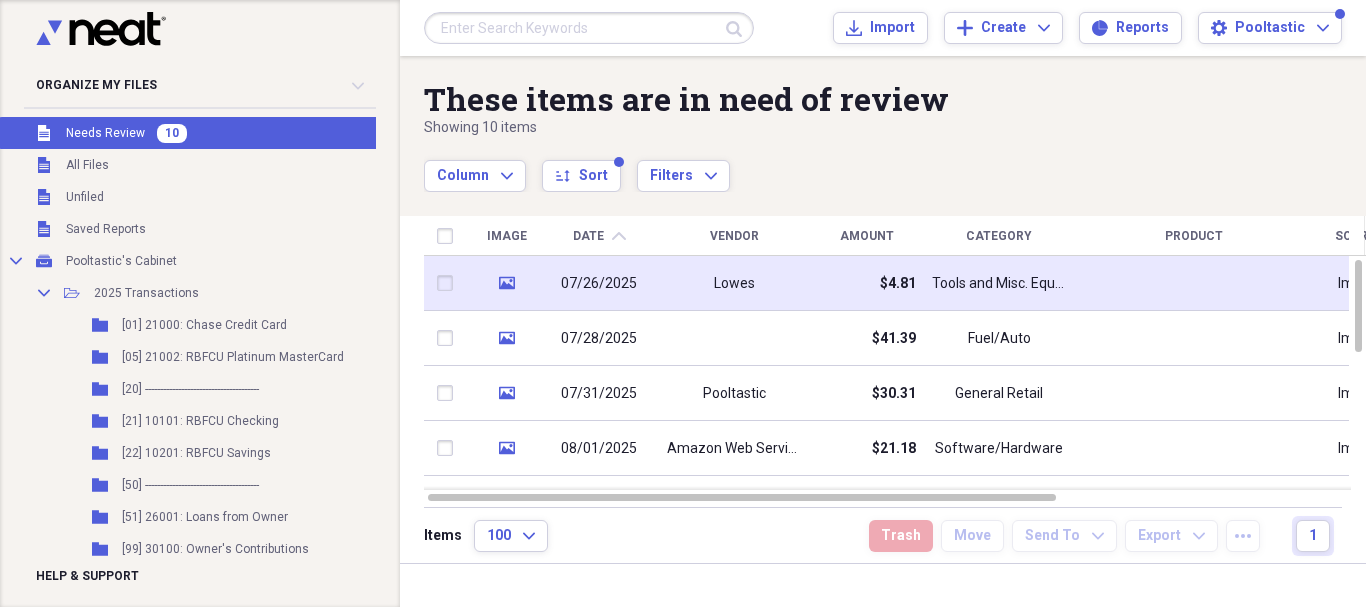 click on "Lowes" at bounding box center [734, 283] 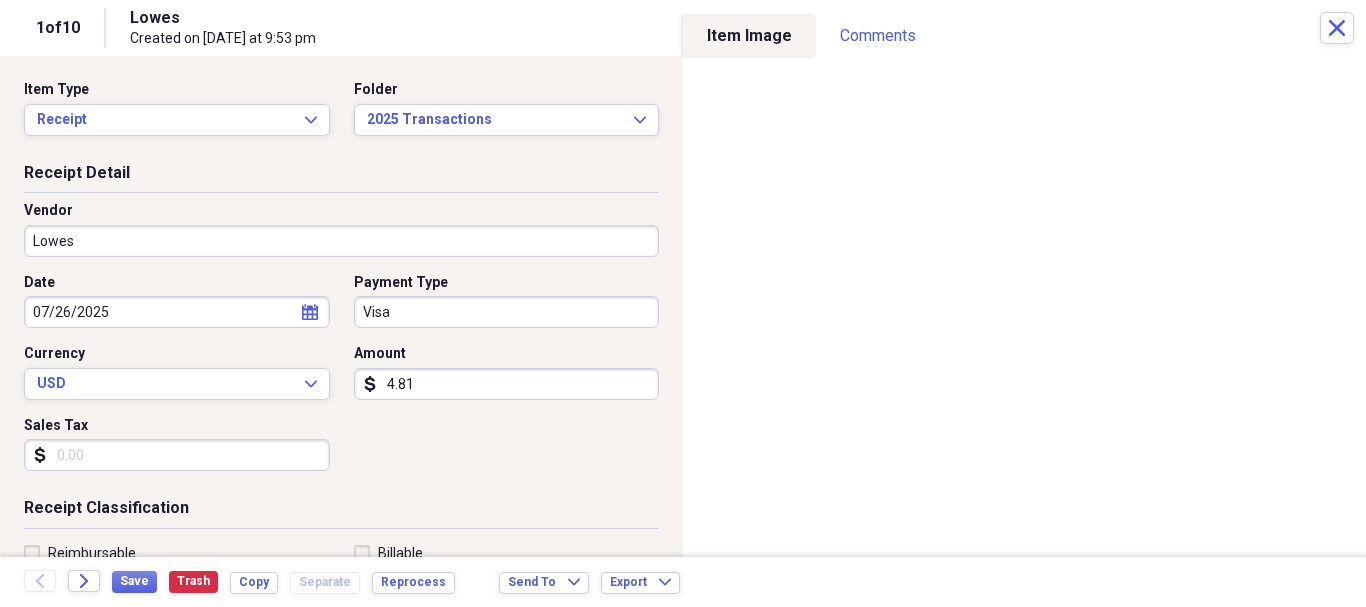 click on "Lowes" at bounding box center [341, 241] 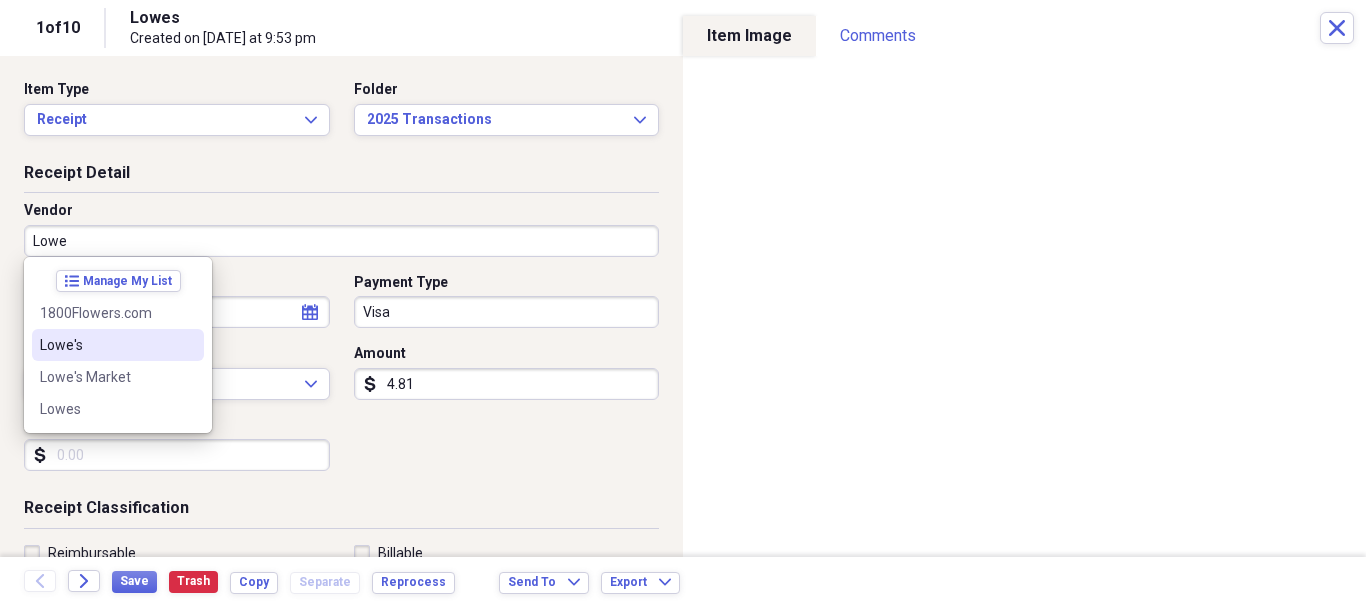 type on "Lowe" 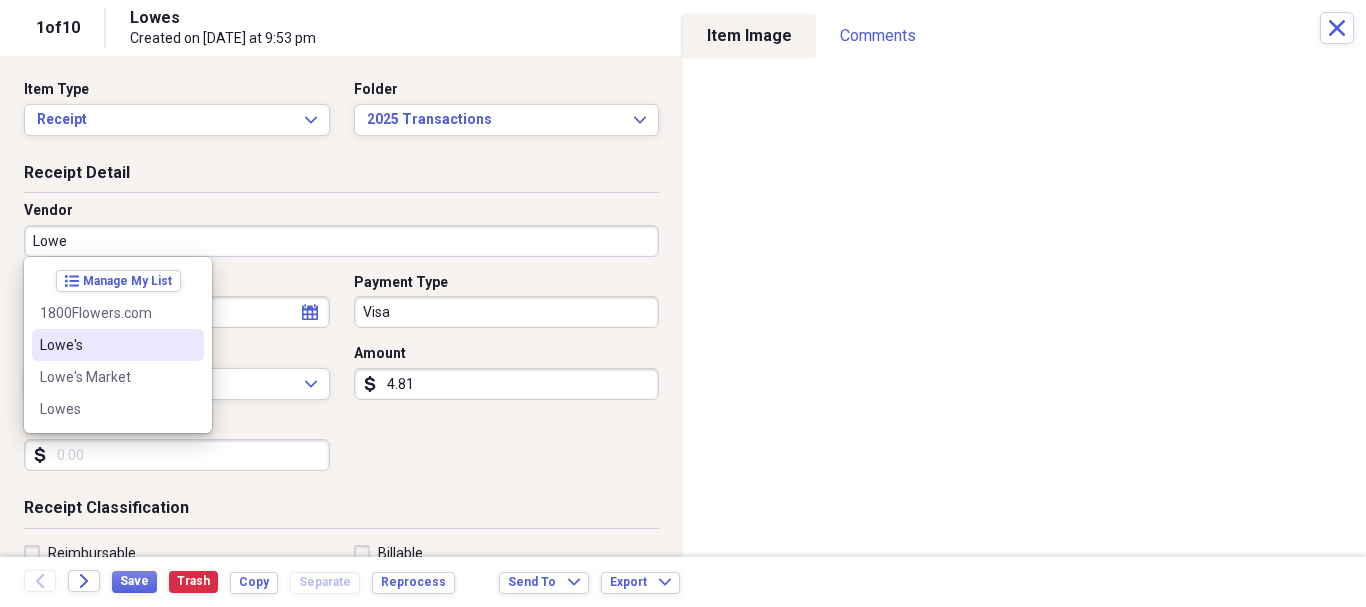 select on "6" 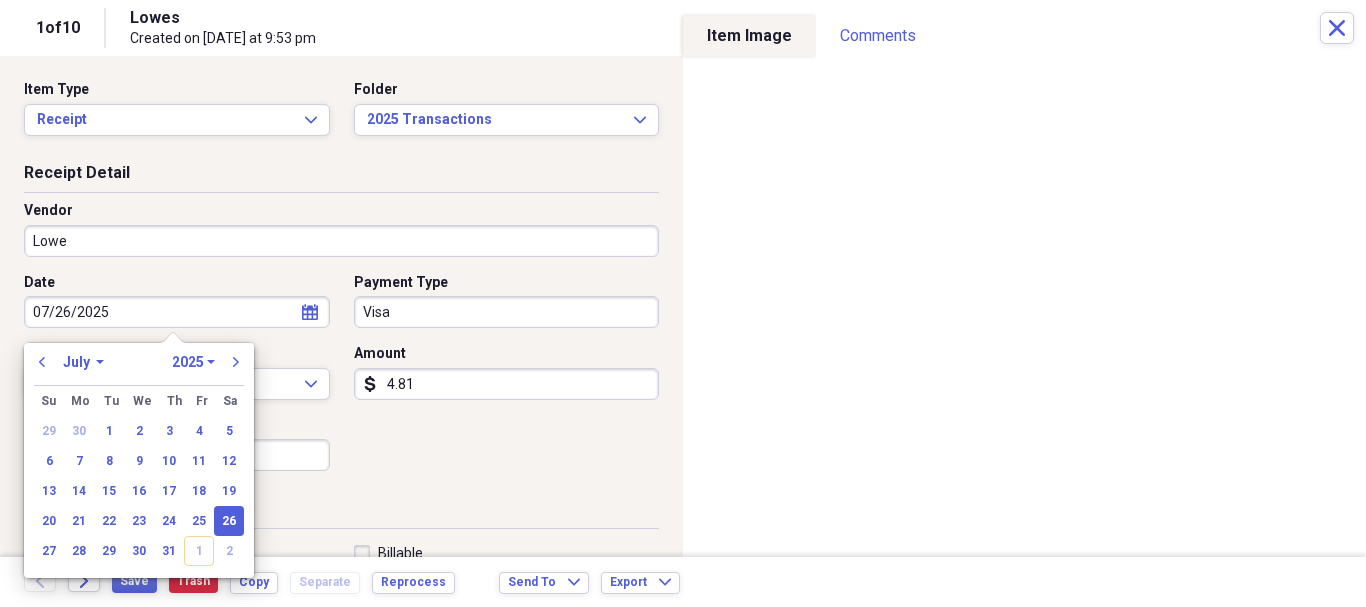 click on "Organize My Files 9 Collapse Unfiled Needs Review 9 Unfiled All Files Unfiled Unfiled Unfiled Saved Reports Collapse My Cabinet Pooltastic's Cabinet Add Folder Collapse Open Folder 2025 Transactions Add Folder Folder [01] 21000: Chase Credit Card Add Folder Folder [05] 21002: RBFCU Platinum MasterCard Add Folder Folder [20] -------------------------------------- Add Folder Folder [21] 10101: RBFCU Checking Add Folder Folder [22] 10201: RBFCU Savings Add Folder Folder [50] -------------------------------------- Add Folder Folder [51] 26001: Loans from Owner Add Folder Folder [99] 30100: Owner's Contributions Add Folder Folder [z] Lost/Junk? Add Folder Collapse Open Folder z Archive Add Folder Expand Folder 2011 Transactions Add Folder Expand Folder 2012 Transactions Add Folder Expand Folder 2013 Transactions Add Folder Expand Folder 2014 Transactions Add Folder Expand Folder 2015 Transactions Add Folder Expand Folder 2016 Transactions Add Folder Expand Folder 2017 Transactions Add Folder Expand Folder Expand 1" at bounding box center [683, 303] 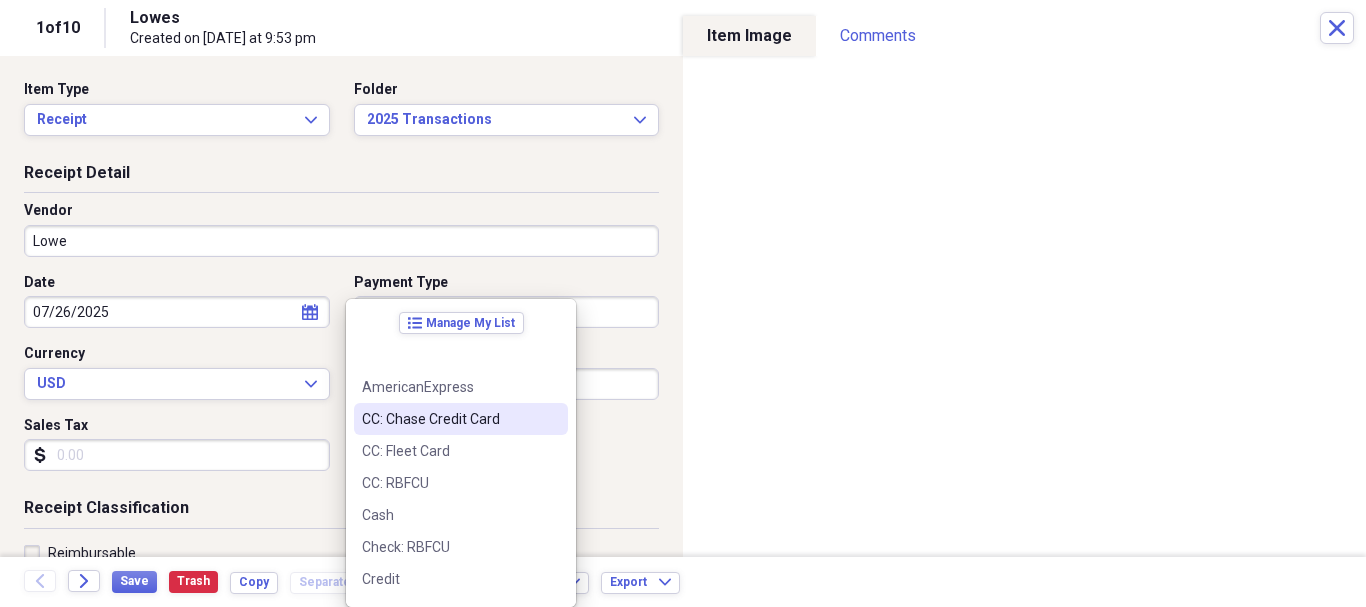 click on "CC: Chase Credit Card" at bounding box center [449, 419] 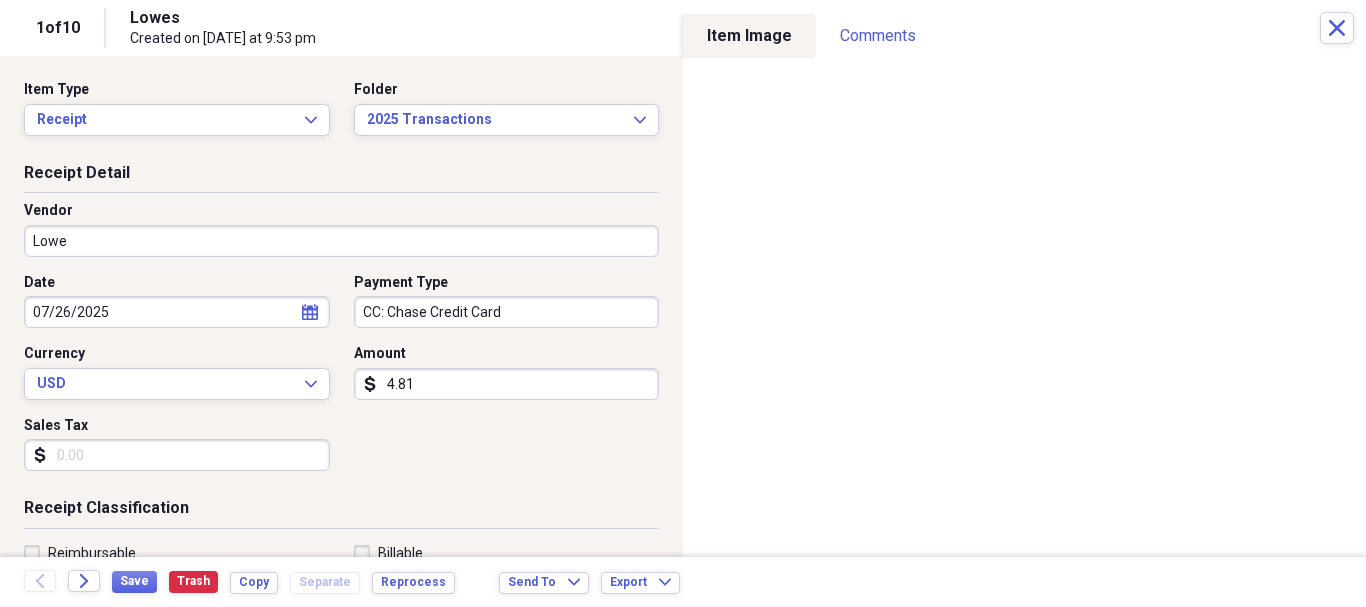 click on "4.81" at bounding box center (507, 384) 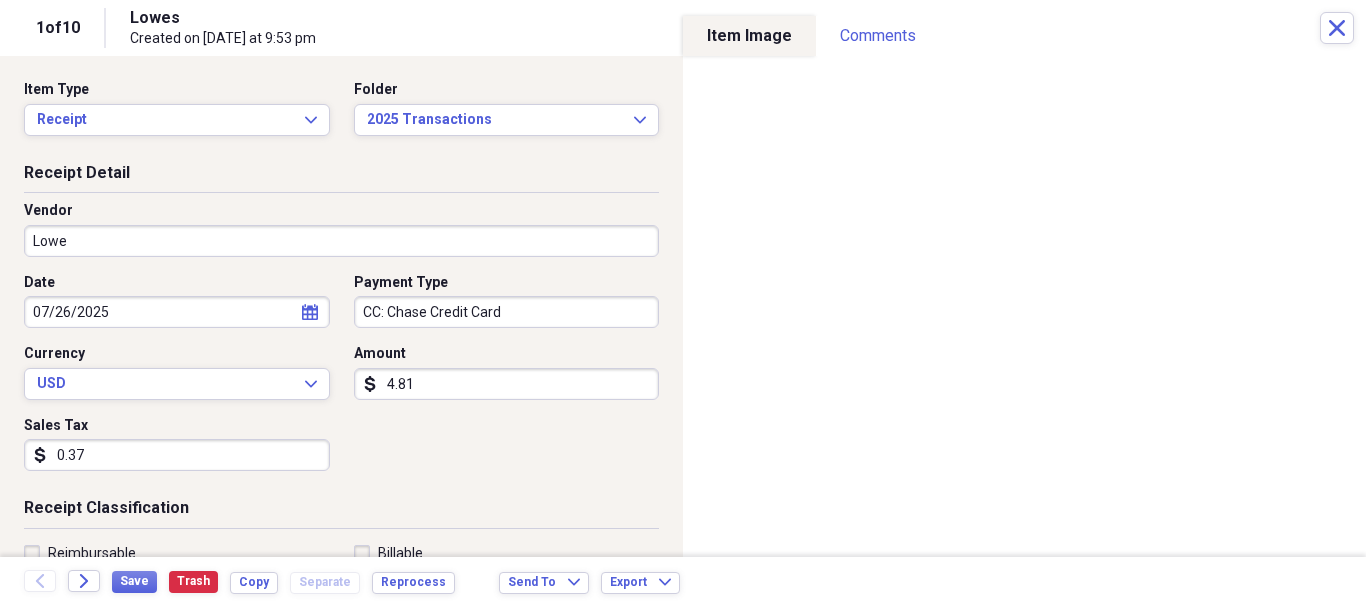 scroll, scrollTop: 200, scrollLeft: 0, axis: vertical 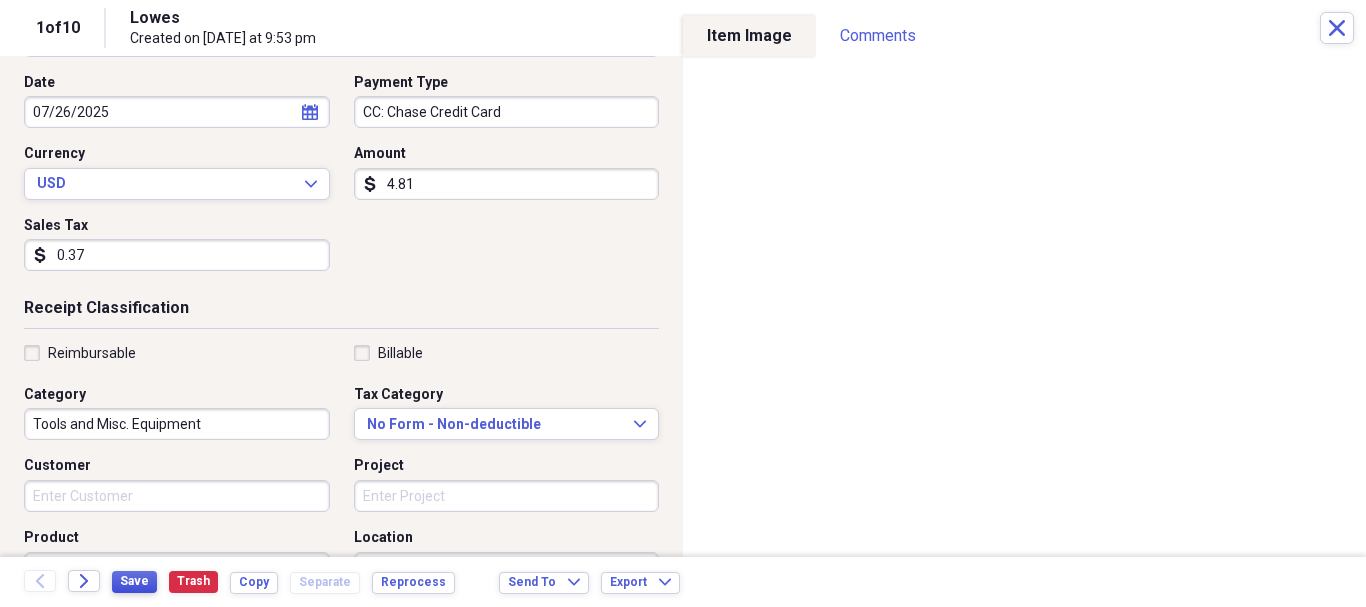 type on "0.37" 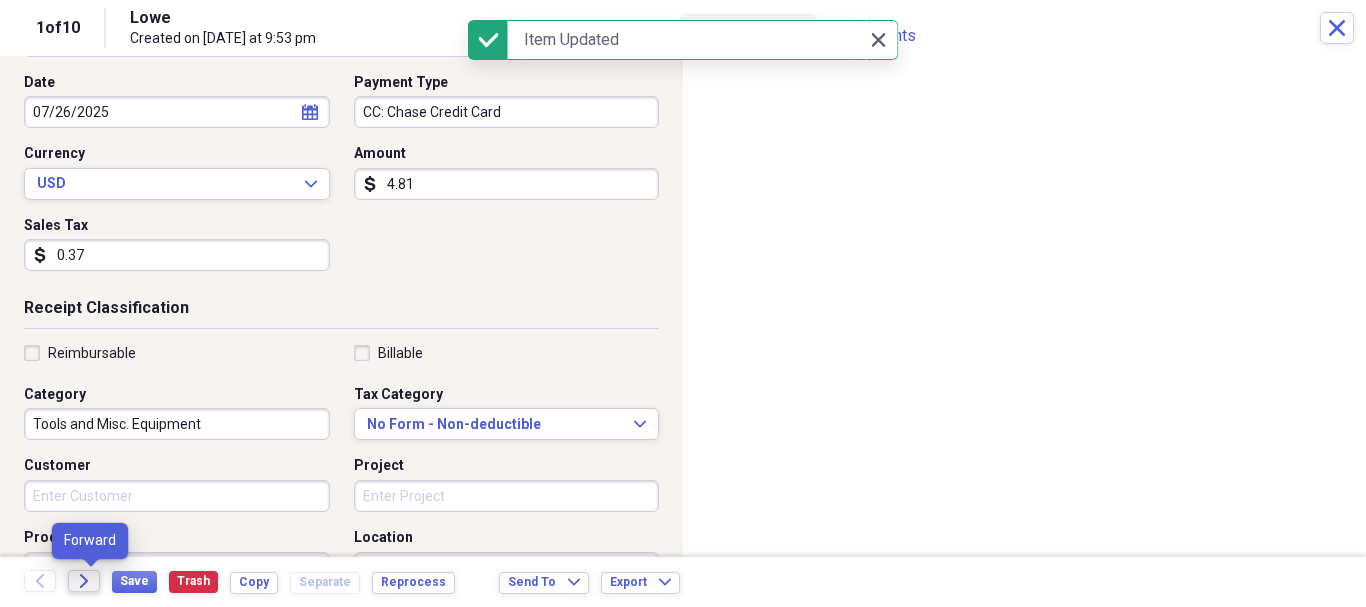 click on "Forward" at bounding box center (84, 581) 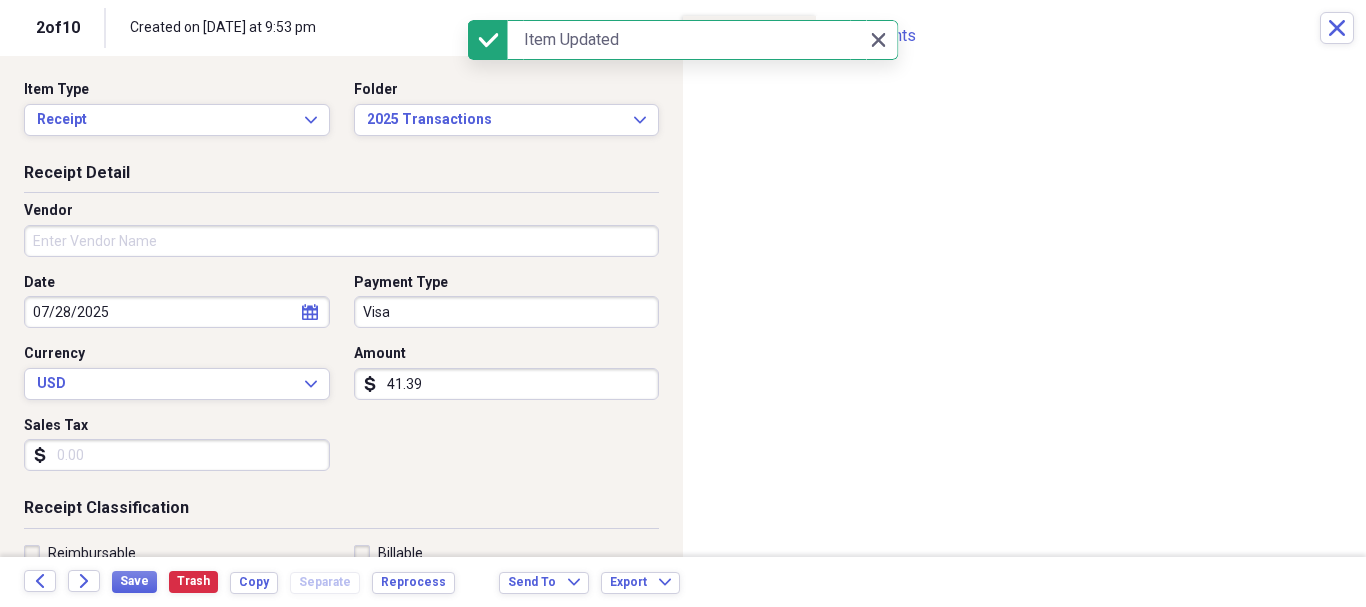 click on "Vendor" at bounding box center (341, 241) 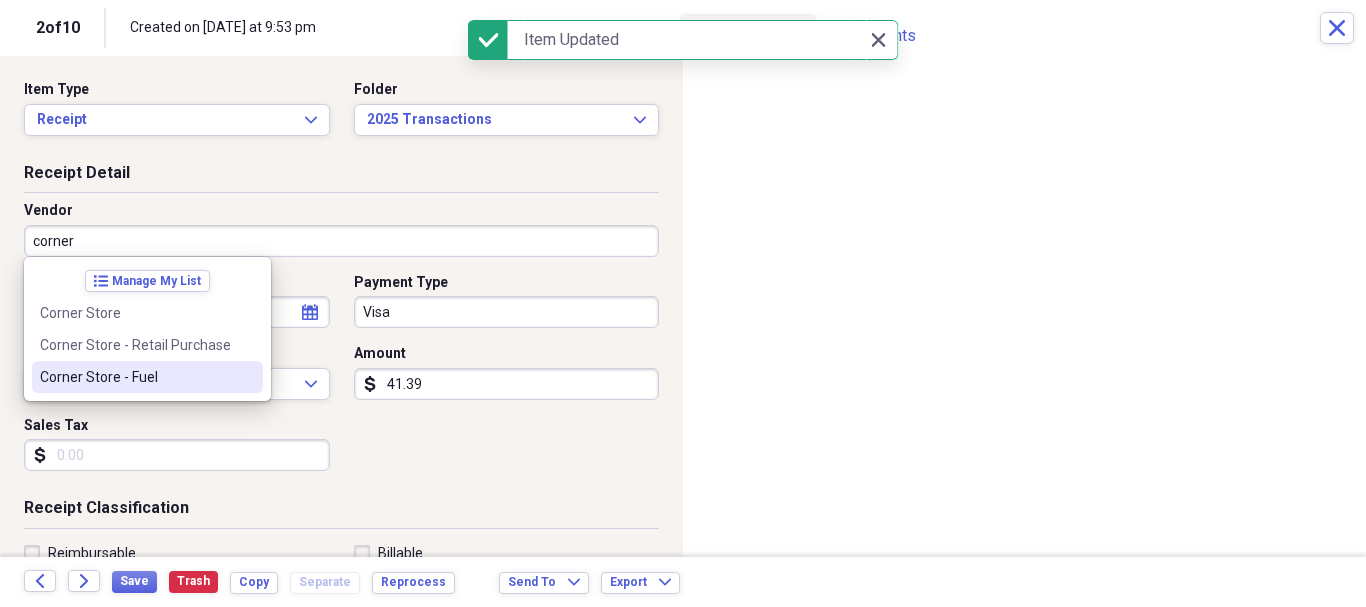 click on "Corner Store - Fuel" at bounding box center (135, 377) 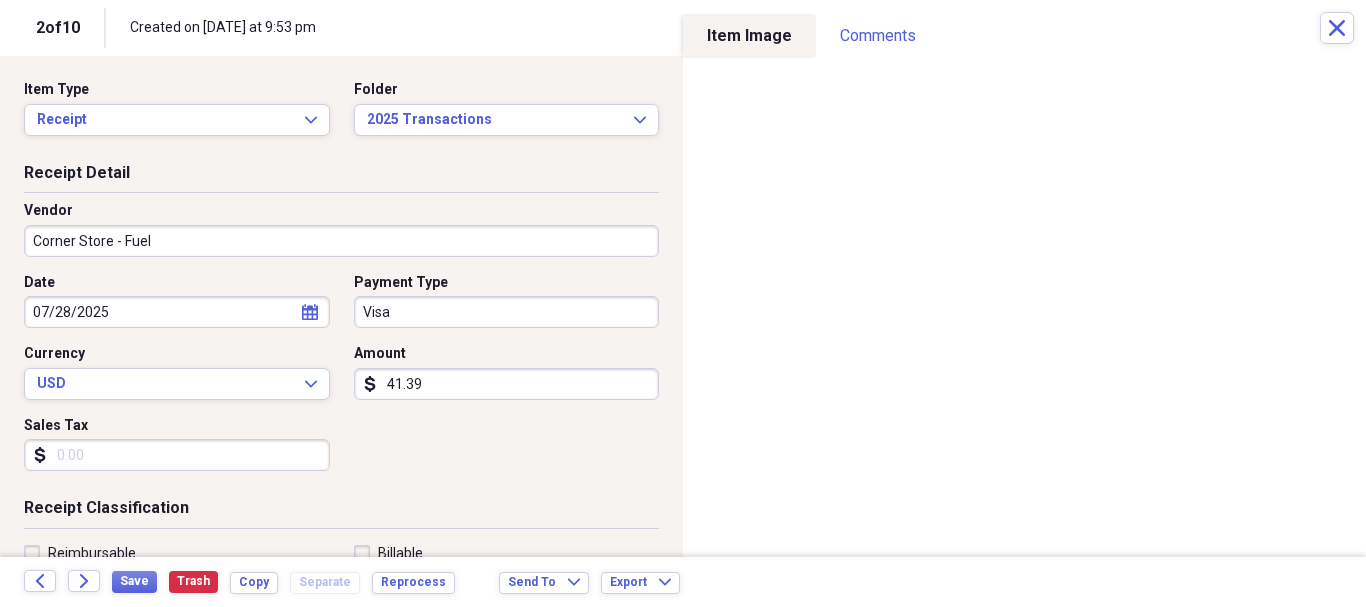 click on "Organize My Files 8 Collapse Unfiled Needs Review 8 Unfiled All Files Unfiled Unfiled Unfiled Saved Reports Collapse My Cabinet Pooltastic's Cabinet Add Folder Collapse Open Folder 2025 Transactions Add Folder Folder [01] 21000: Chase Credit Card Add Folder Folder [05] 21002: RBFCU Platinum MasterCard Add Folder Folder [20] -------------------------------------- Add Folder Folder [21] 10101: RBFCU Checking Add Folder Folder [22] 10201: RBFCU Savings Add Folder Folder [50] -------------------------------------- Add Folder Folder [51] 26001: Loans from Owner Add Folder Folder [99] 30100: Owner's Contributions Add Folder Folder [z] Lost/Junk? Add Folder Collapse Open Folder z Archive Add Folder Expand Folder 2011 Transactions Add Folder Expand Folder 2012 Transactions Add Folder Expand Folder 2013 Transactions Add Folder Expand Folder 2014 Transactions Add Folder Expand Folder 2015 Transactions Add Folder Expand Folder 2016 Transactions Add Folder Expand Folder 2017 Transactions Add Folder Expand Folder Expand 1" at bounding box center [683, 303] 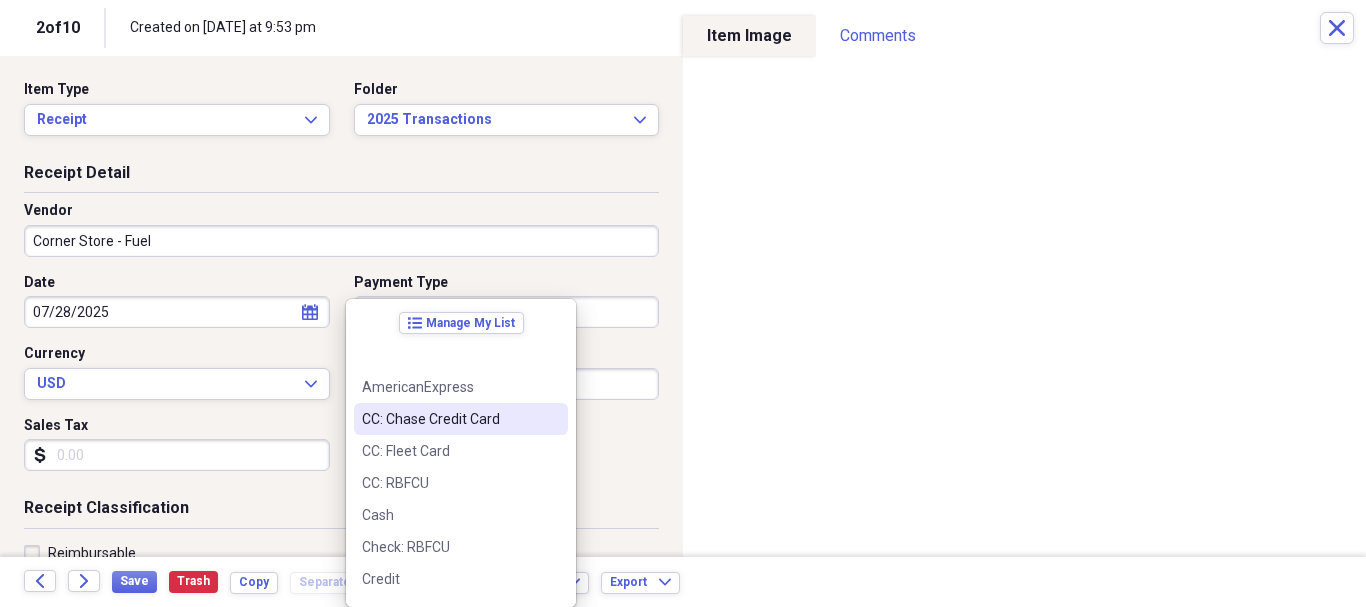 click on "CC: Chase Credit Card" at bounding box center [449, 419] 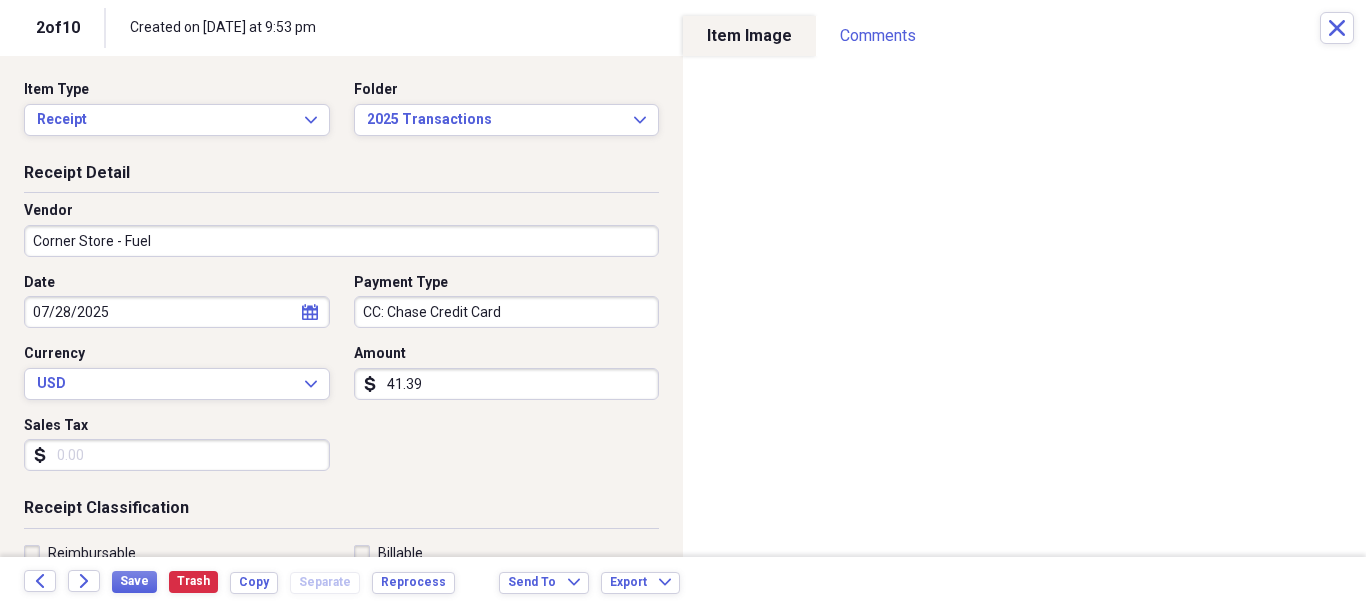 scroll, scrollTop: 200, scrollLeft: 0, axis: vertical 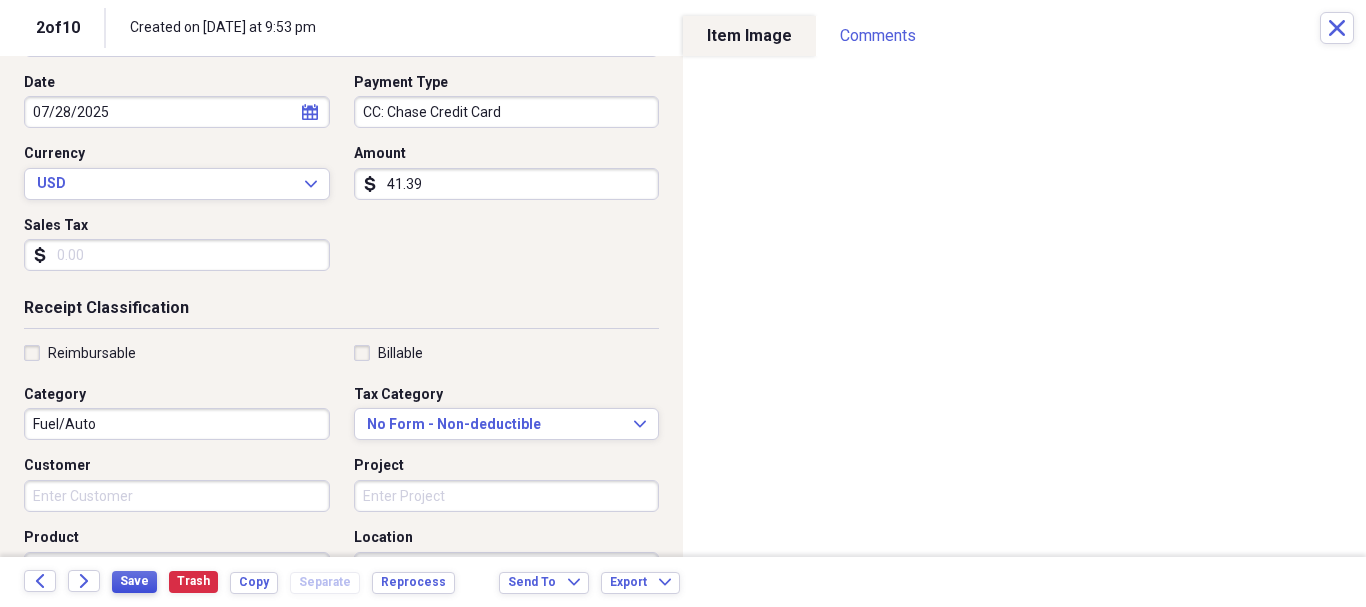 click on "Save" at bounding box center [134, 581] 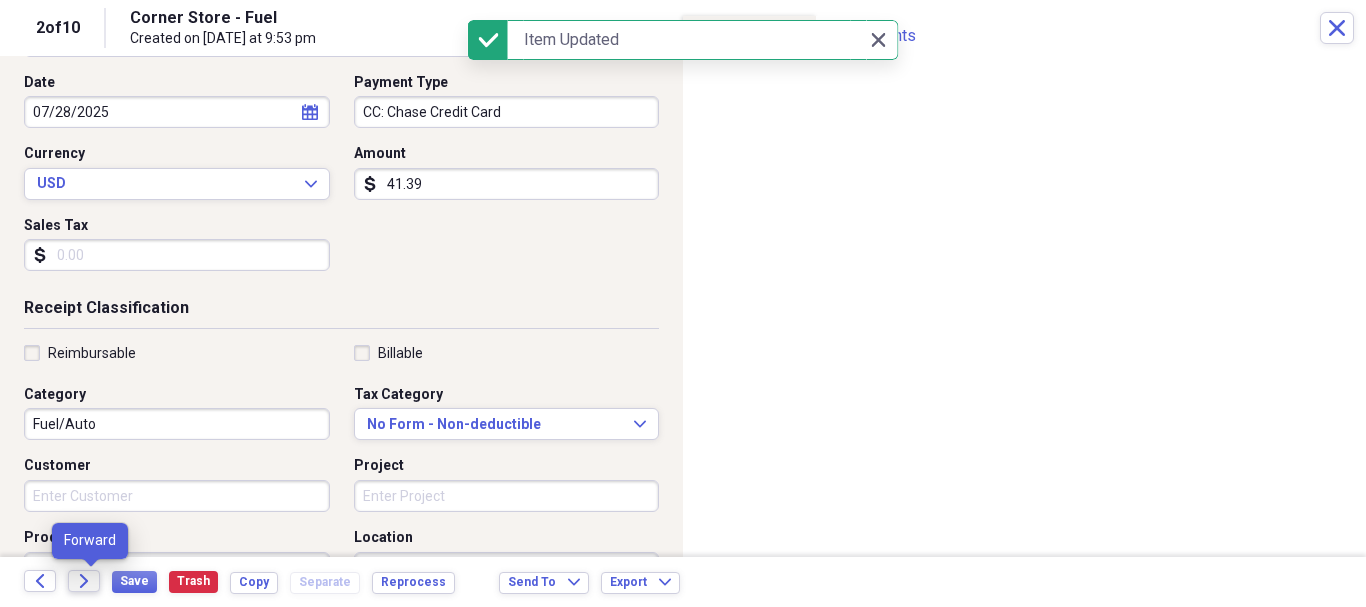 click on "Forward" 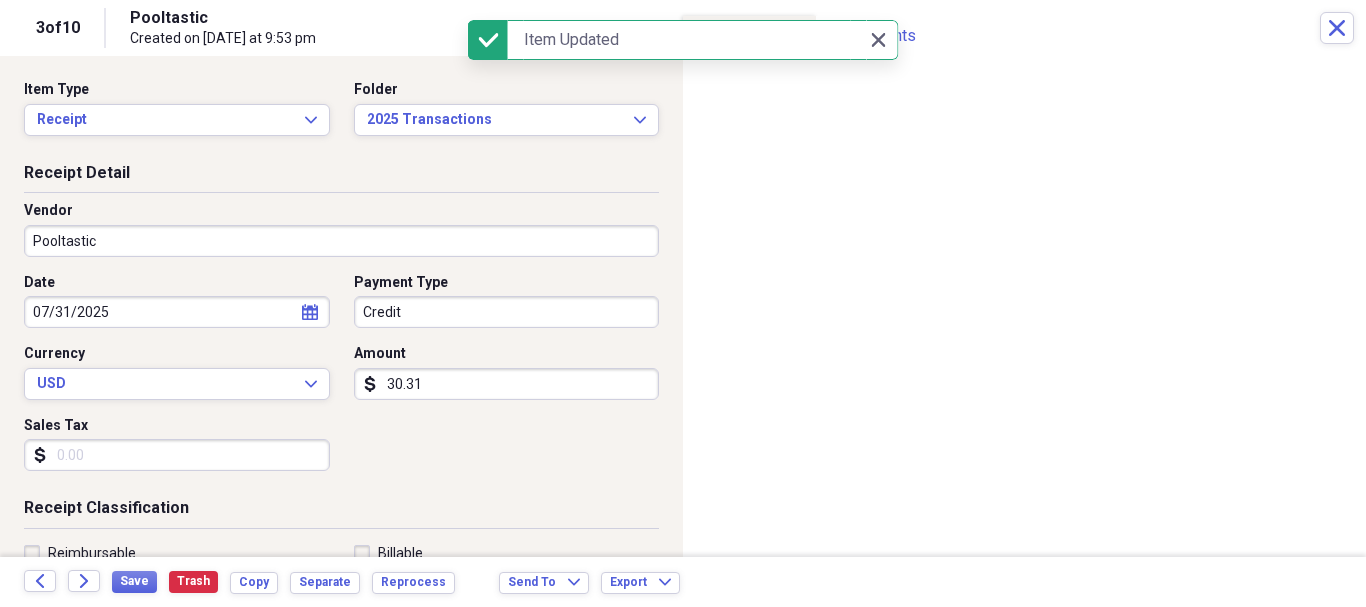 click on "Pooltastic" at bounding box center [341, 241] 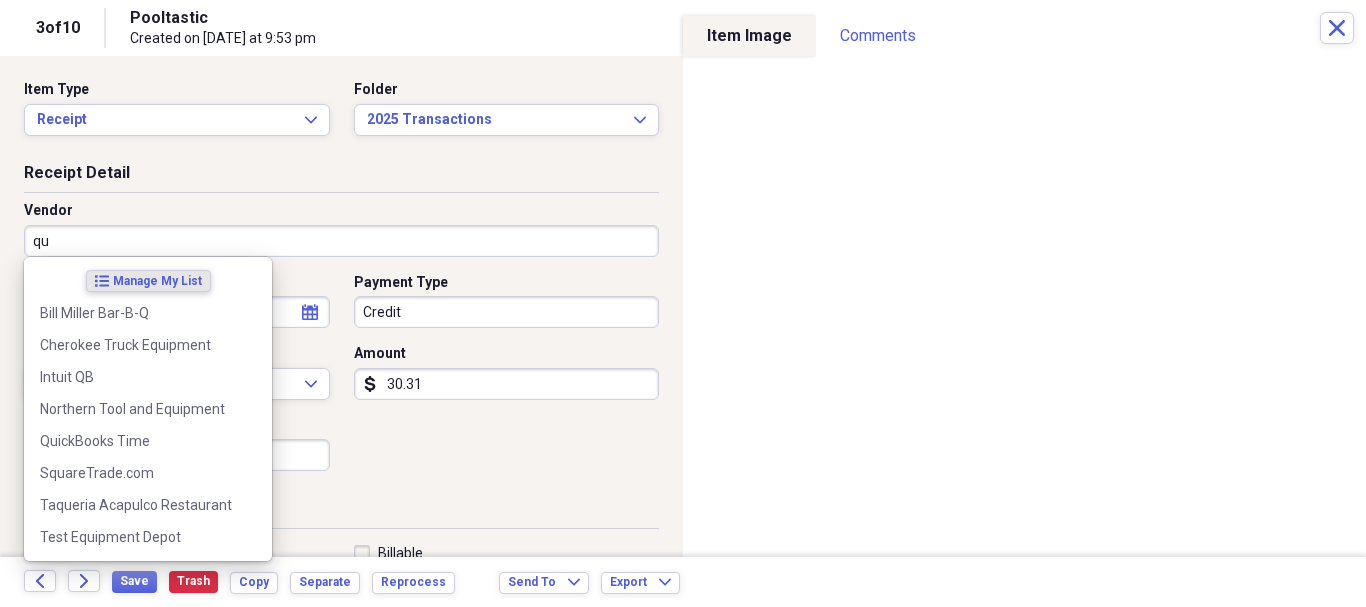 type on "q" 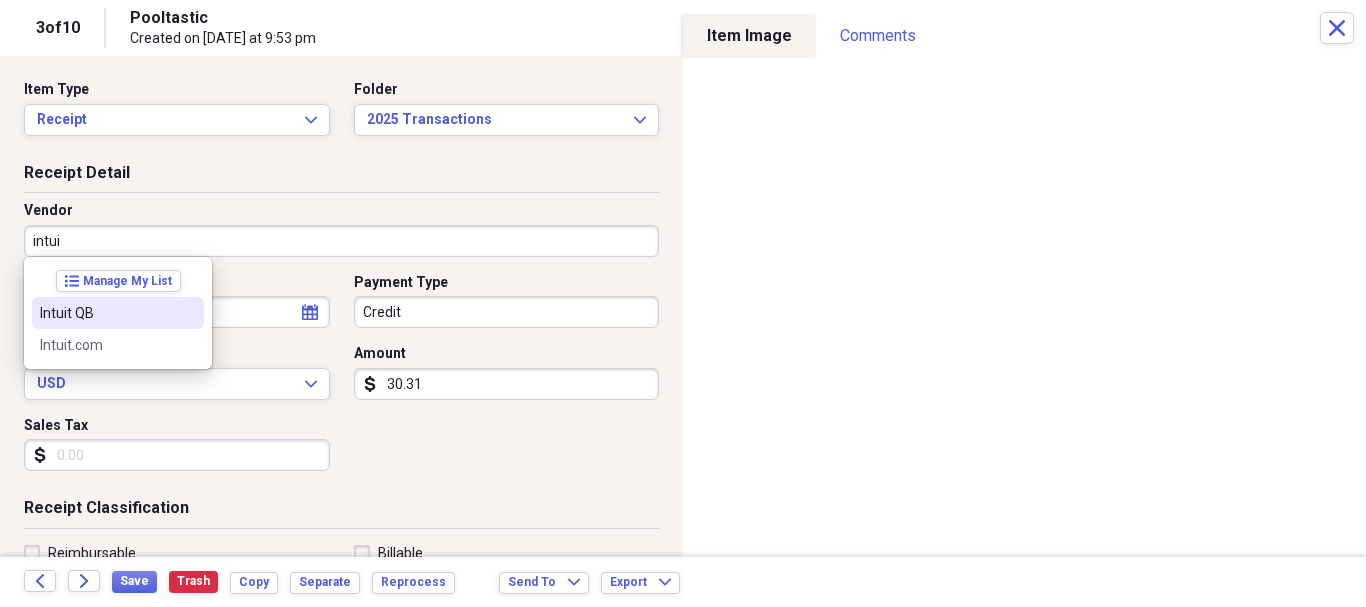 type on "intui" 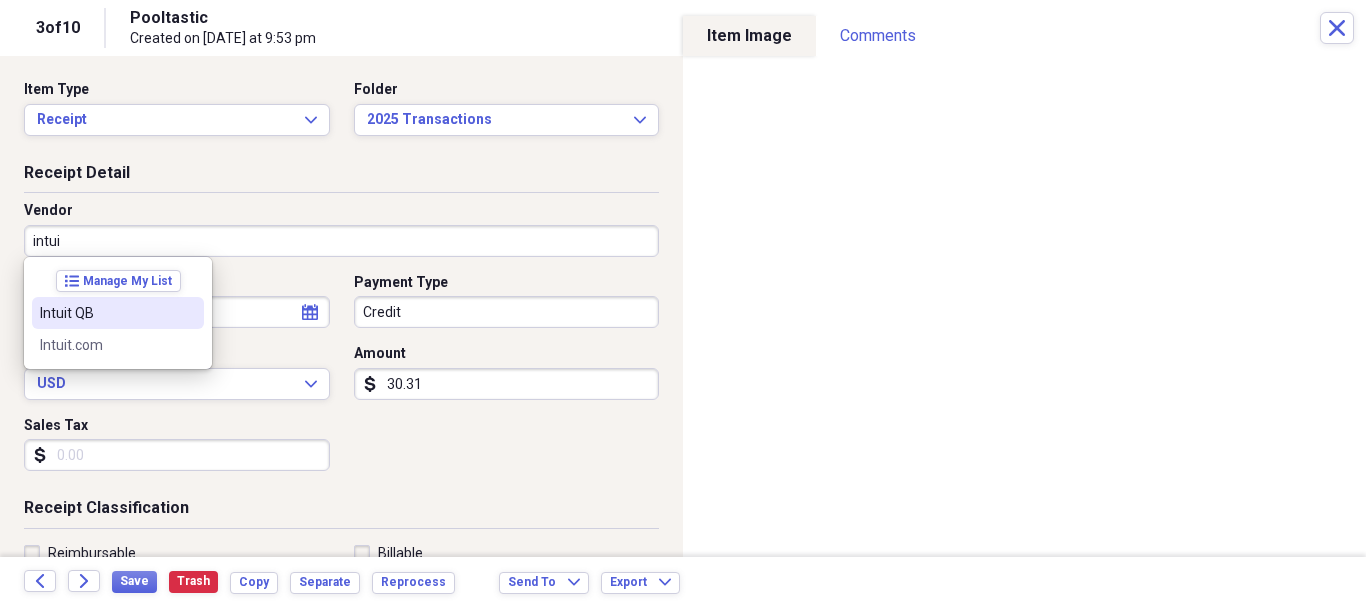 select on "6" 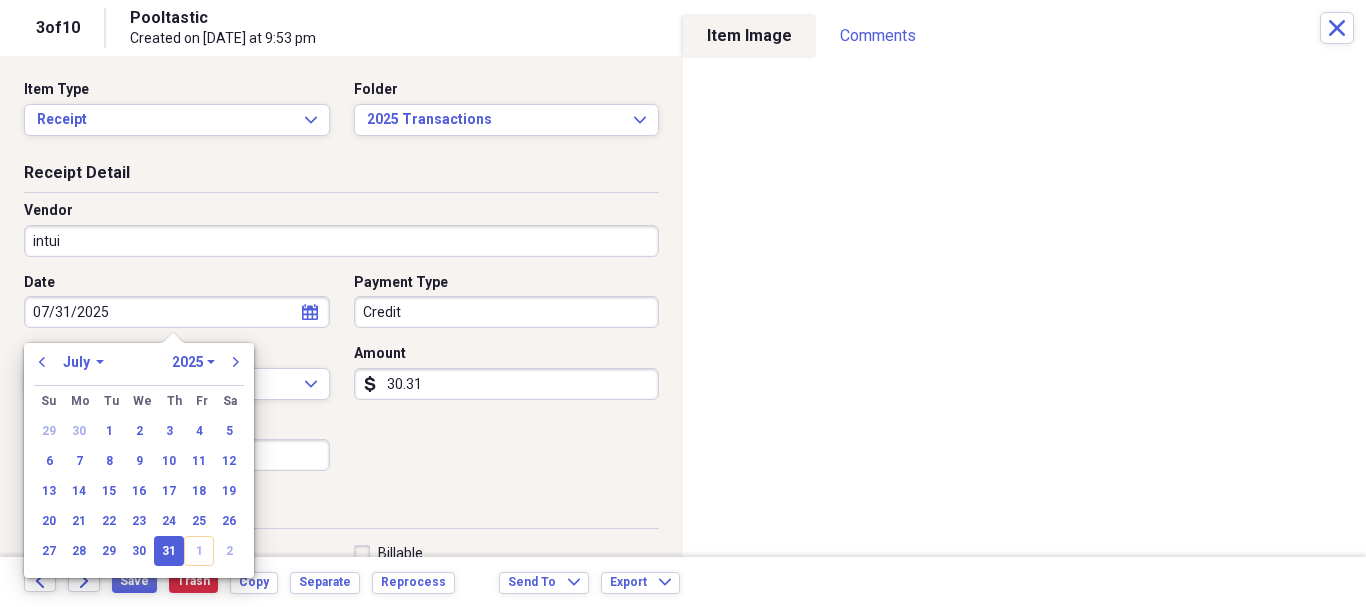 type 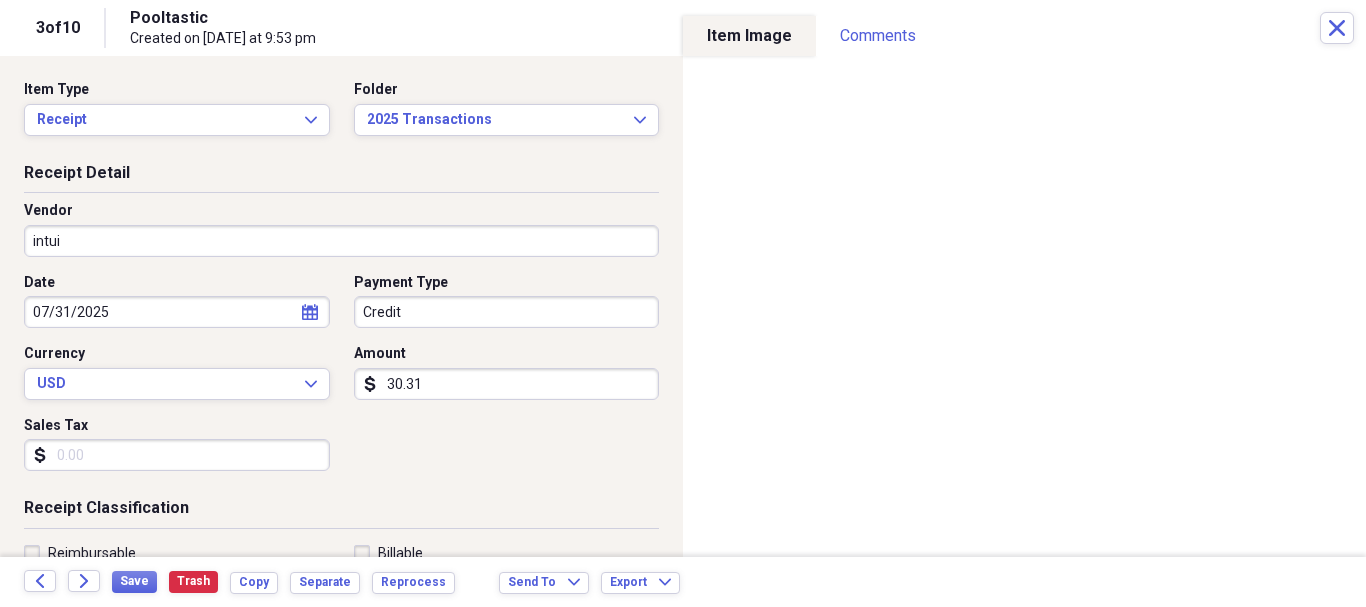 click on "30.31" at bounding box center (507, 384) 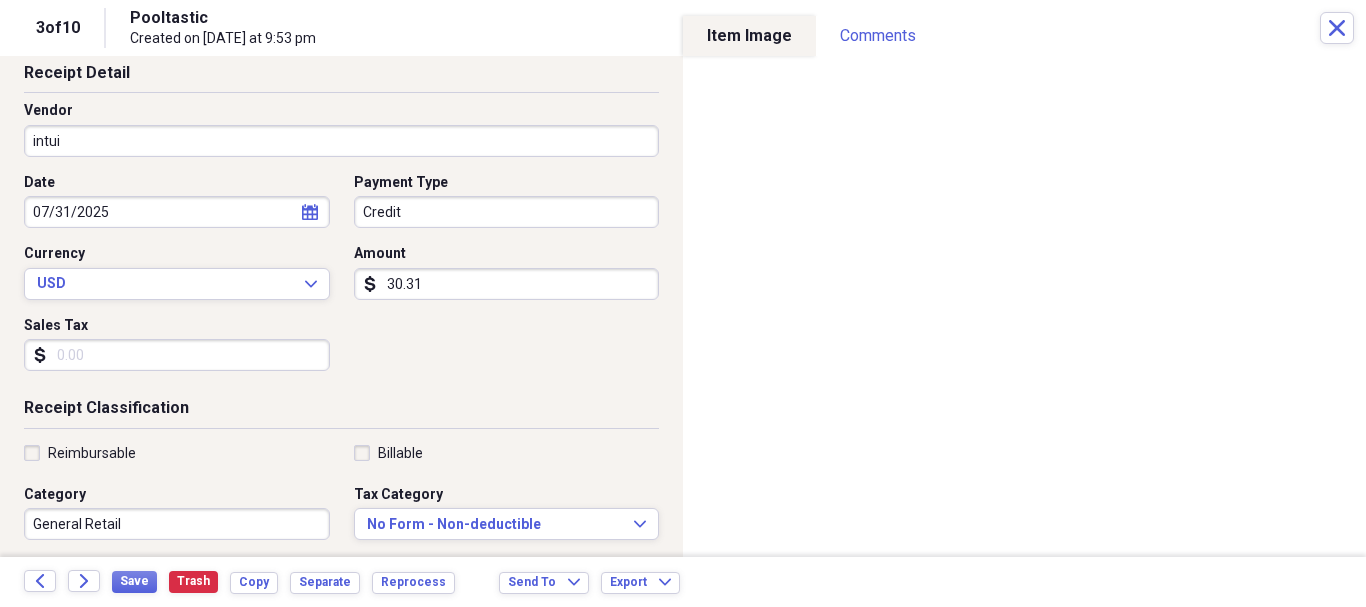 scroll, scrollTop: 300, scrollLeft: 0, axis: vertical 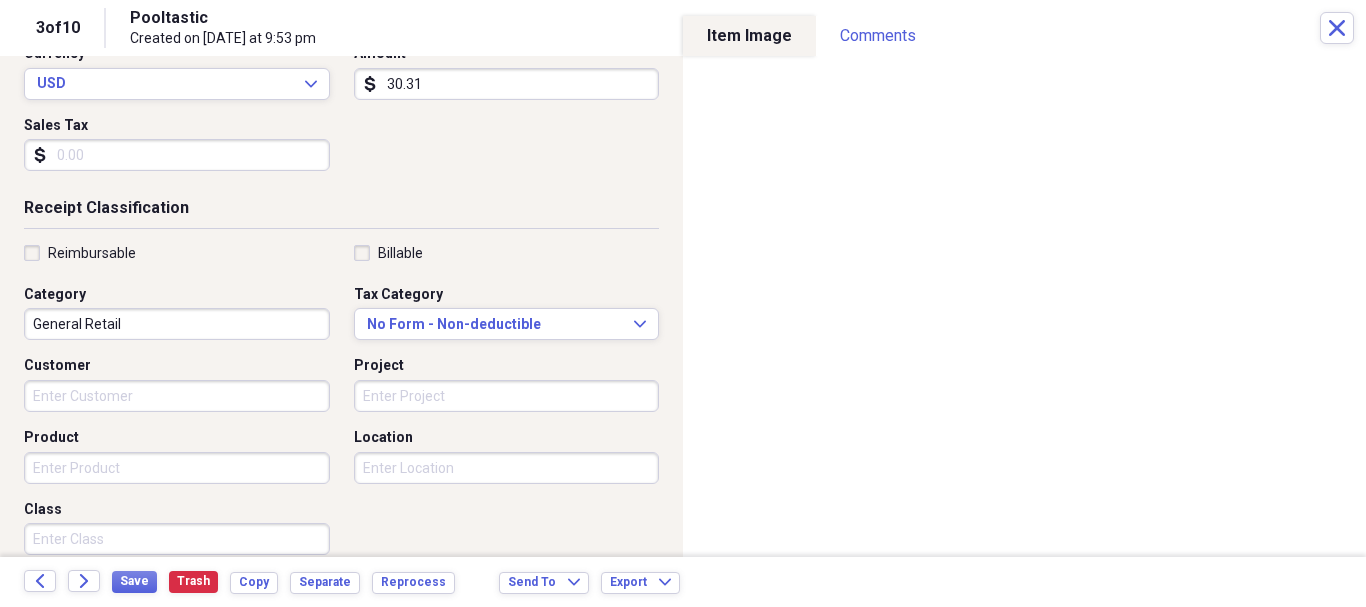 click on "General Retail" at bounding box center [177, 324] 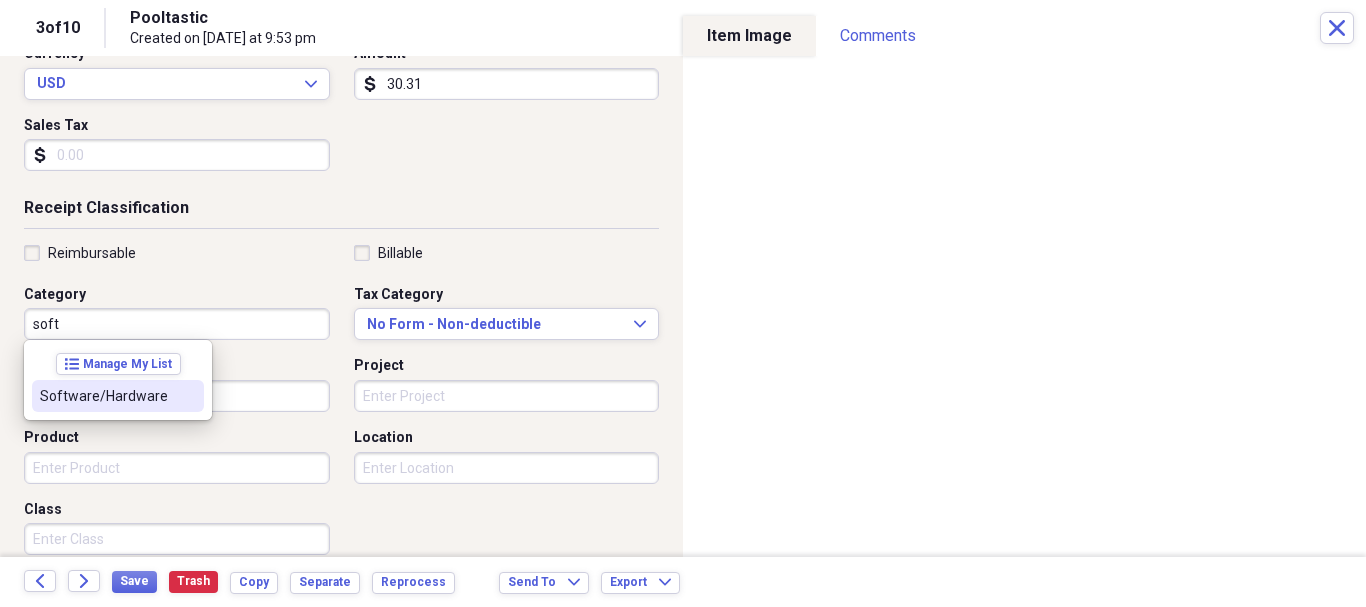 click on "Software/Hardware" at bounding box center [106, 396] 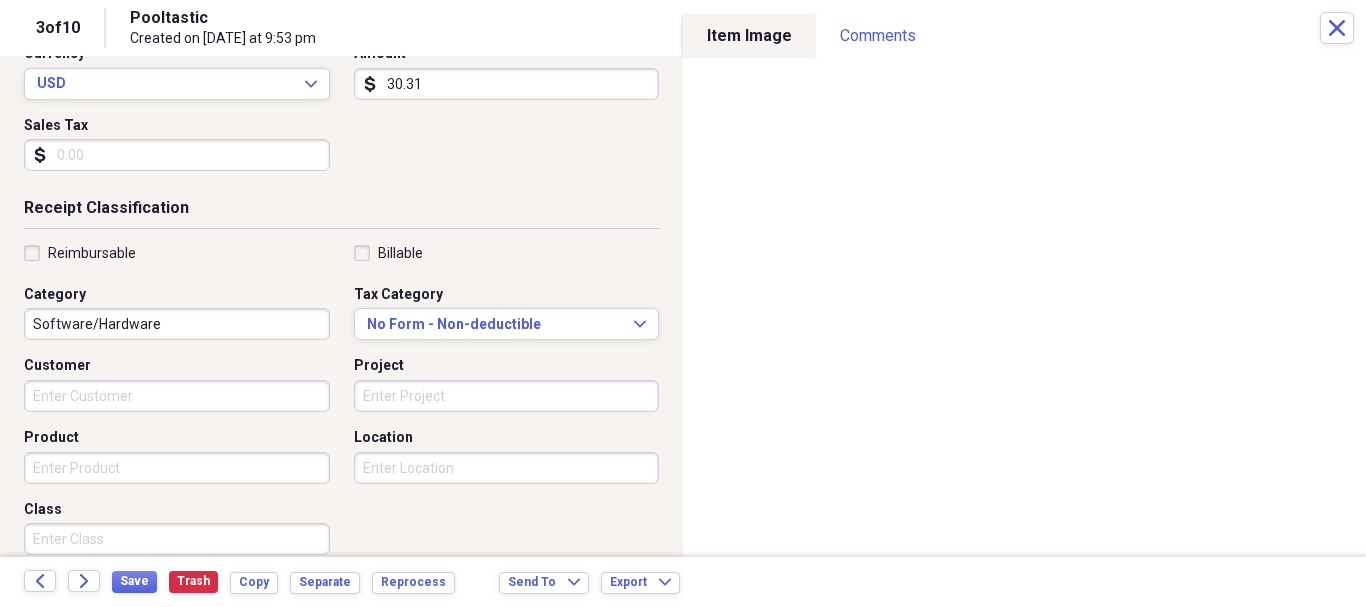 scroll, scrollTop: 400, scrollLeft: 0, axis: vertical 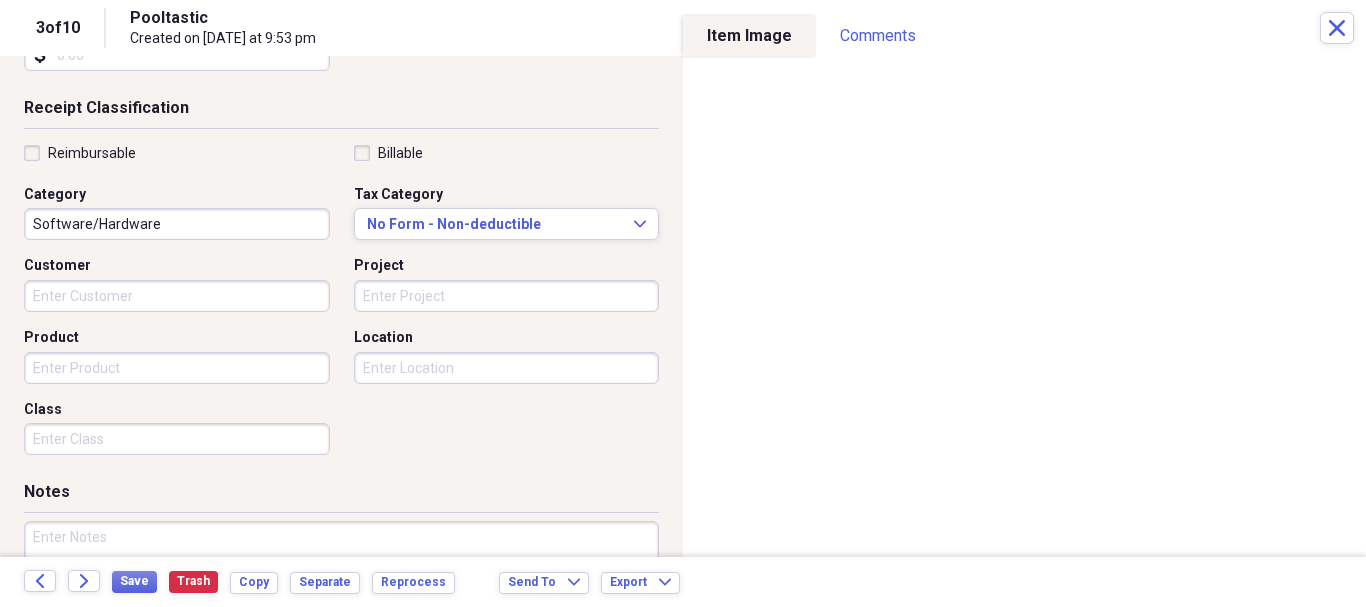 click at bounding box center (341, 586) 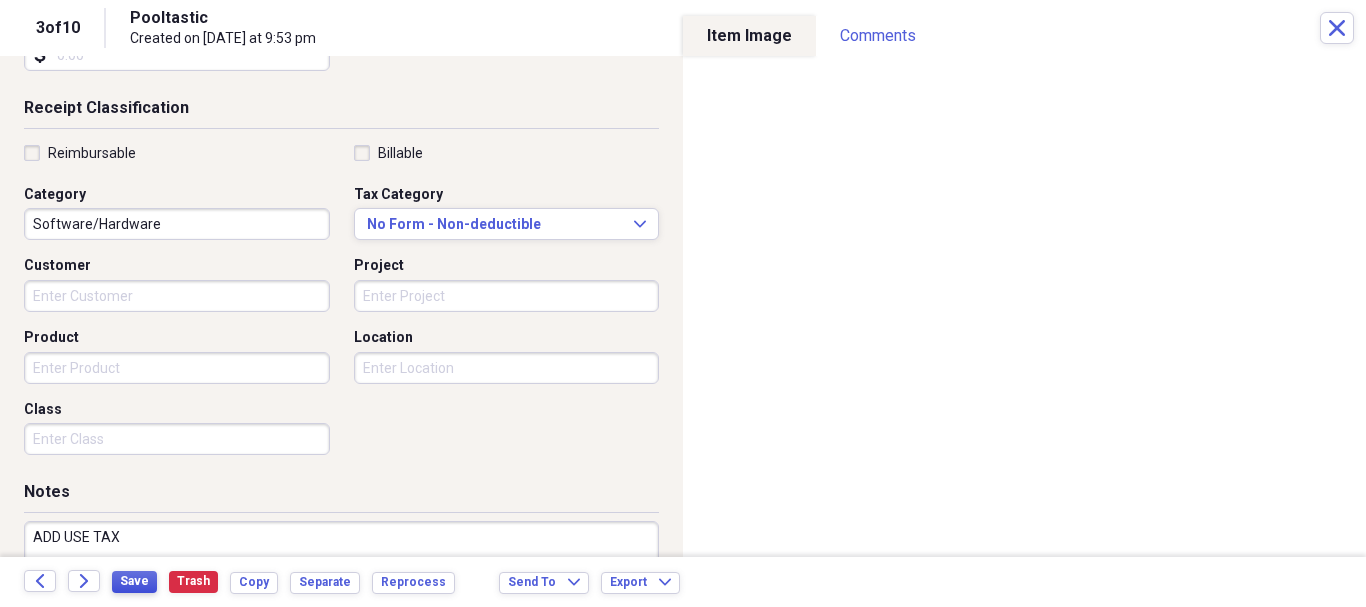 type on "ADD USE TAX" 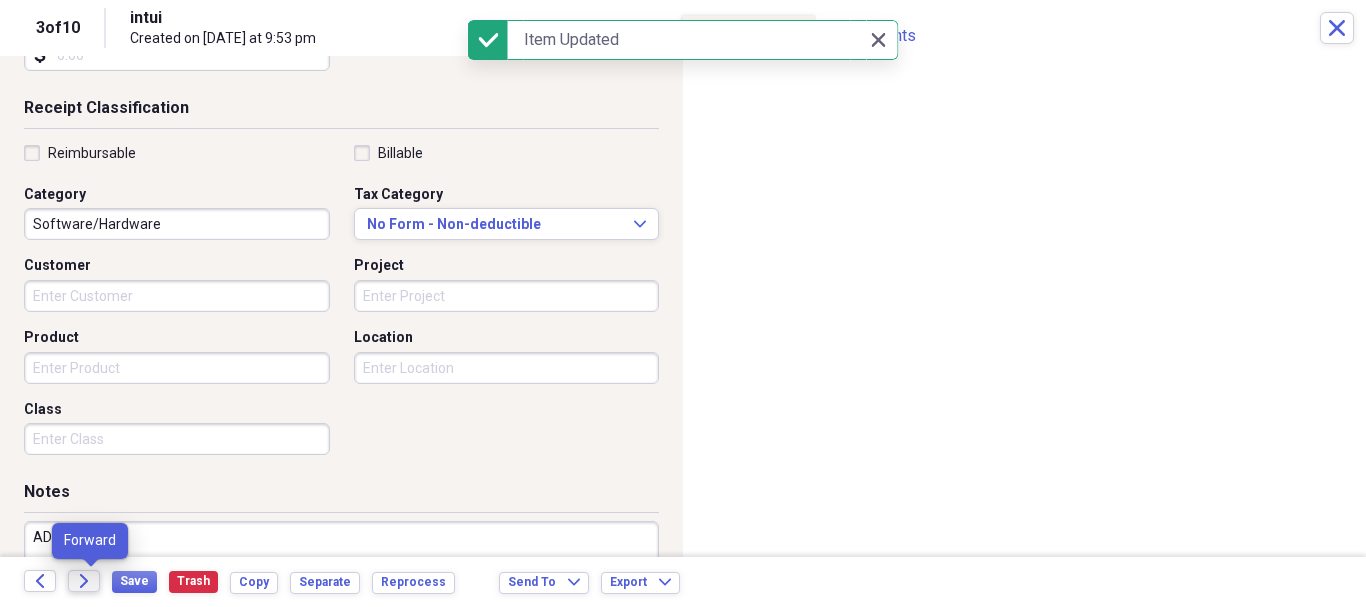 click on "Forward" 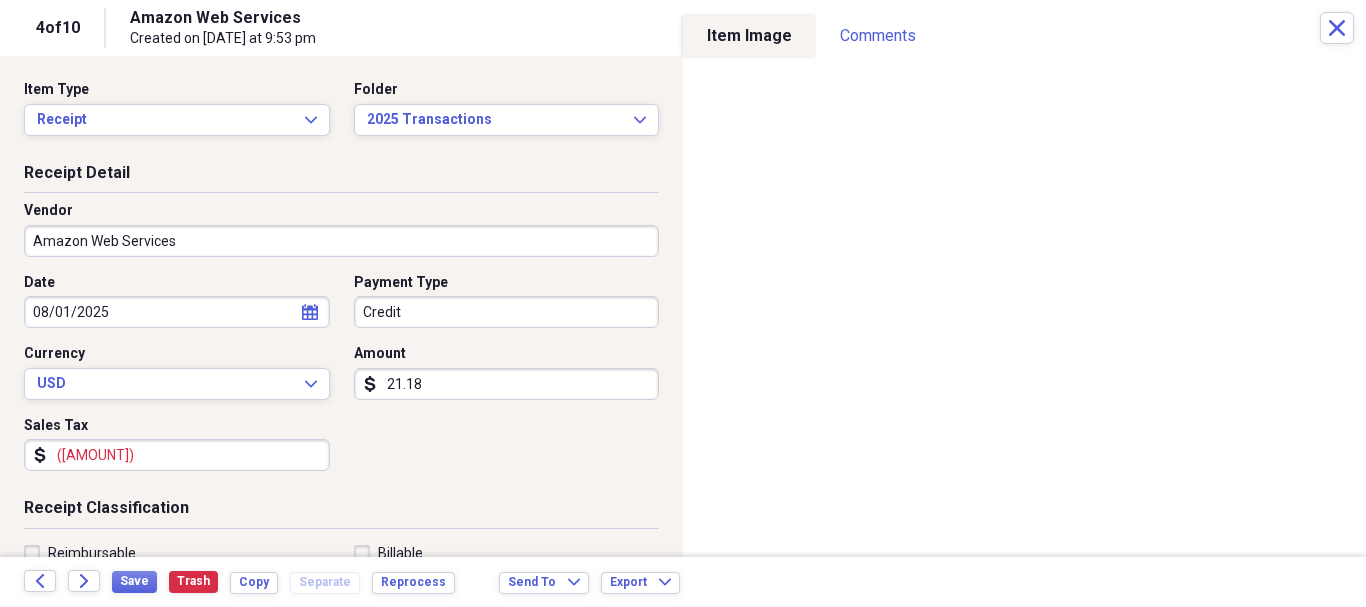click on "Organize My Files 6 Collapse Unfiled Needs Review 6 Unfiled All Files Unfiled Unfiled Unfiled Saved Reports Collapse My Cabinet Pooltastic's Cabinet Add Folder Collapse Open Folder 2025 Transactions Add Folder Folder [01] 21000: Chase Credit Card Add Folder Folder [05] 21002: RBFCU Platinum MasterCard Add Folder Folder [20] -------------------------------------- Add Folder Folder [21] 10101: RBFCU Checking Add Folder Folder [22] 10201: RBFCU Savings Add Folder Folder [50] -------------------------------------- Add Folder Folder [51] 26001: Loans from Owner Add Folder Folder [99] 30100: Owner's Contributions Add Folder Folder [z] Lost/Junk? Add Folder Collapse Open Folder z Archive Add Folder Expand Folder 2011 Transactions Add Folder Expand Folder 2012 Transactions Add Folder Expand Folder 2013 Transactions Add Folder Expand Folder 2014 Transactions Add Folder Expand Folder 2015 Transactions Add Folder Expand Folder 2016 Transactions Add Folder Expand Folder 2017 Transactions Add Folder Expand Folder Expand 1" at bounding box center (683, 303) 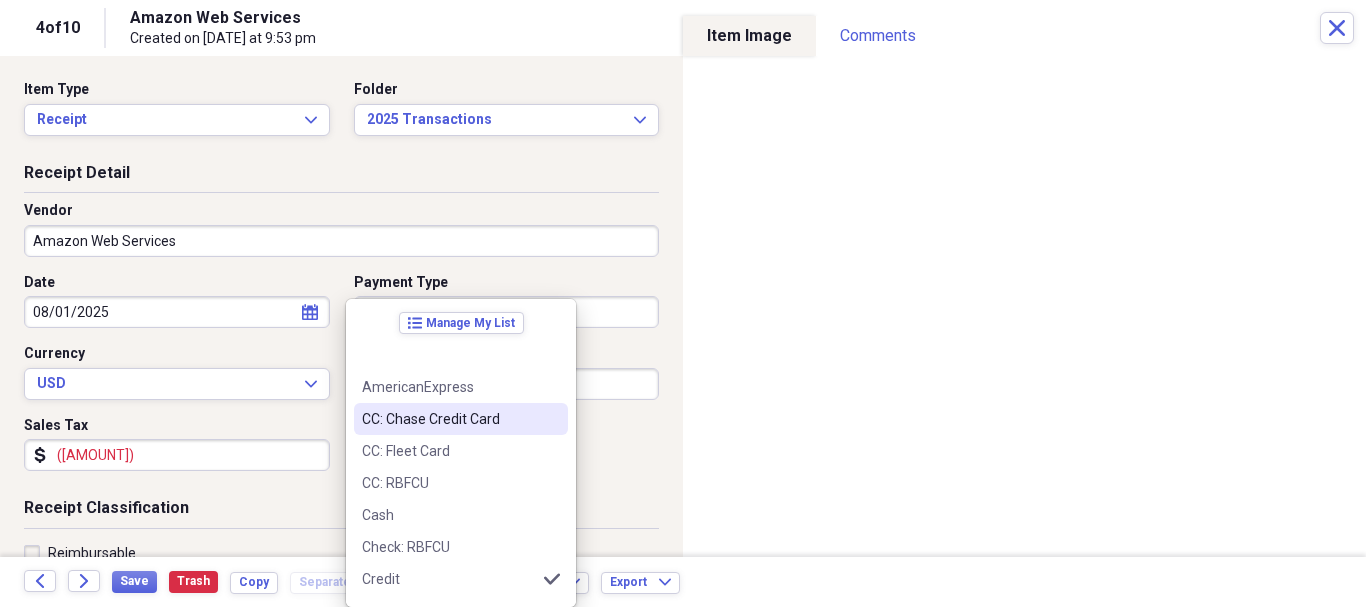 click on "CC: Chase Credit Card" at bounding box center (449, 419) 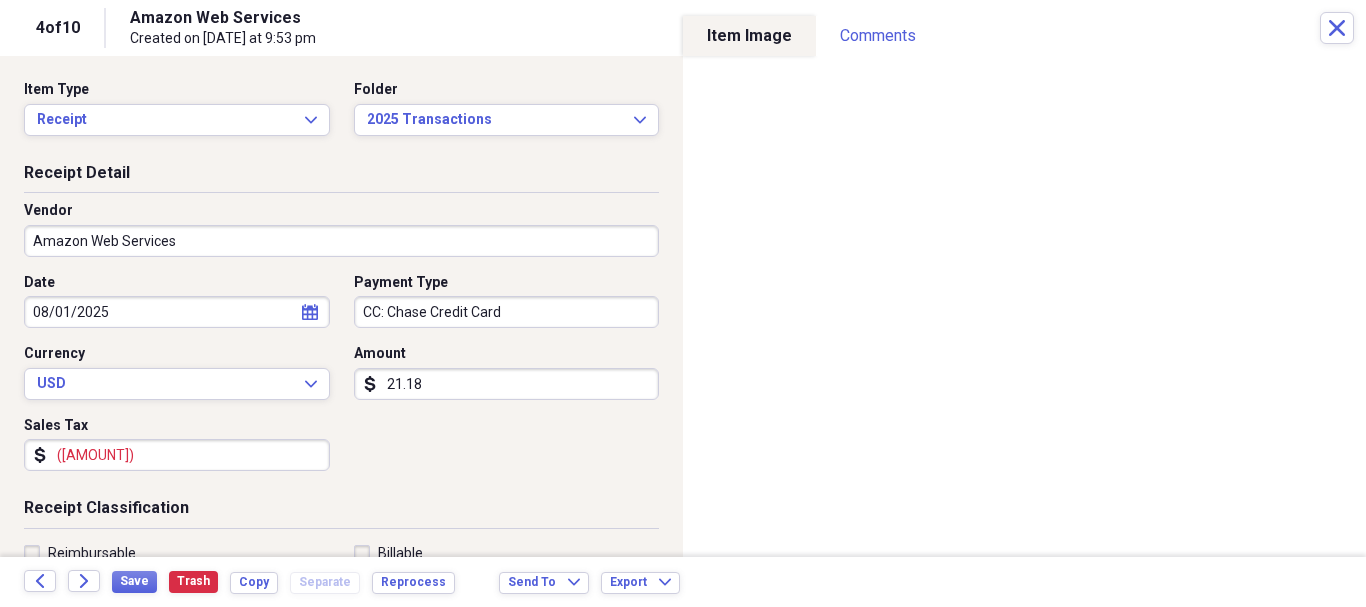 click on "([AMOUNT])" at bounding box center [177, 455] 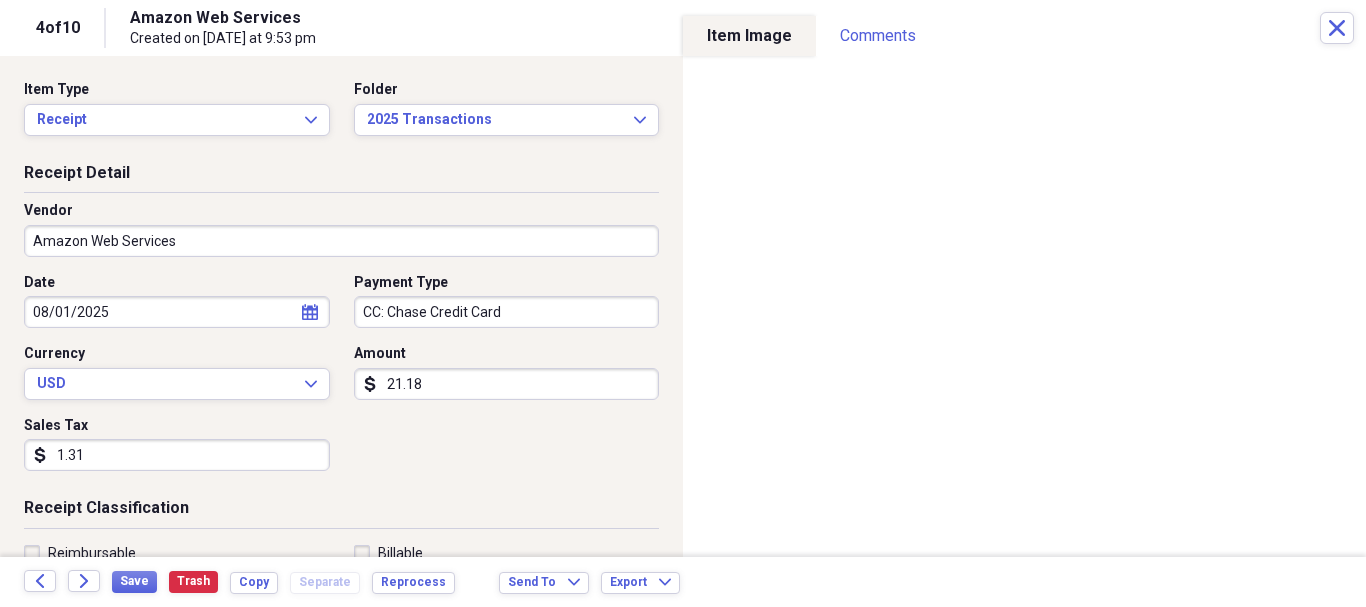type on "1.31" 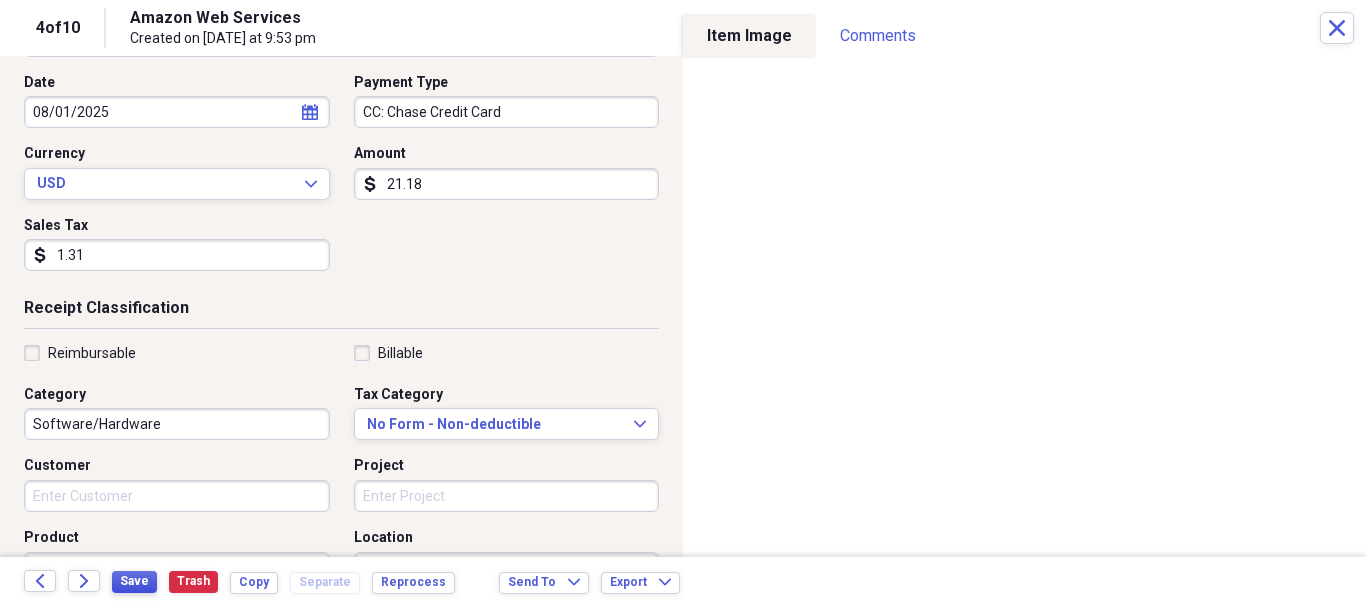 click on "Save" at bounding box center (134, 581) 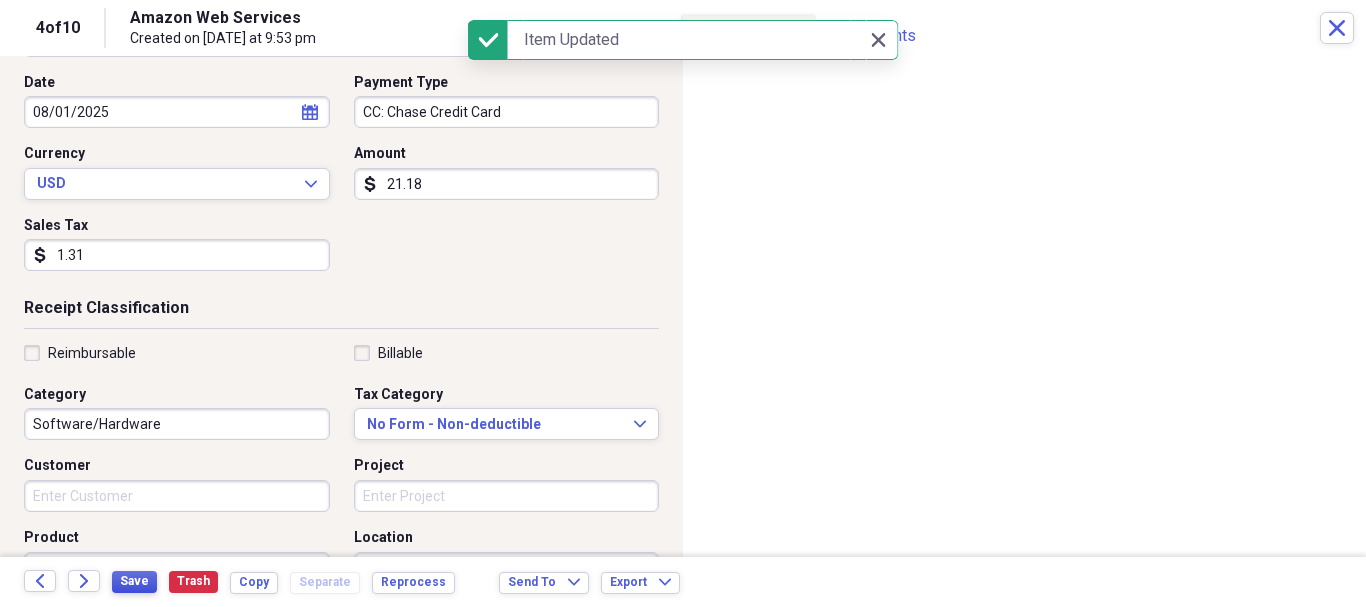 type 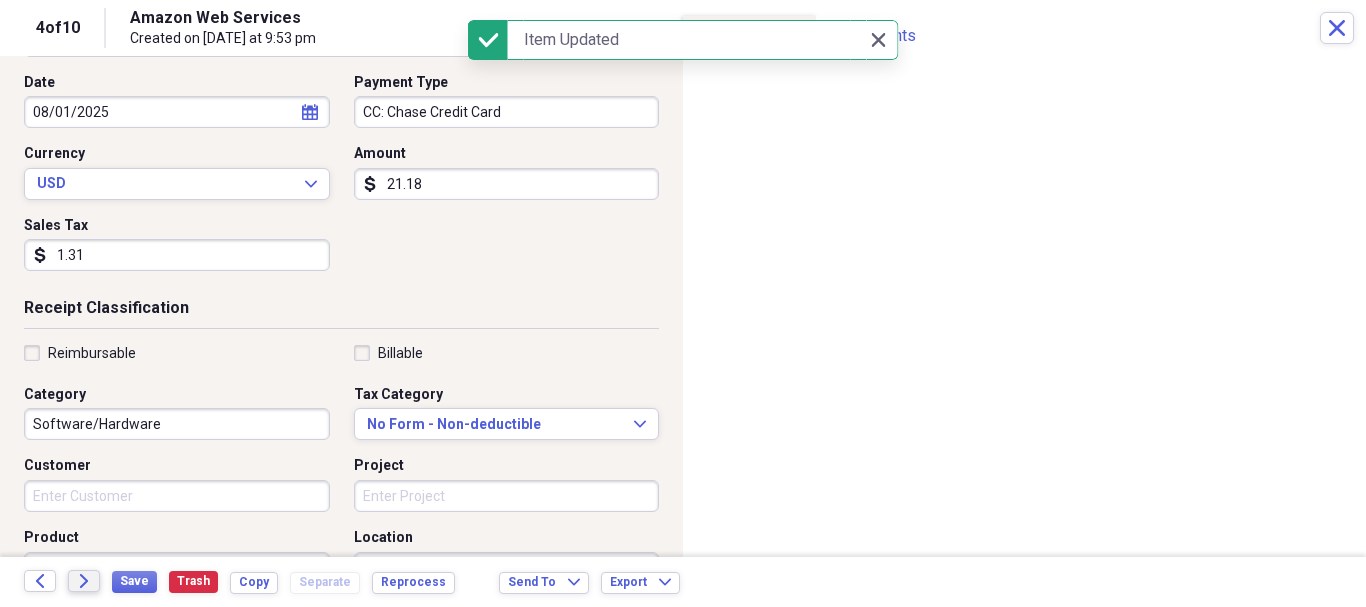 click 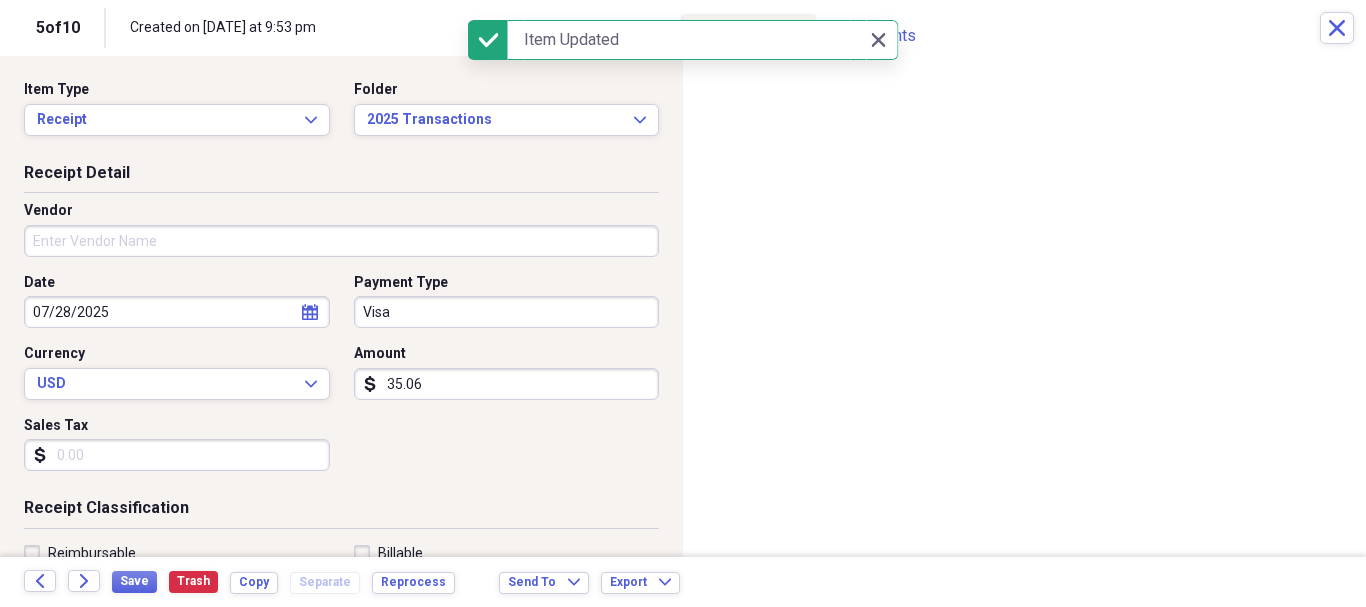 click on "Vendor" at bounding box center [341, 241] 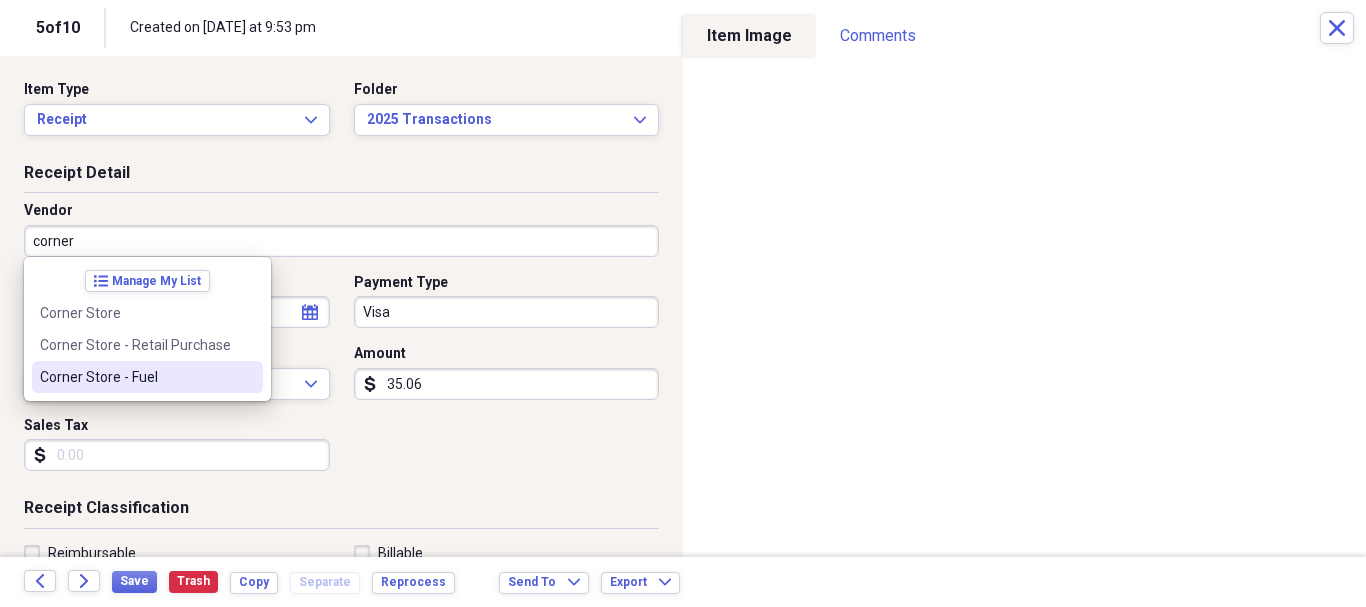 click on "Corner Store - Fuel" at bounding box center [135, 377] 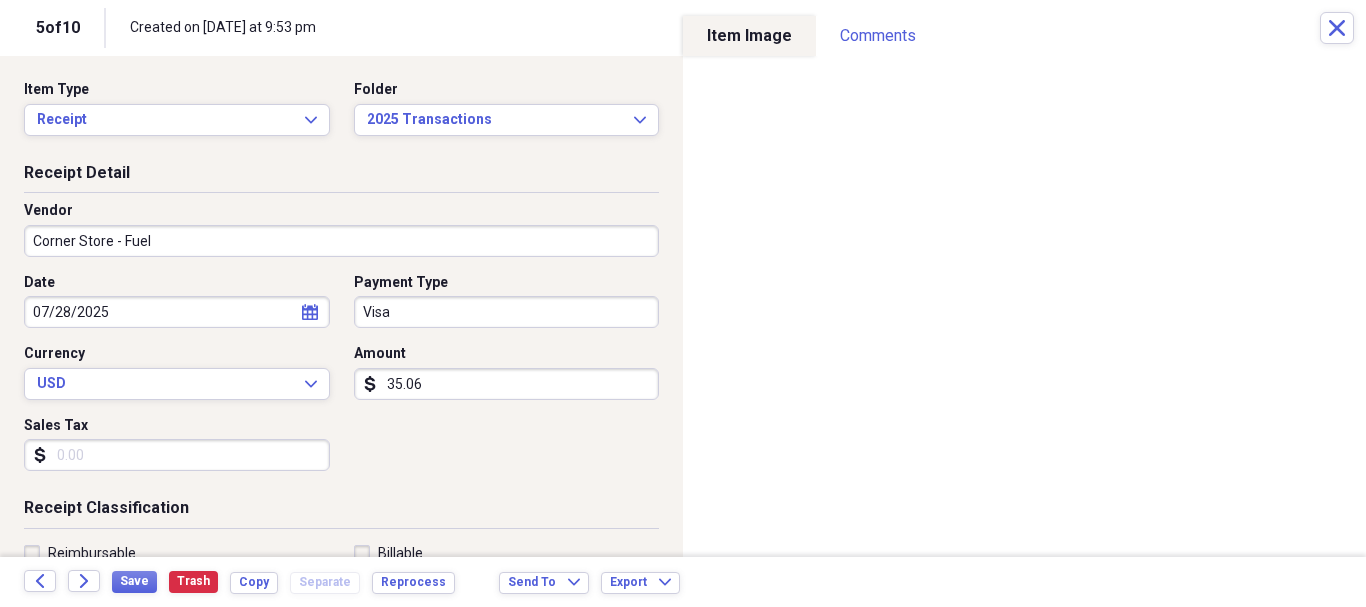 type on "Fuel/Auto" 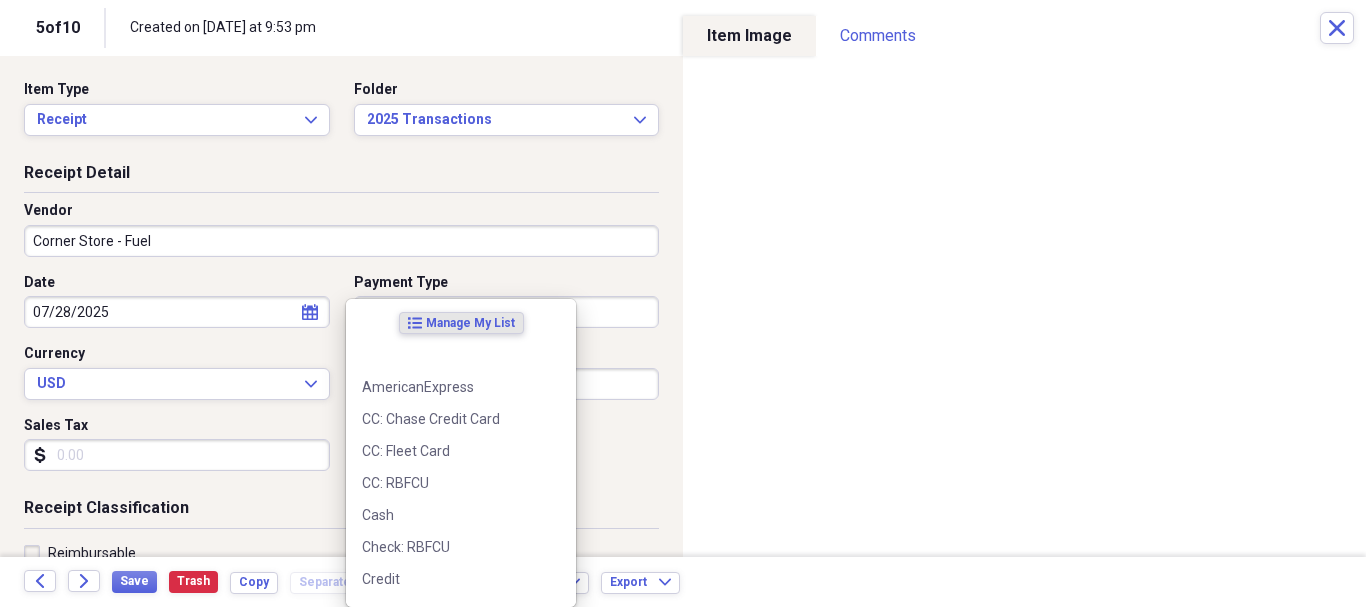 click on "Organize My Files 5 Collapse Unfiled Needs Review 5 Unfiled All Files Unfiled Unfiled Unfiled Saved Reports Collapse My Cabinet Pooltastic's Cabinet Add Folder Collapse Open Folder 2025 Transactions Add Folder Folder [01] 21000: Chase Credit Card Add Folder Folder [05] 21002: RBFCU Platinum MasterCard Add Folder Folder [20] -------------------------------------- Add Folder Folder [21] 10101: RBFCU Checking Add Folder Folder [22] 10201: RBFCU Savings Add Folder Folder [50] -------------------------------------- Add Folder Folder [51] 26001: Loans from Owner Add Folder Folder [99] 30100: Owner's Contributions Add Folder Folder [z] Lost/Junk? Add Folder Collapse Open Folder z Archive Add Folder Expand Folder 2011 Transactions Add Folder Expand Folder 2012 Transactions Add Folder Expand Folder 2013 Transactions Add Folder Expand Folder 2014 Transactions Add Folder Expand Folder 2015 Transactions Add Folder Expand Folder 2016 Transactions Add Folder Expand Folder 2017 Transactions Add Folder Expand Folder Expand 1" at bounding box center (683, 303) 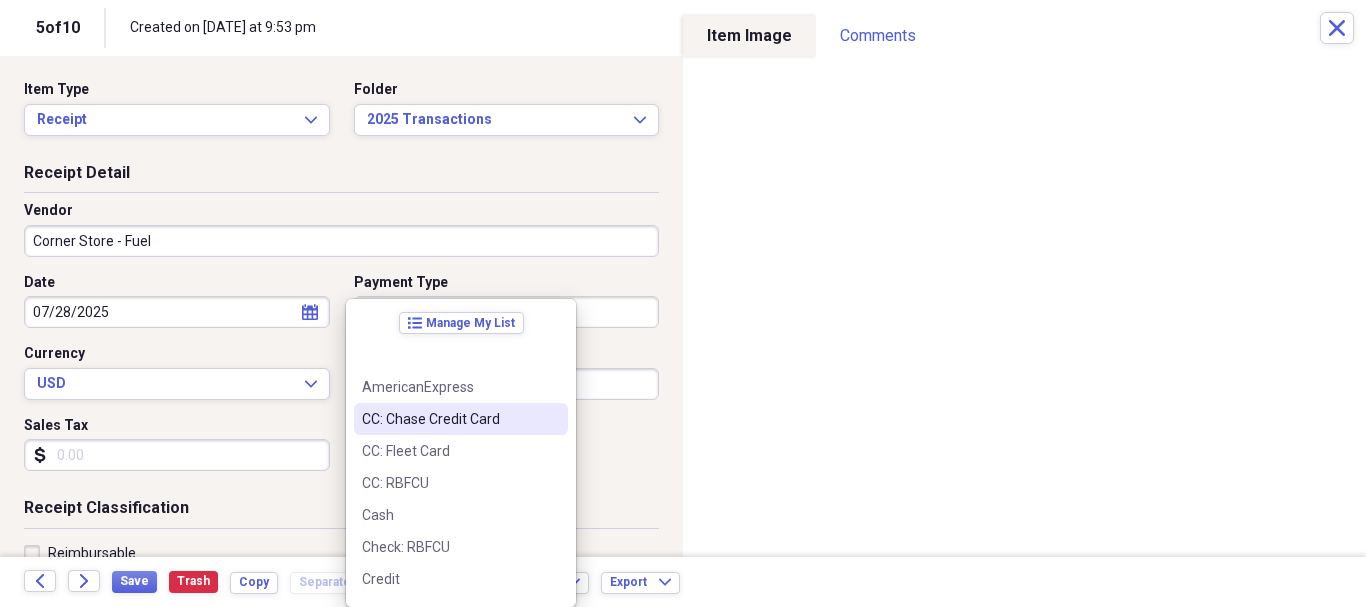 click on "CC: Chase Credit Card" at bounding box center (449, 419) 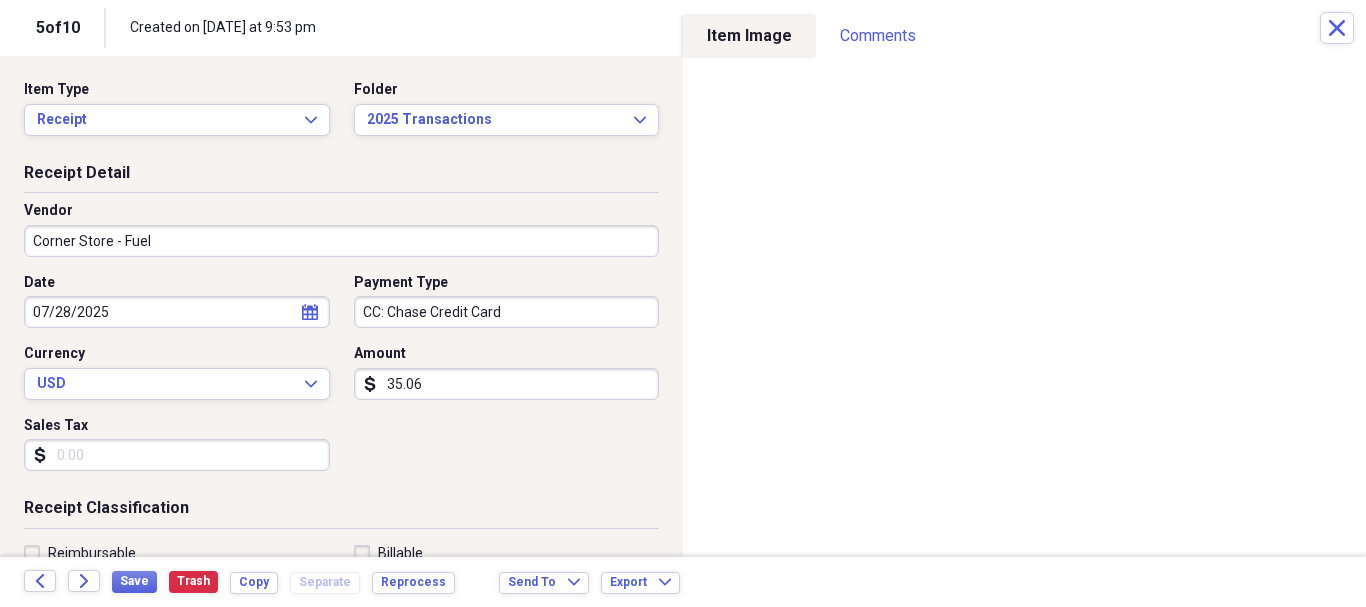 click on "Date [DATE] calendar Calendar Payment Type CC: Chase Credit Card Currency USD Expand Amount dollar-sign 35.06 Sales Tax dollar-sign" at bounding box center [341, 380] 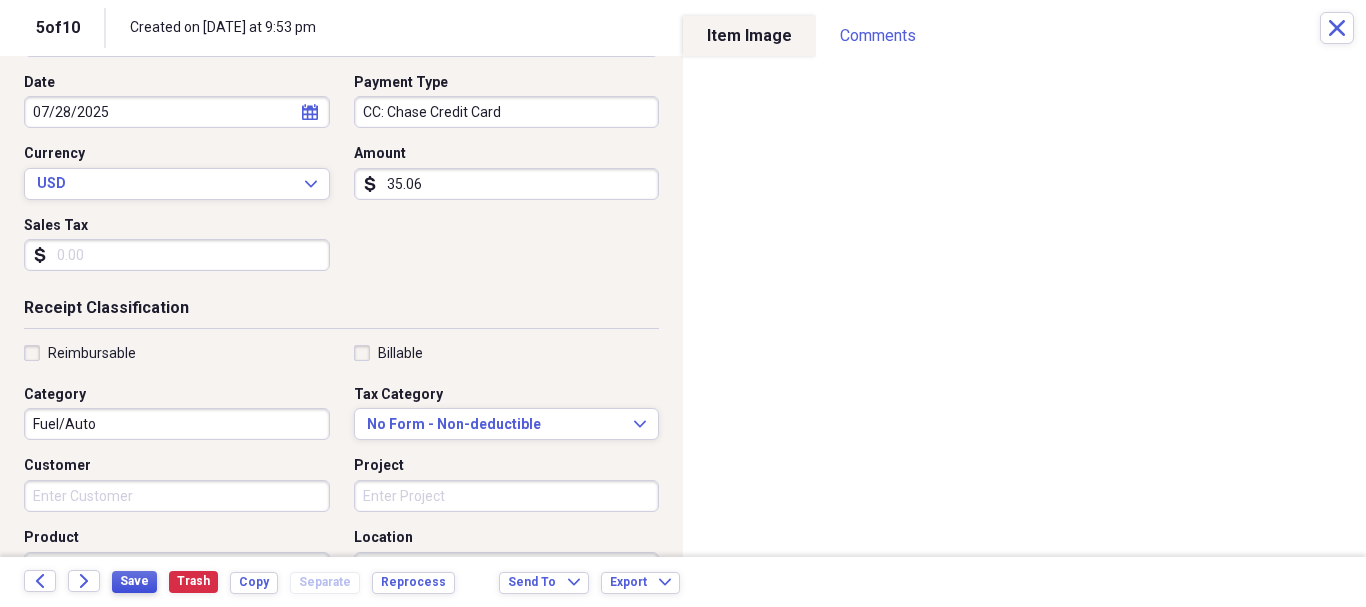 click on "Save" at bounding box center [134, 581] 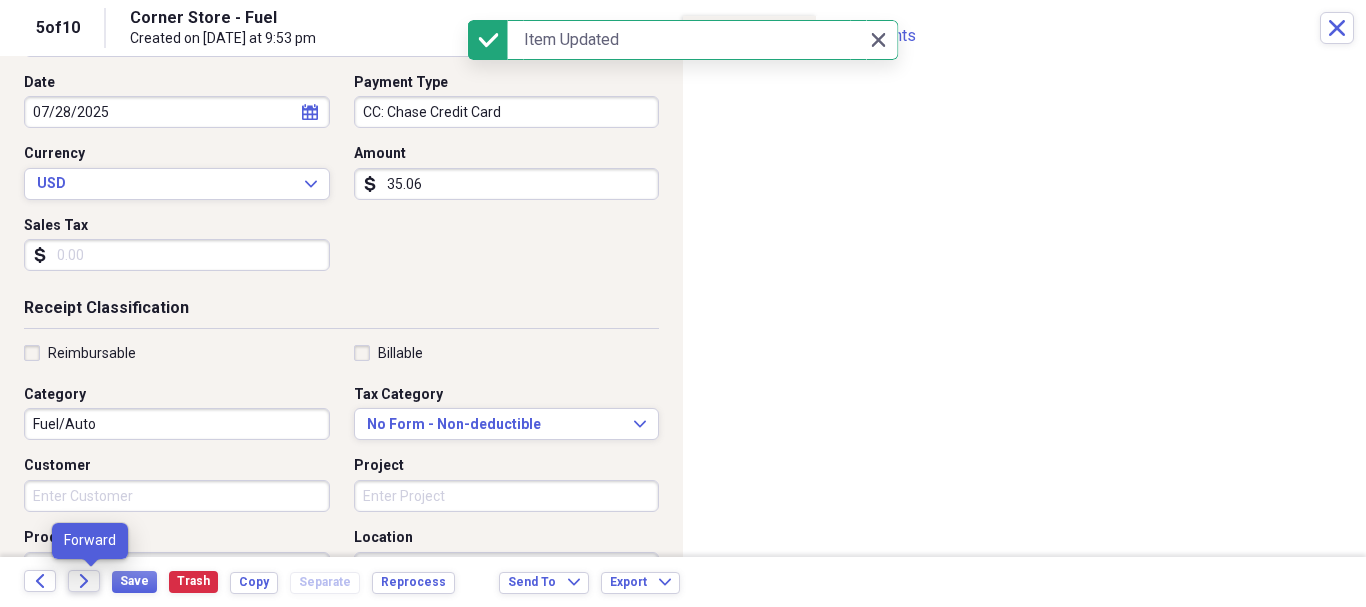 click on "Forward" 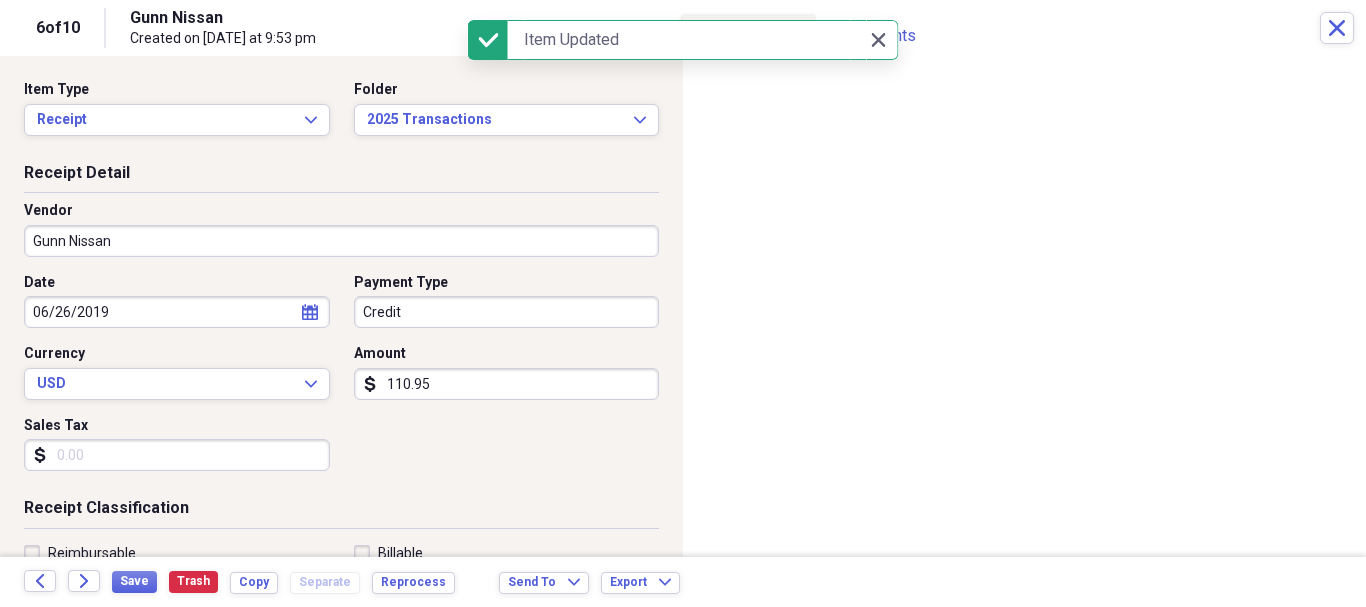 click on "06/26/2019" at bounding box center [177, 312] 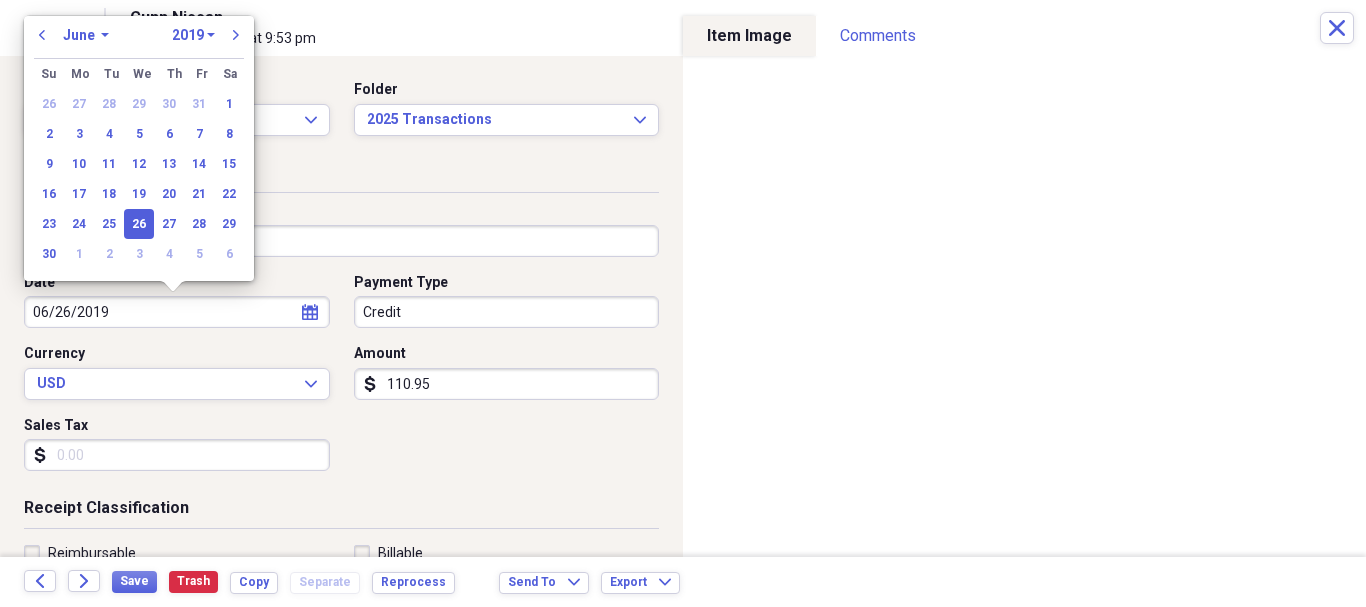 drag, startPoint x: 152, startPoint y: 318, endPoint x: 0, endPoint y: 307, distance: 152.3975 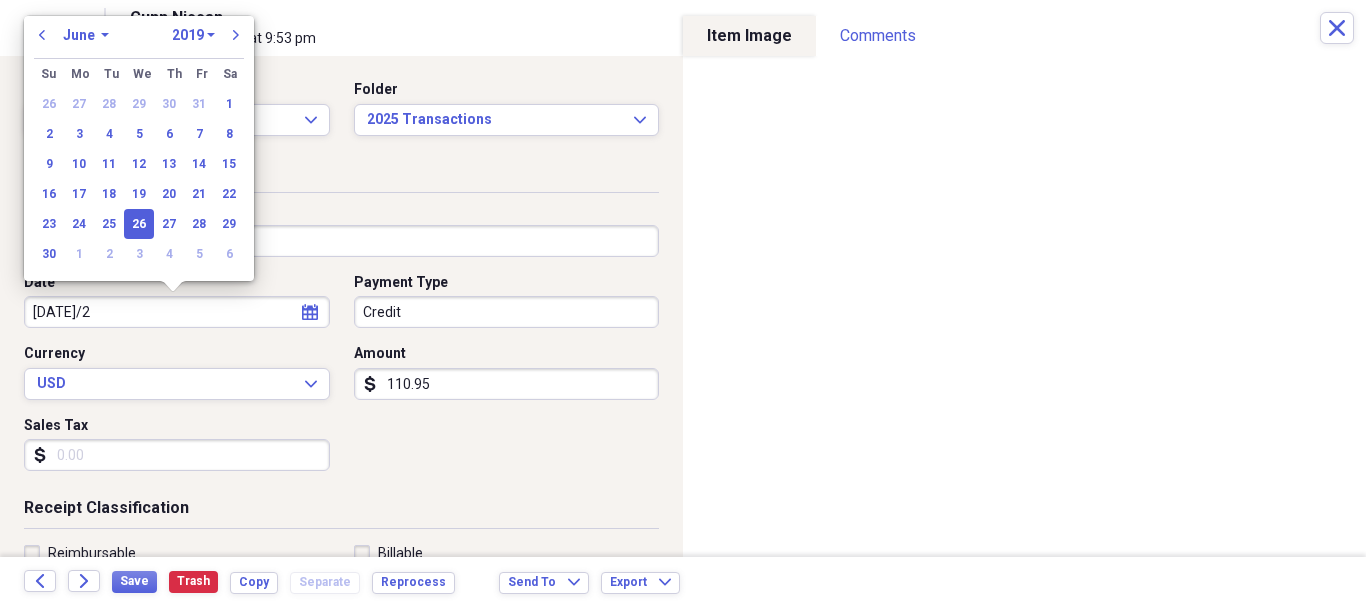type on "[DATE]/20" 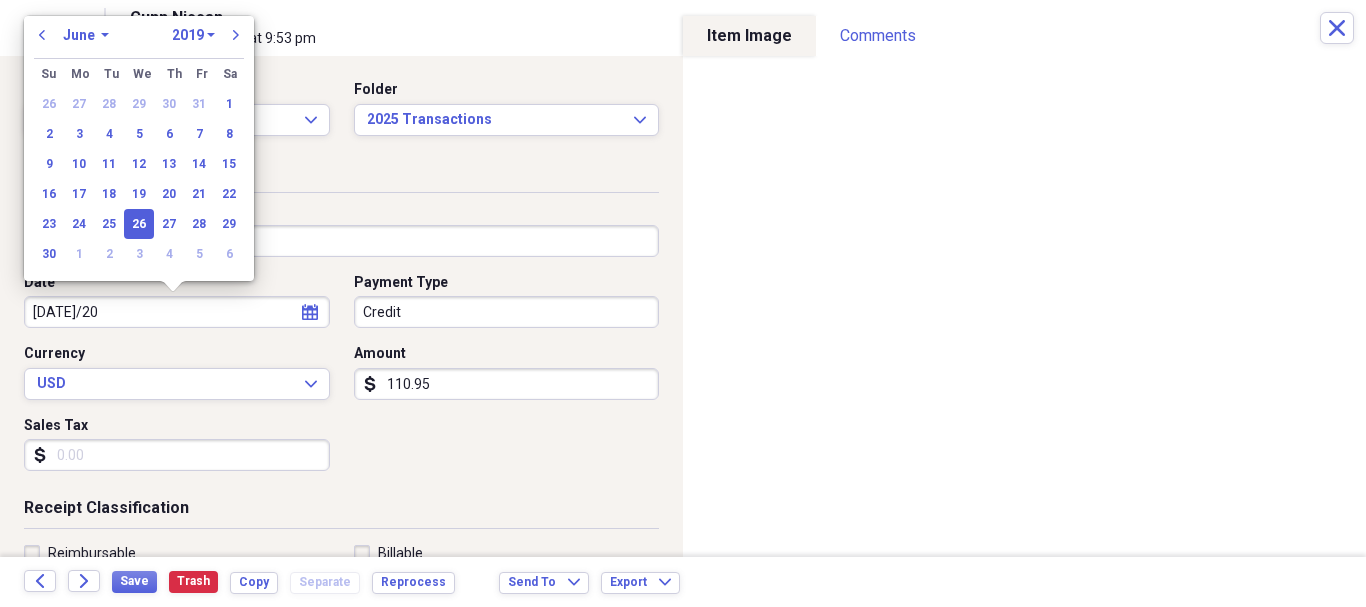 select on "6" 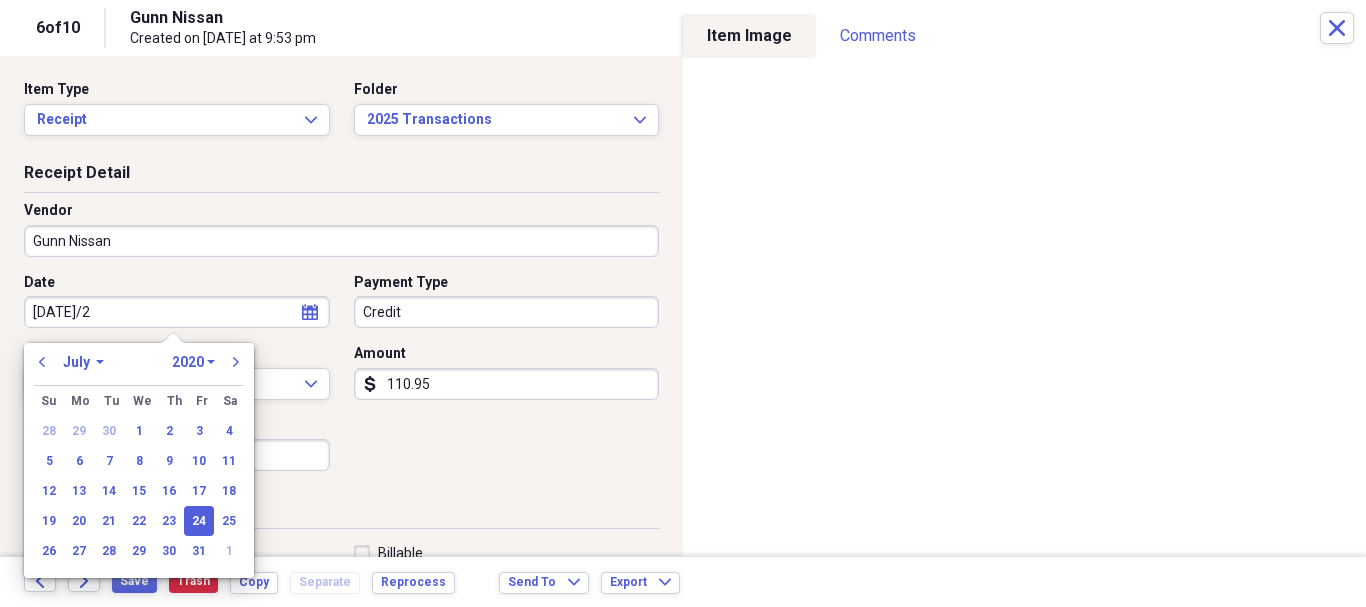 type on "07/24/2025" 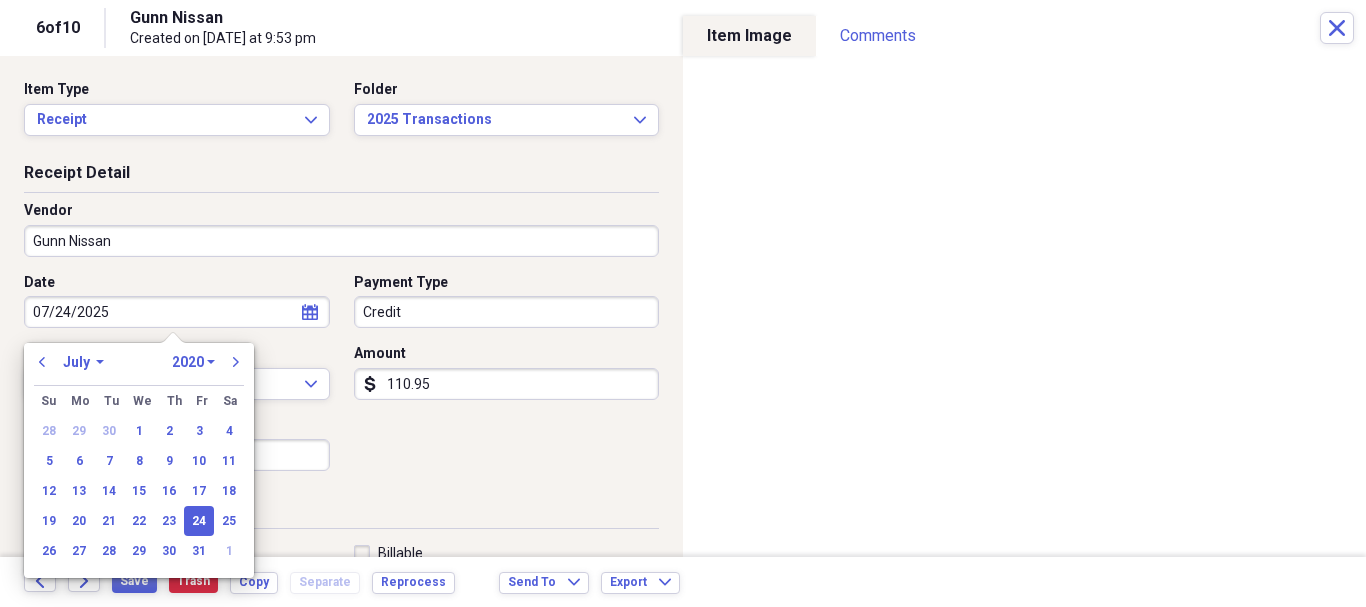 select on "2025" 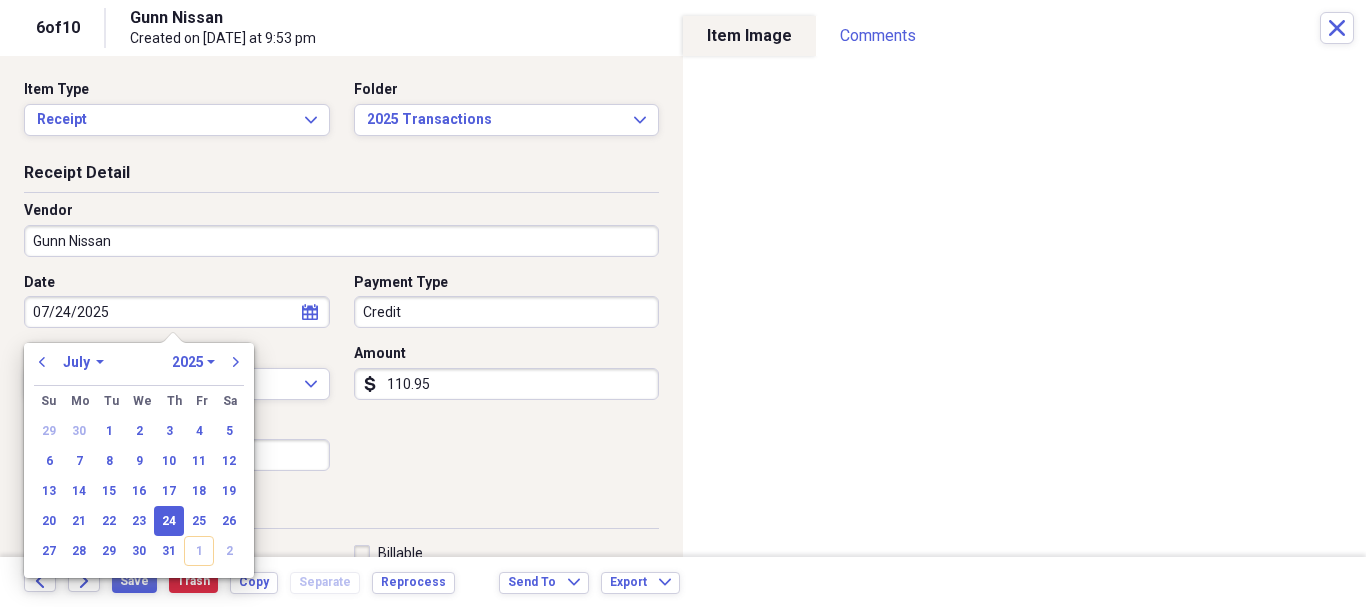 type on "07/24/2025" 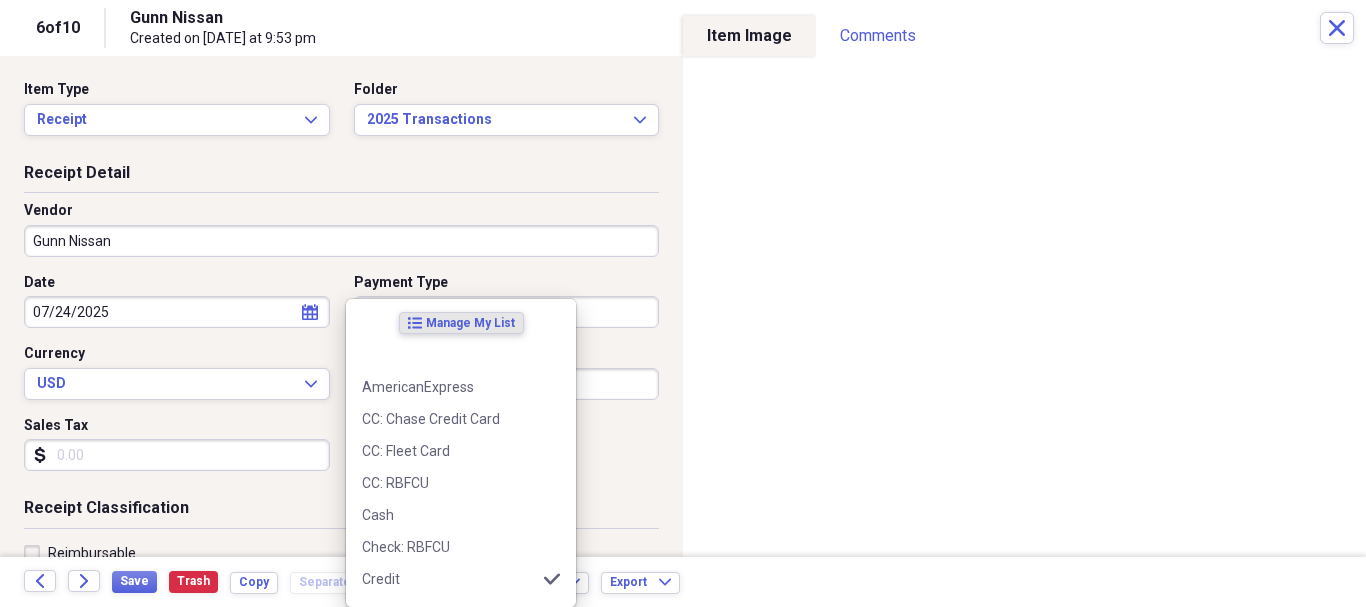click on "Organize My Files 4 Collapse Unfiled Needs Review 4 Unfiled All Files Unfiled Unfiled Unfiled Saved Reports Collapse My Cabinet Pooltastic's Cabinet Add Folder Collapse Open Folder 2025 Transactions Add Folder Folder [01] 21000: Chase Credit Card Add Folder Folder [05] 21002: RBFCU Platinum MasterCard Add Folder Folder [20] -------------------------------------- Add Folder Folder [21] 10101: RBFCU Checking Add Folder Folder [22] 10201: RBFCU Savings Add Folder Folder [50] -------------------------------------- Add Folder Folder [51] 26001: Loans from Owner Add Folder Folder [99] 30100: Owner's Contributions Add Folder Folder [z] Lost/Junk? Add Folder Collapse Open Folder z Archive Add Folder Expand Folder 2011 Transactions Add Folder Expand Folder 2012 Transactions Add Folder Expand Folder 2013 Transactions Add Folder Expand Folder 2014 Transactions Add Folder Expand Folder 2015 Transactions Add Folder Expand Folder 2016 Transactions Add Folder Expand Folder 2017 Transactions Add Folder Expand Folder Add Folder 1" at bounding box center (683, 303) 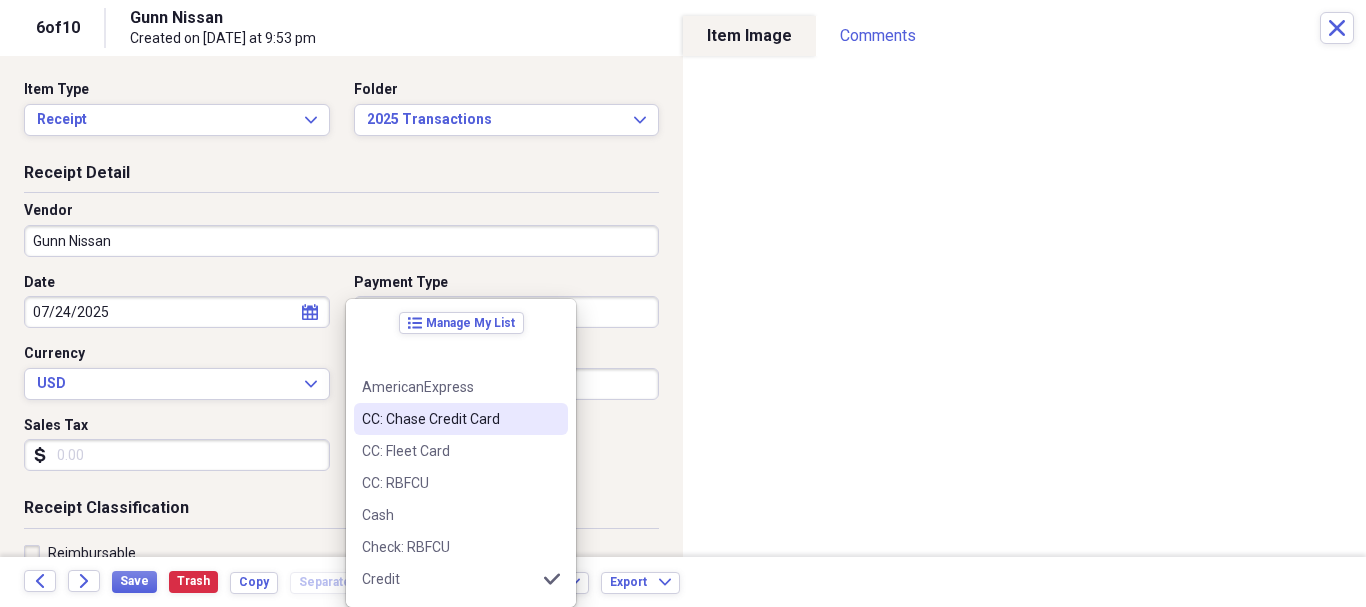 click on "CC: Chase Credit Card" at bounding box center (461, 419) 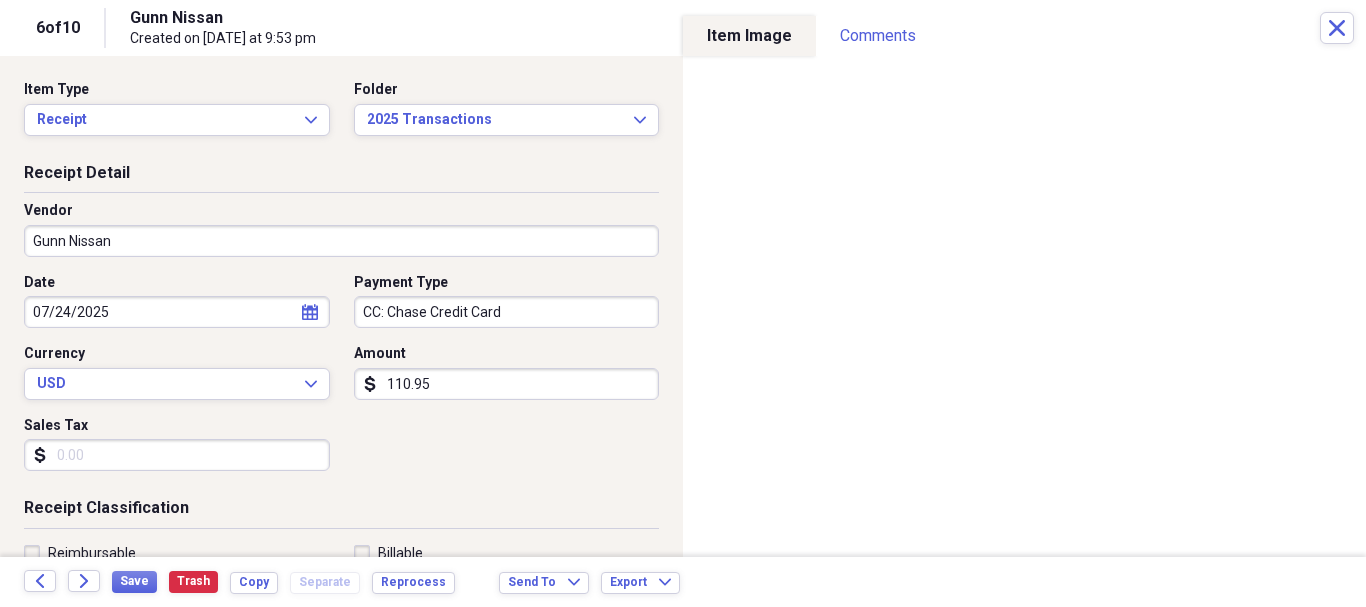 click on "110.95" at bounding box center [507, 384] 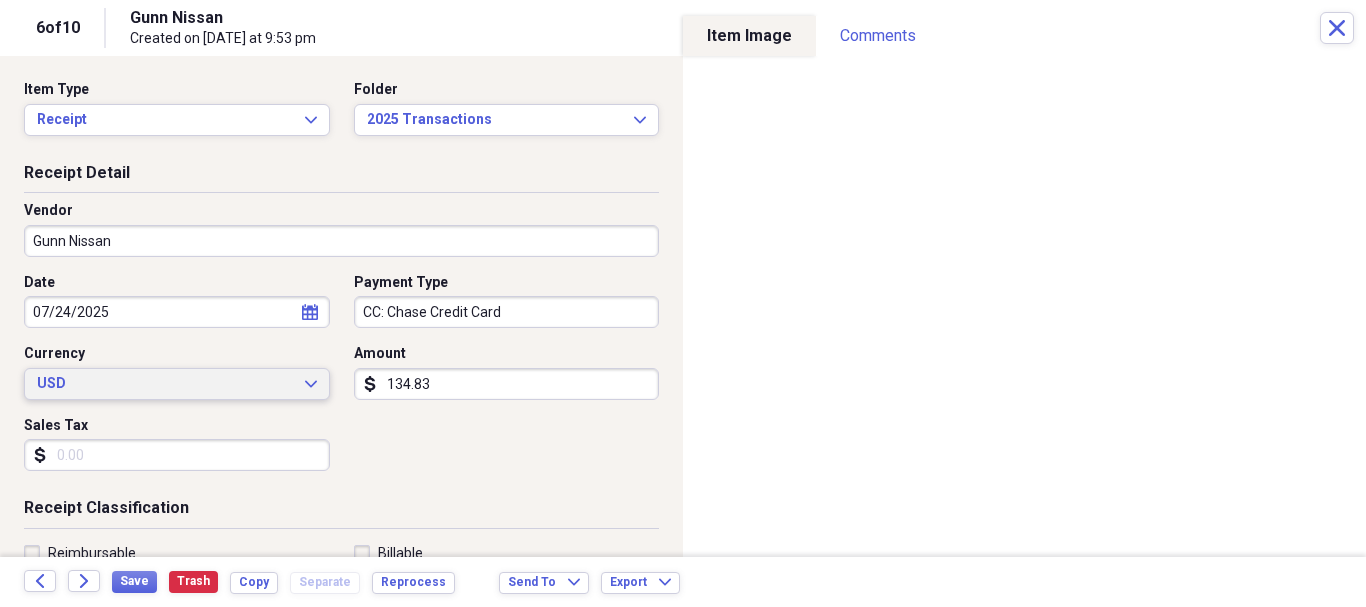 scroll, scrollTop: 200, scrollLeft: 0, axis: vertical 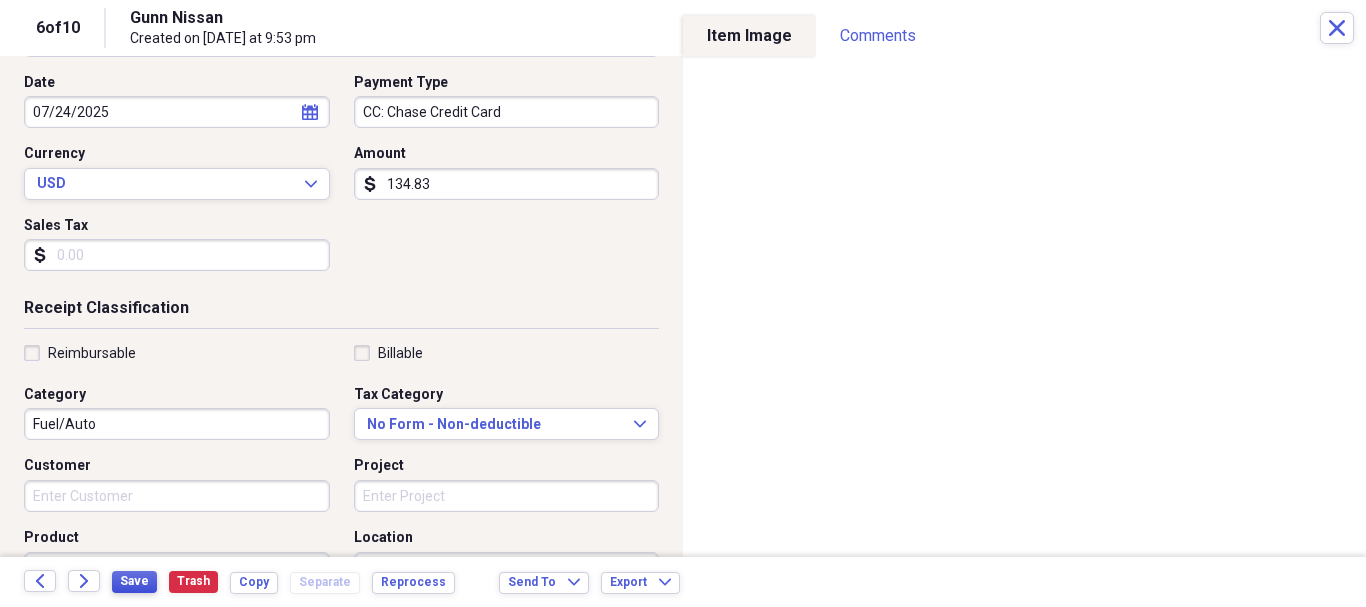 type on "134.83" 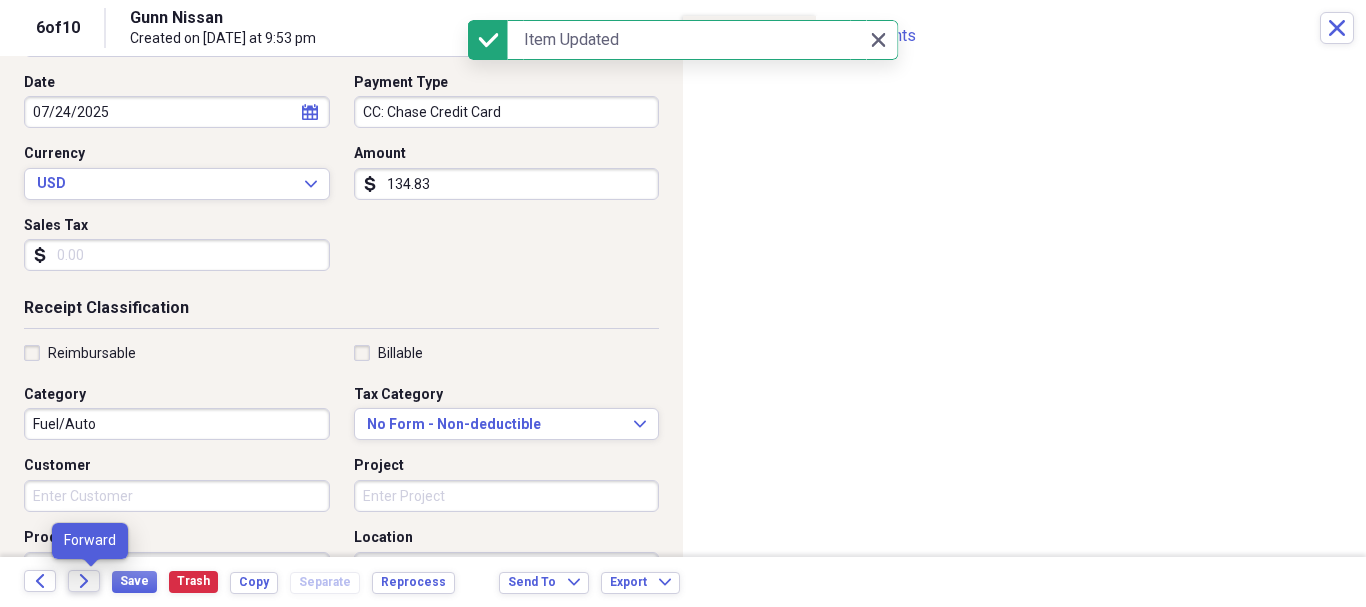 click on "Forward" at bounding box center [84, 581] 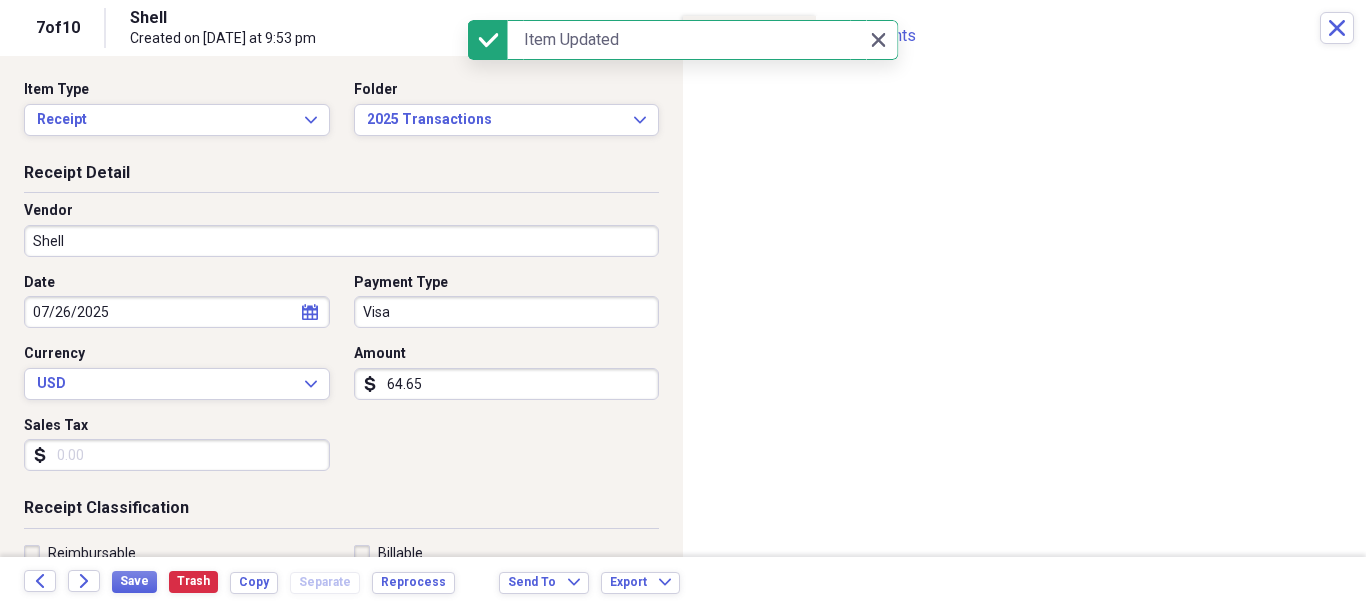 click on "Shell" at bounding box center (341, 241) 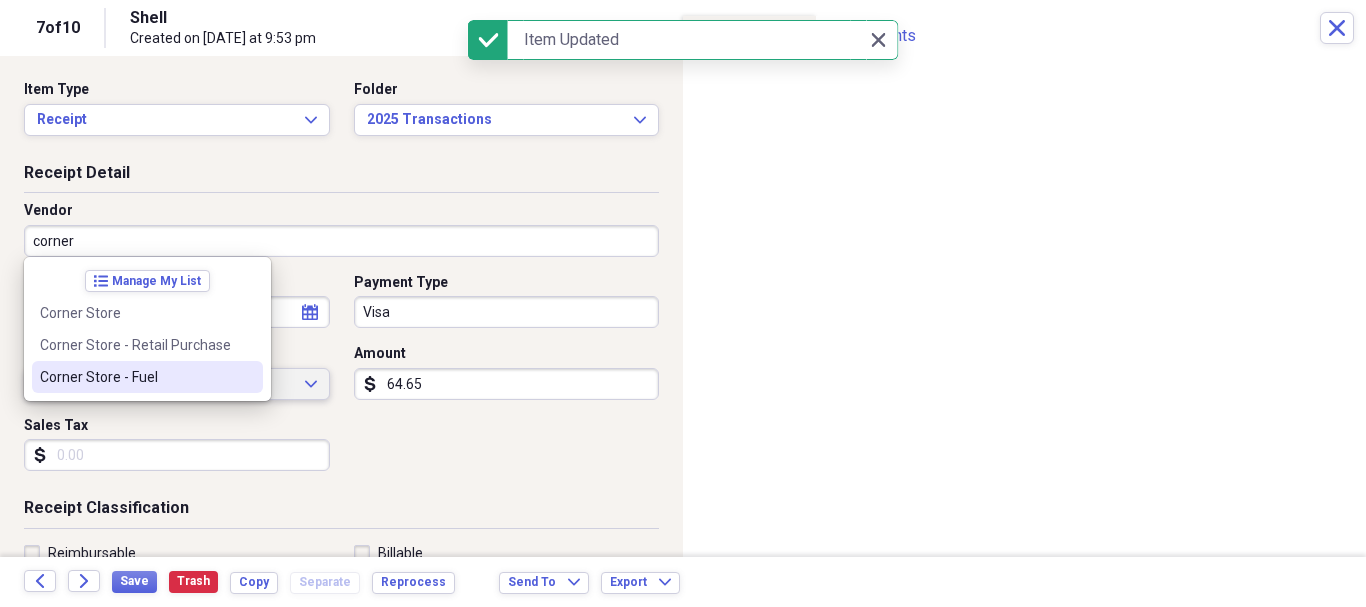 drag, startPoint x: 161, startPoint y: 371, endPoint x: 172, endPoint y: 372, distance: 11.045361 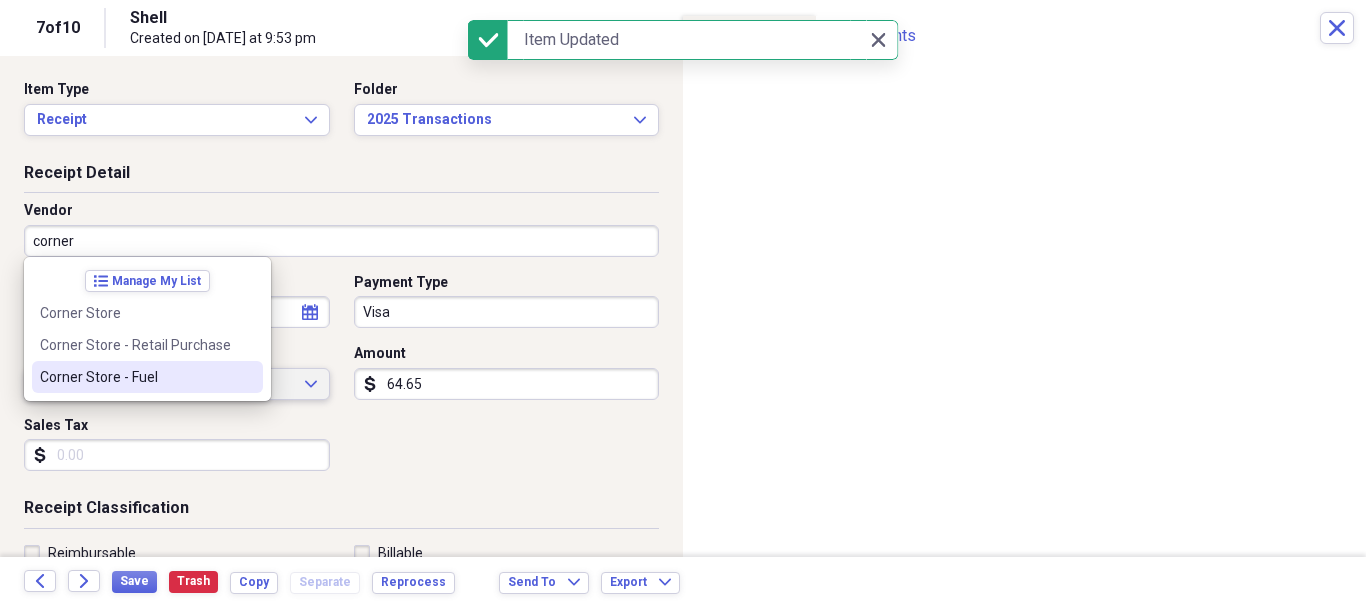 click on "Corner Store - Fuel" at bounding box center (135, 377) 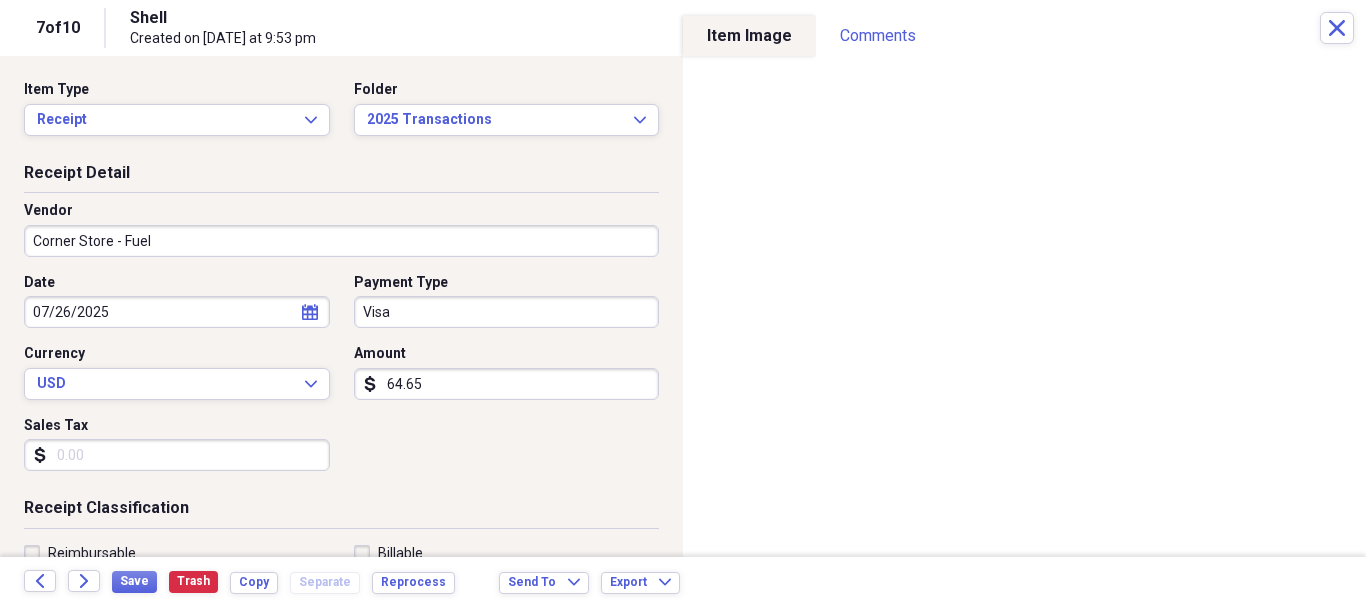 click on "Organize My Files 3 Collapse Unfiled Needs Review 3 Unfiled All Files Unfiled Unfiled Unfiled Saved Reports Collapse My Cabinet Pooltastic's Cabinet Add Folder Collapse Open Folder 2025 Transactions Add Folder Folder [01] 21000: Chase Credit Card Add Folder Folder [05] 21002: RBFCU Platinum MasterCard Add Folder Folder [20] -------------------------------------- Add Folder Folder [21] 10101: RBFCU Checking Add Folder Folder [22] 10201: RBFCU Savings Add Folder Folder [50] -------------------------------------- Add Folder Folder [51] 26001: Loans from Owner Add Folder Folder [99] 30100: Owner's Contributions Add Folder Folder [z] Lost/Junk? Add Folder Collapse Open Folder z Archive Add Folder Expand Folder 2011 Transactions Add Folder Expand Folder 2012 Transactions Add Folder Expand Folder 2013 Transactions Add Folder Expand Folder 2014 Transactions Add Folder Expand Folder 2015 Transactions Add Folder Expand Folder 2016 Transactions Add Folder Expand Folder 2017 Transactions Add Folder Expand Folder Expand 1" at bounding box center [683, 303] 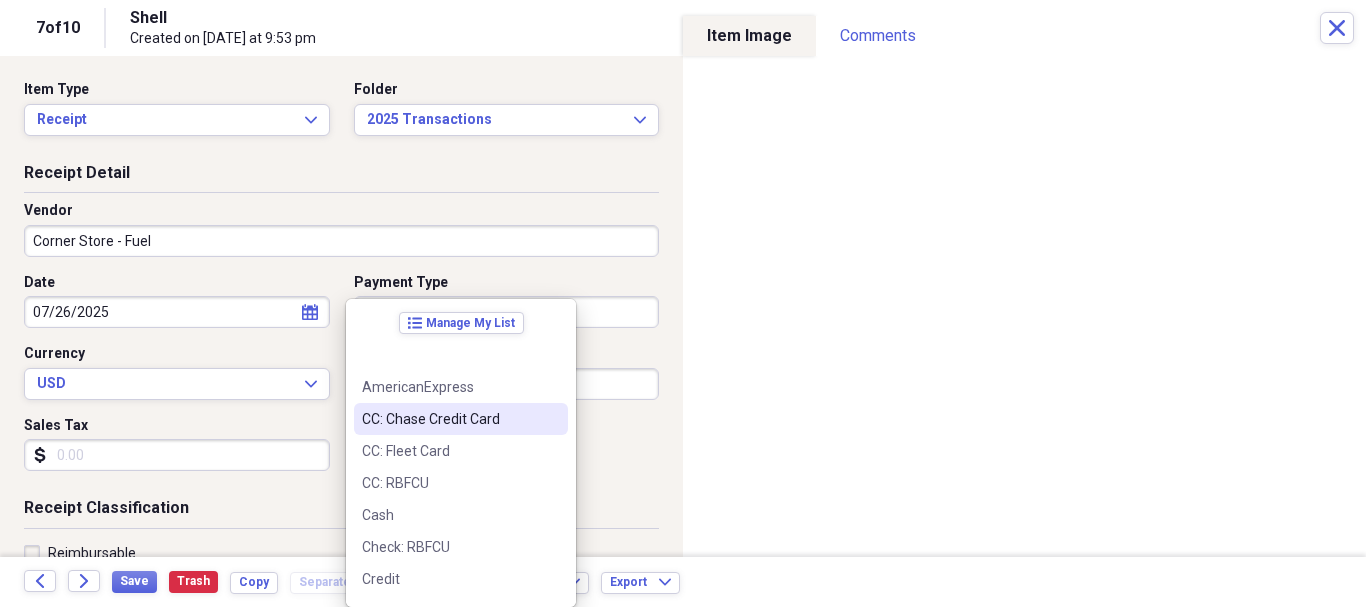 click on "CC: Chase Credit Card" at bounding box center (449, 419) 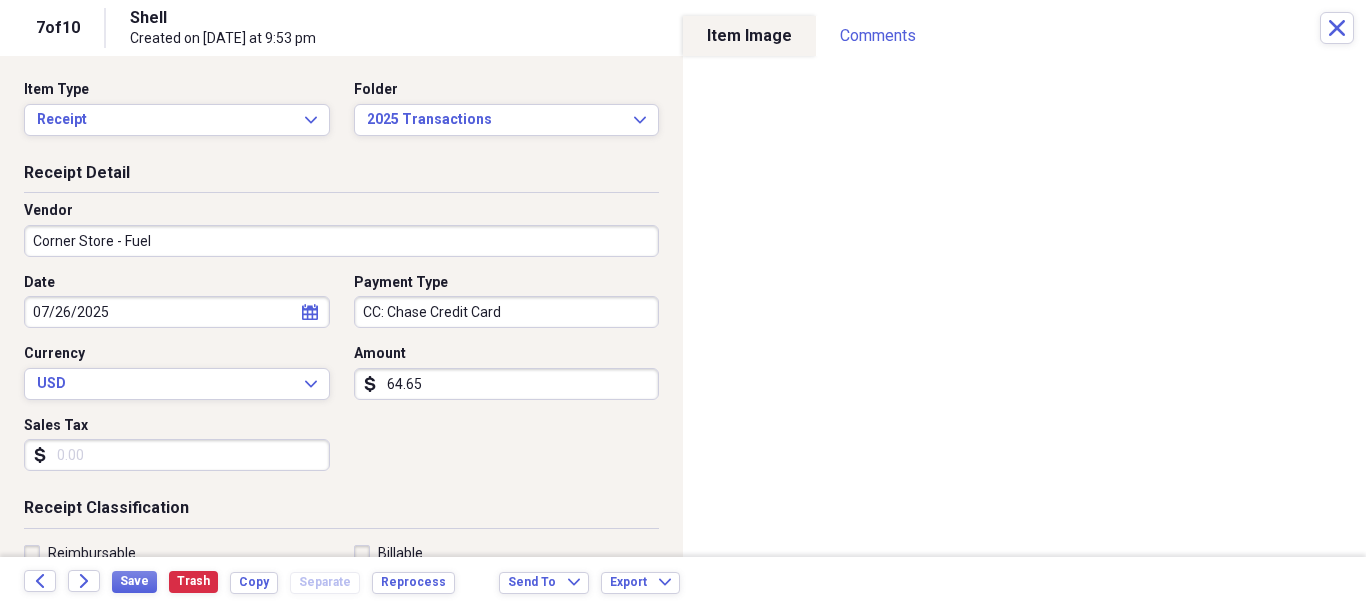 click on "Date [DATE] calendar Calendar Payment Type CC: Chase Credit Card Currency USD Expand Amount dollar-sign 64.65 Sales Tax dollar-sign" at bounding box center (341, 380) 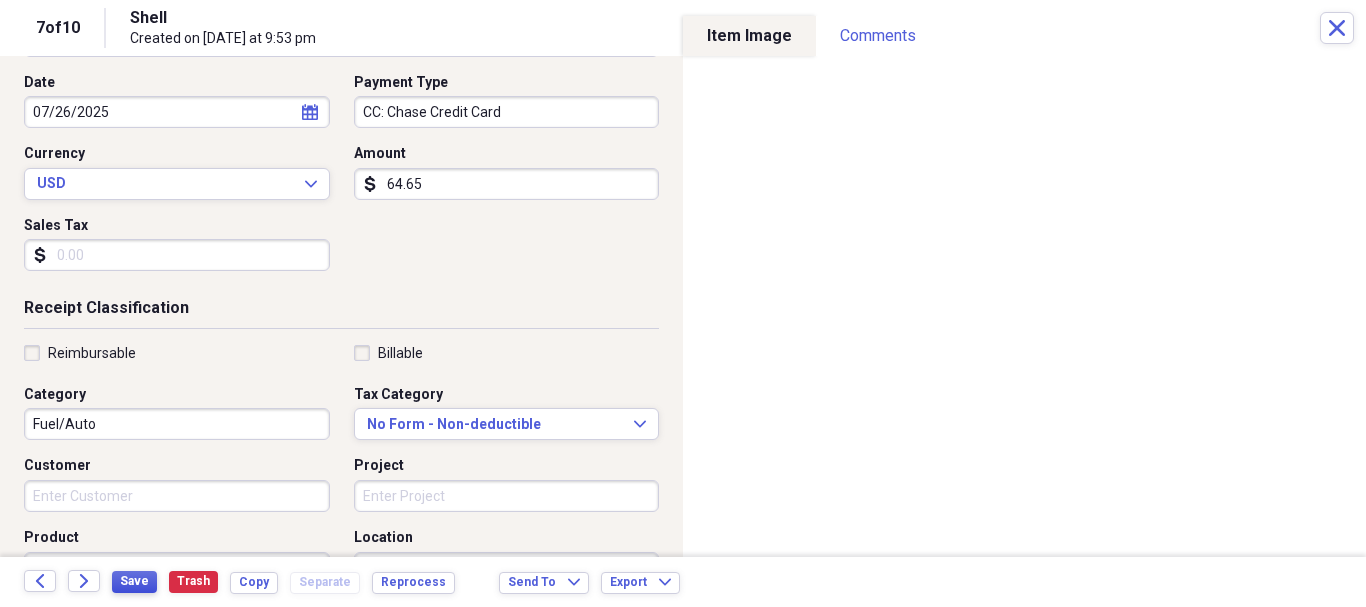 click on "Save" at bounding box center [134, 581] 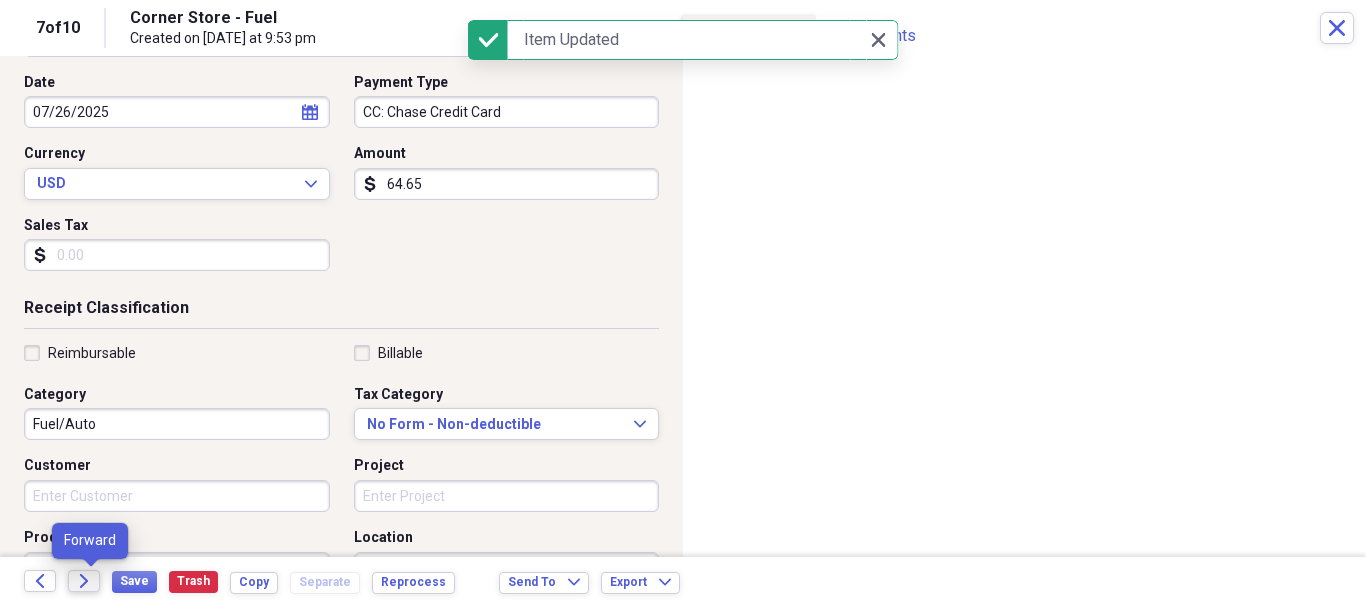 click 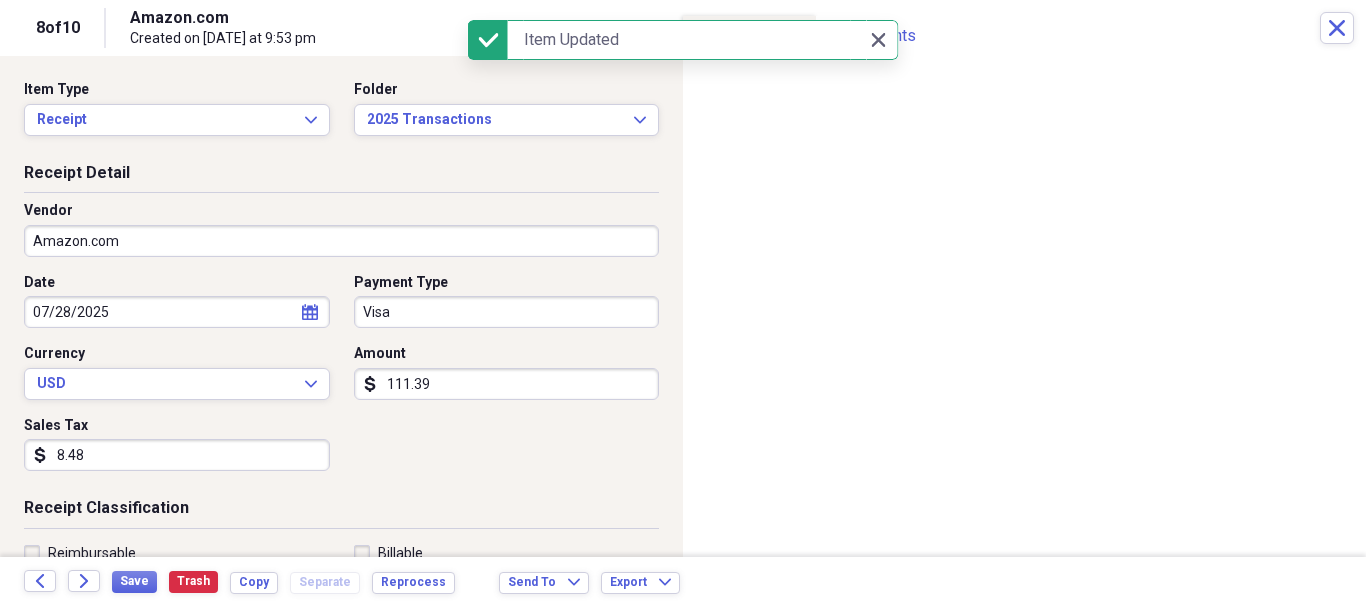 click on "Organize My Files 2 Collapse Unfiled Needs Review 2 Unfiled All Files Unfiled Unfiled Unfiled Saved Reports Collapse My Cabinet Pooltastic's Cabinet Add Folder Collapse Open Folder 2025 Transactions Add Folder Folder [01] 21000: Chase Credit Card Add Folder Folder [05] 21002: RBFCU Platinum MasterCard Add Folder Folder [20] -------------------------------------- Add Folder Folder [21] 10101: RBFCU Checking Add Folder Folder [22] 10201: RBFCU Savings Add Folder Folder [50] -------------------------------------- Add Folder Folder [51] 26001: Loans from Owner Add Folder Folder [99] 30100: Owner's Contributions Add Folder Folder [z] Lost/Junk? Add Folder Collapse Open Folder z Archive Add Folder Expand Folder 2011 Transactions Add Folder Expand Folder 2012 Transactions Add Folder Expand Folder 2013 Transactions Add Folder Expand Folder 2014 Transactions Add Folder Expand Folder 2015 Transactions Add Folder Expand Folder 2016 Transactions Add Folder Expand Folder 2017 Transactions Add Folder Expand Folder Expand 1" at bounding box center (683, 303) 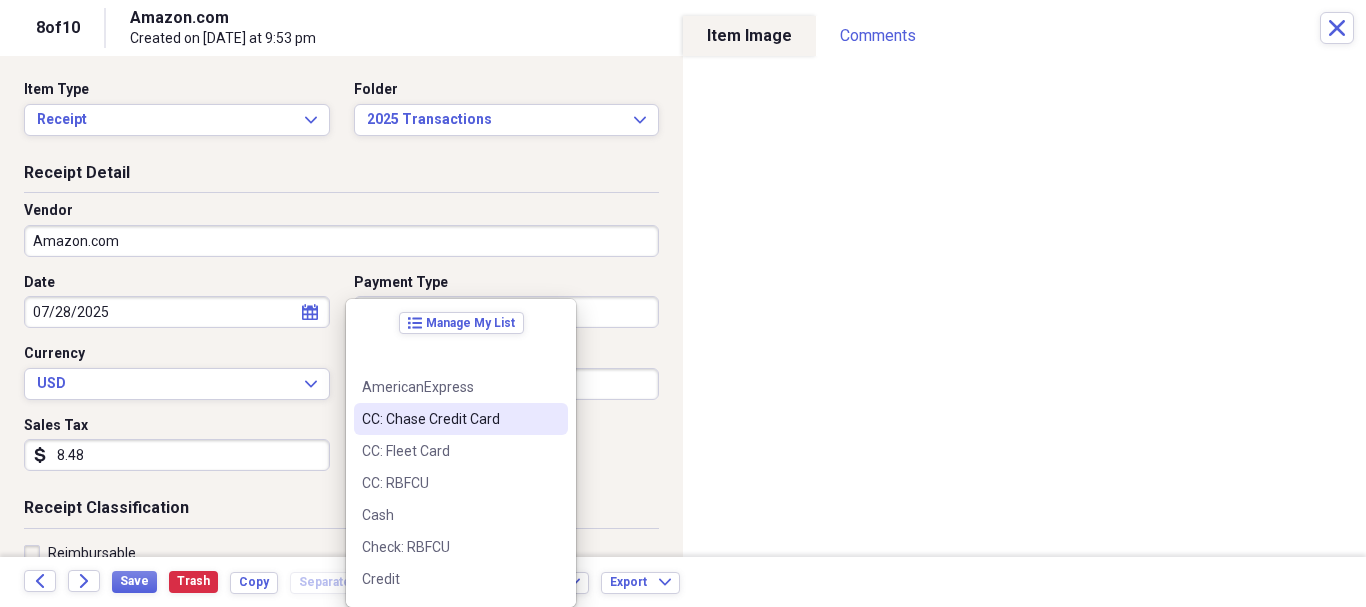 click on "CC: Chase Credit Card" at bounding box center [449, 419] 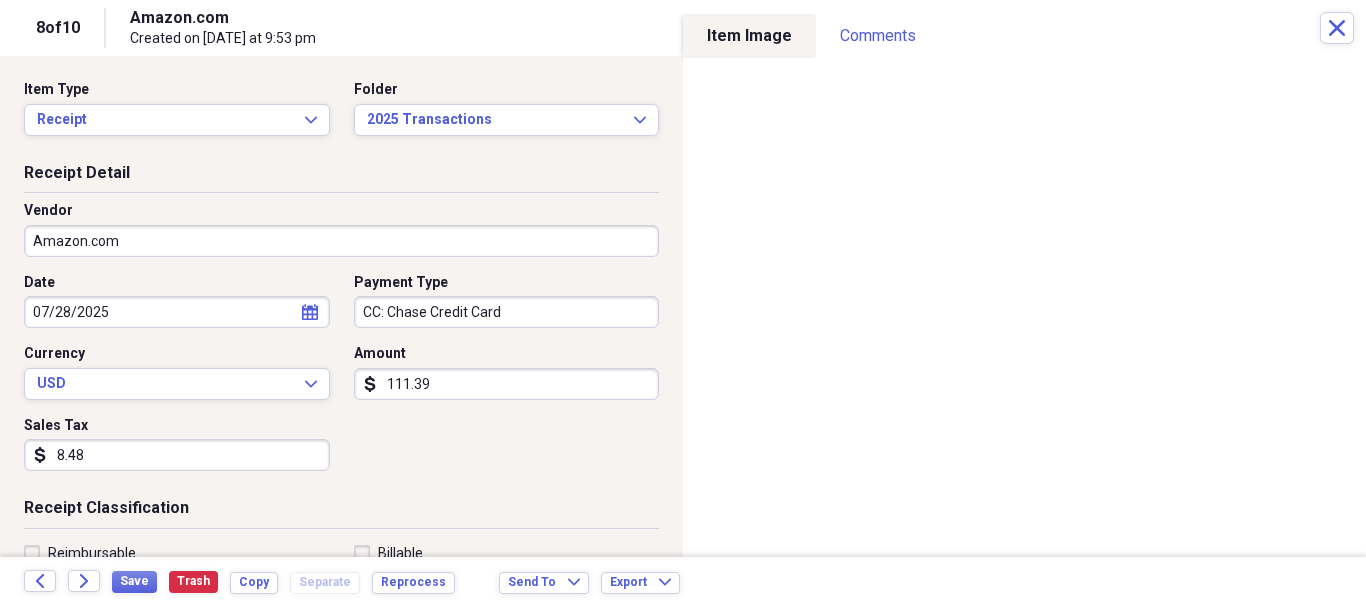 click on "Date [DATE] calendar Calendar Payment Type CC: Chase Credit Card Currency USD Expand Amount dollar-sign 111.39 Sales Tax dollar-sign 8.48" at bounding box center [341, 380] 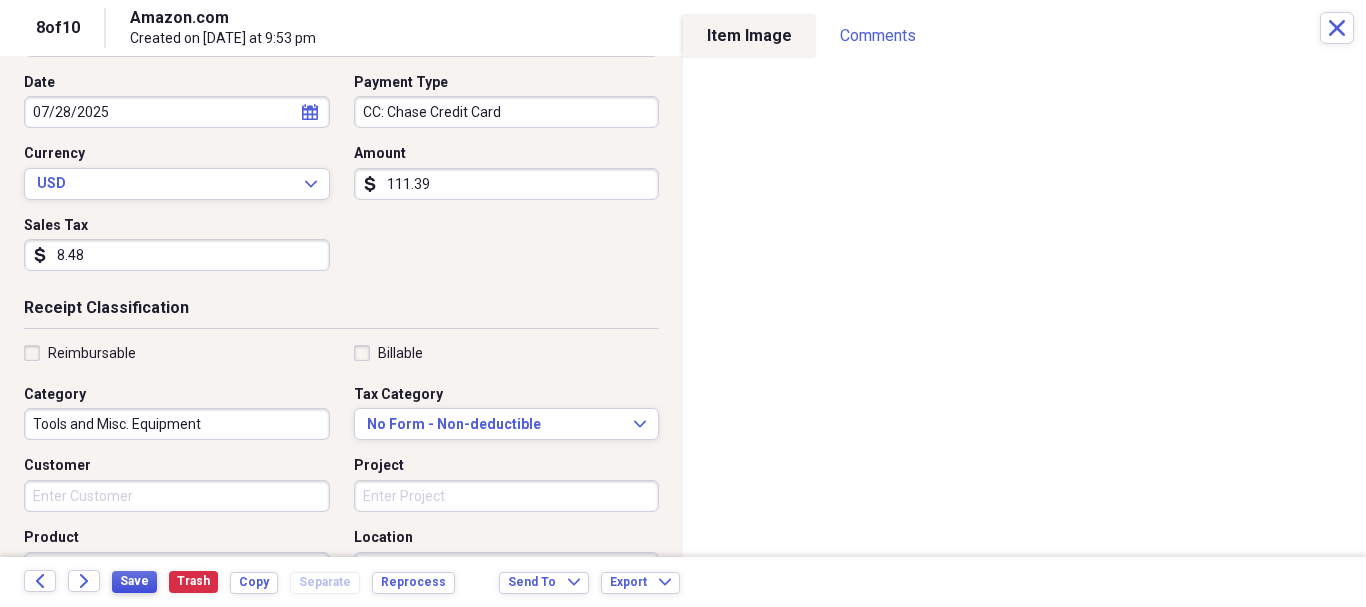 click on "Save" at bounding box center [134, 581] 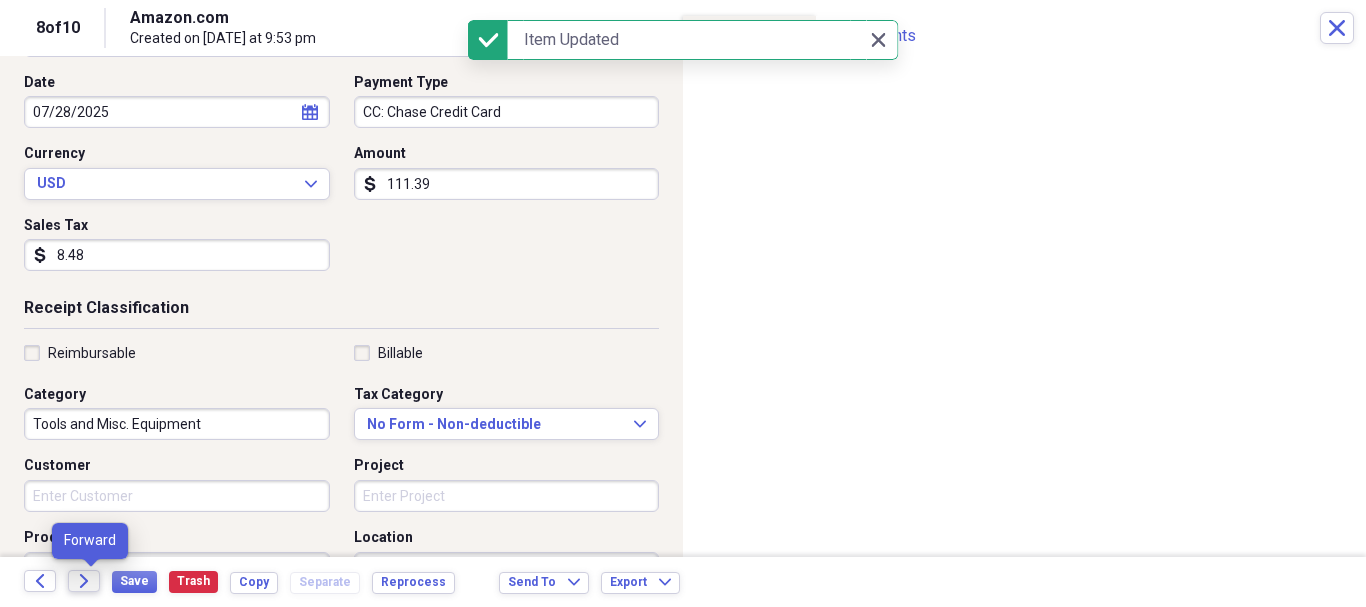 click on "Forward" 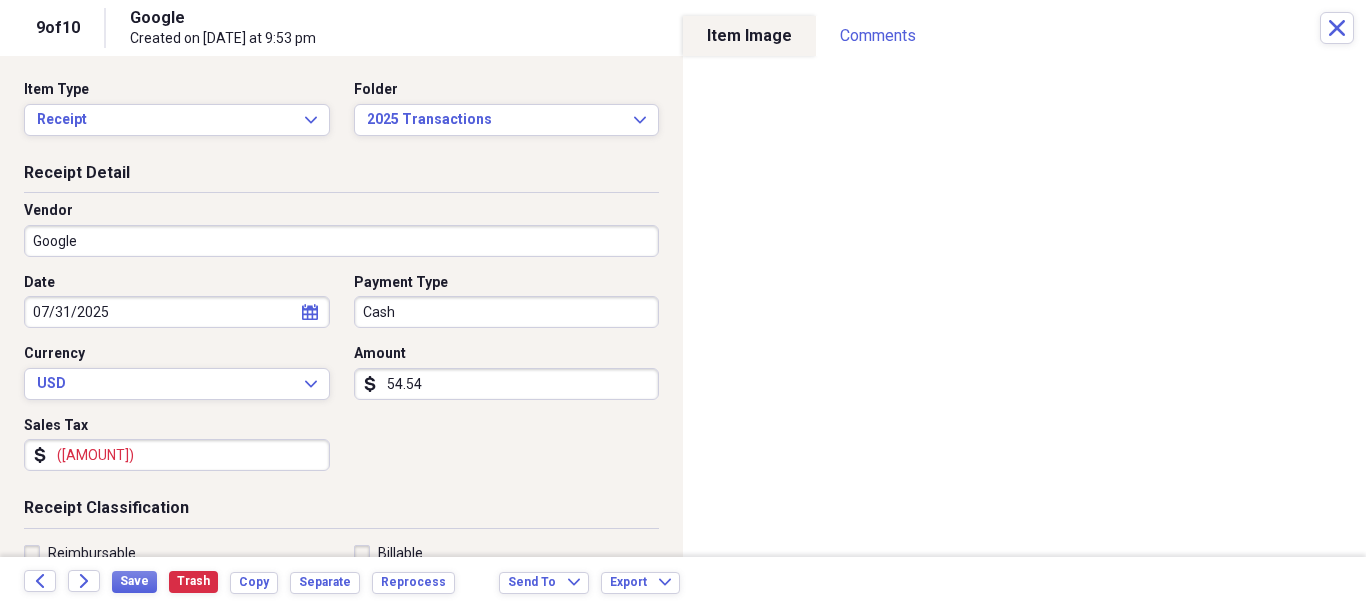 click on "Google" at bounding box center (341, 241) 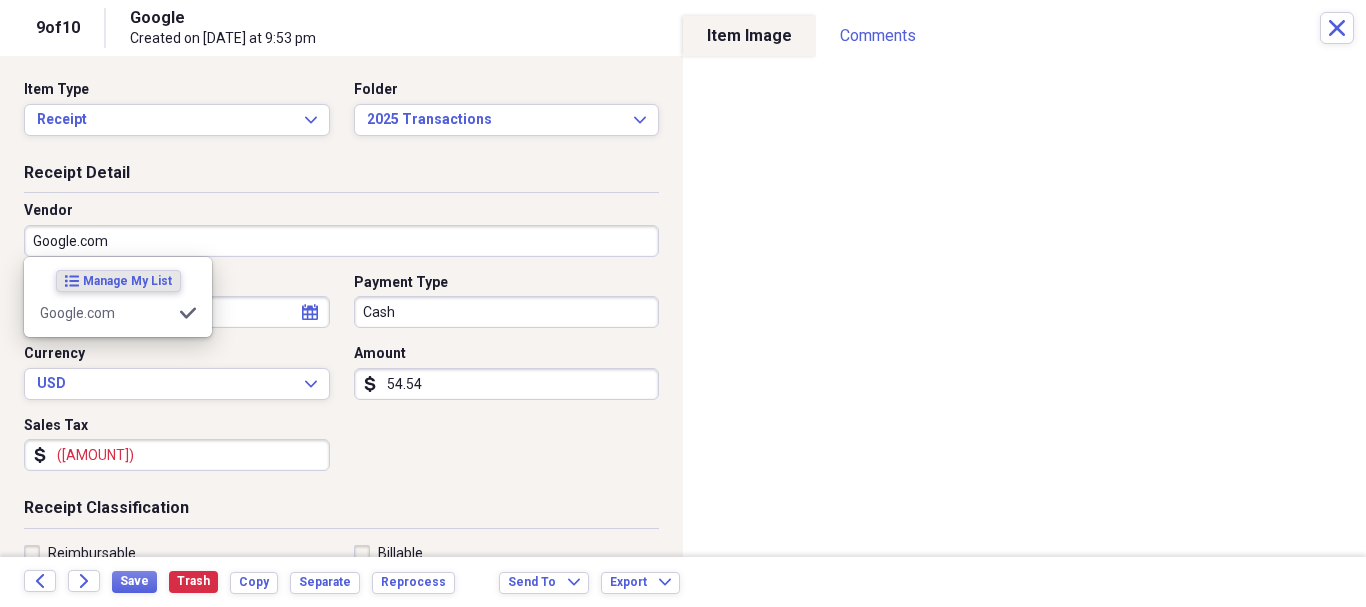 type on "Google.com" 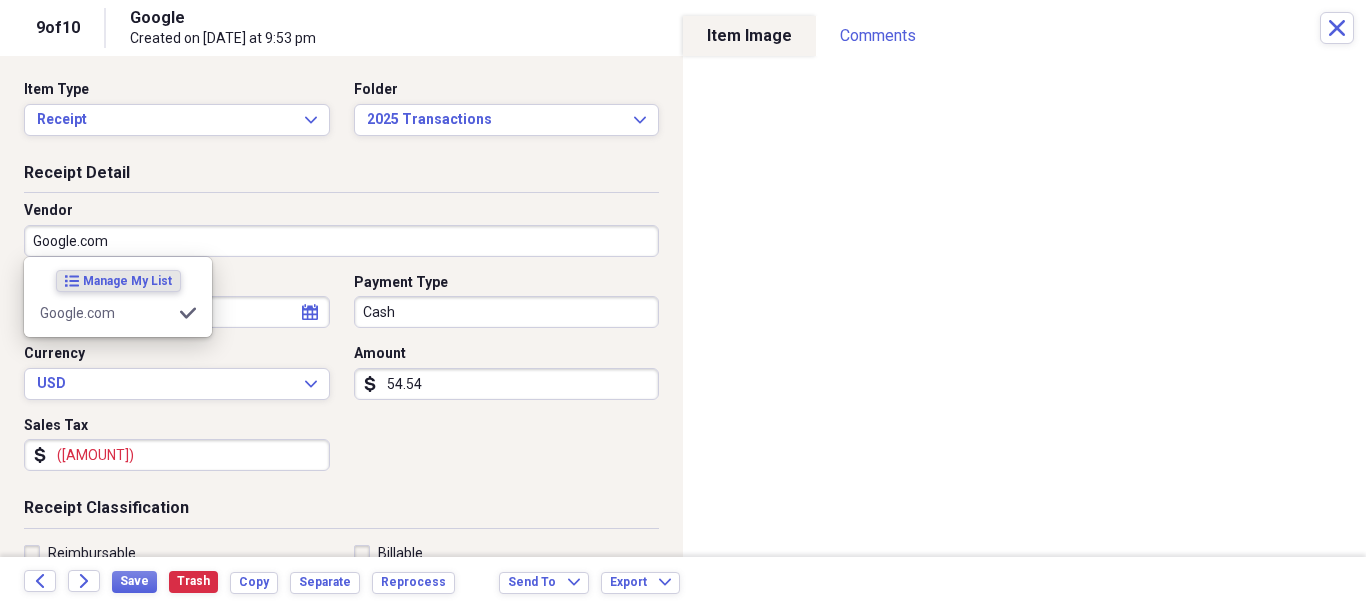 select on "6" 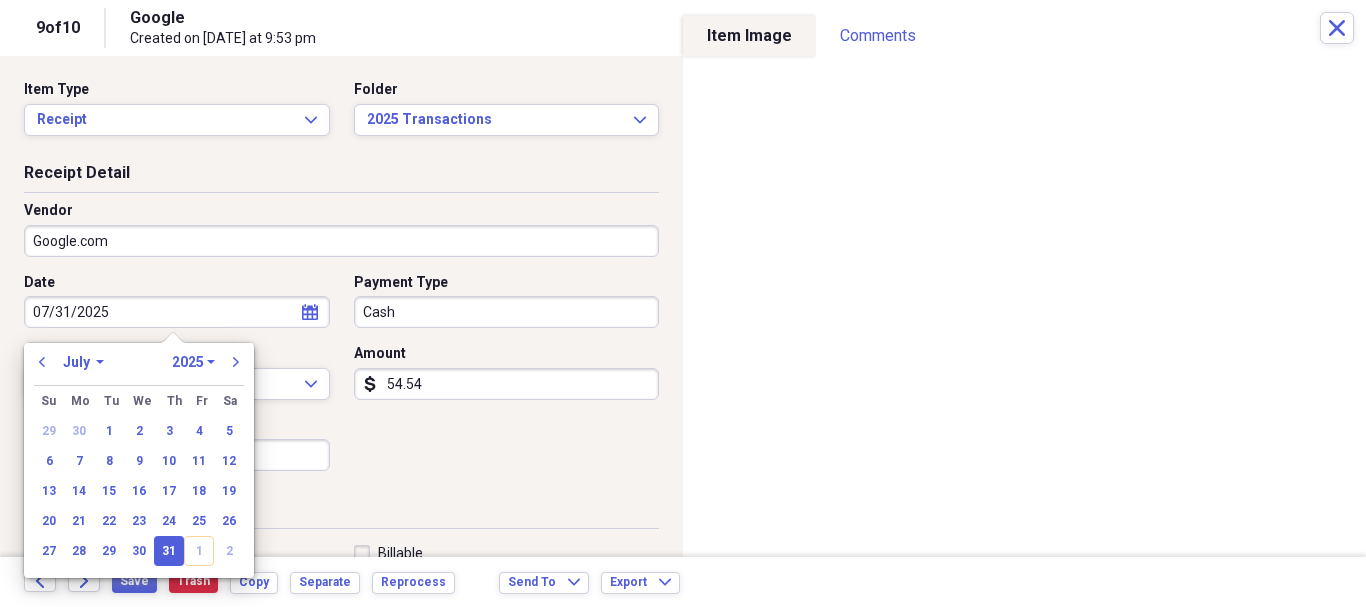 type on "Software/Hardware" 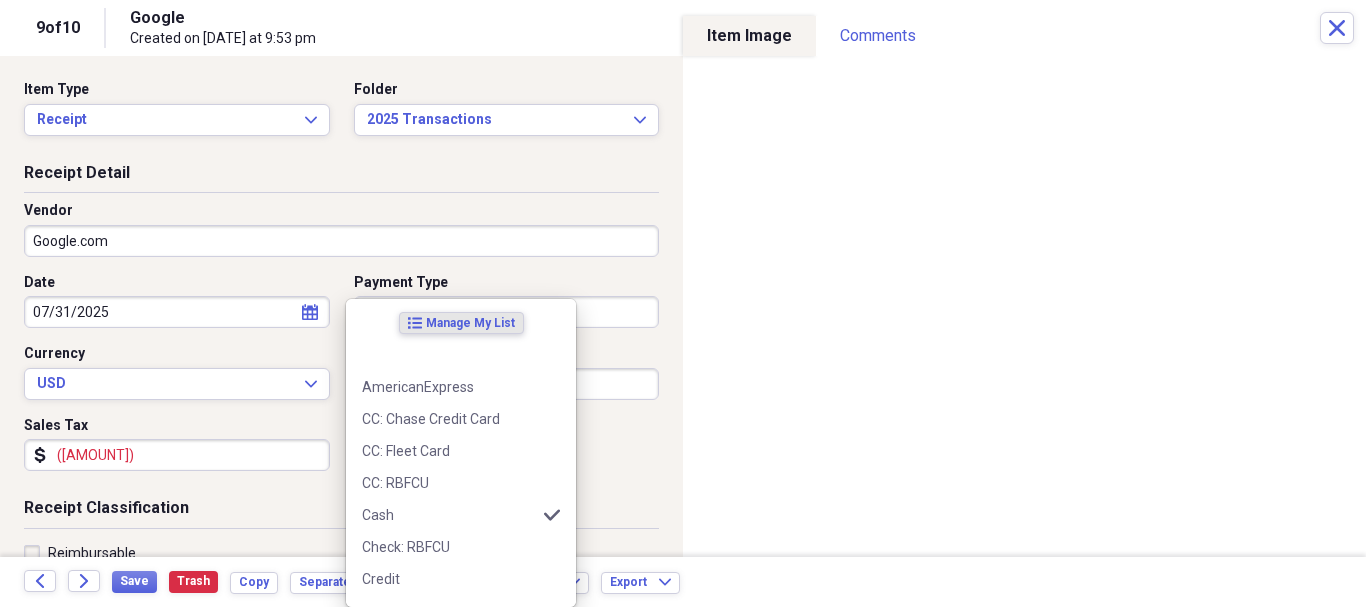 drag, startPoint x: 432, startPoint y: 302, endPoint x: 436, endPoint y: 349, distance: 47.169907 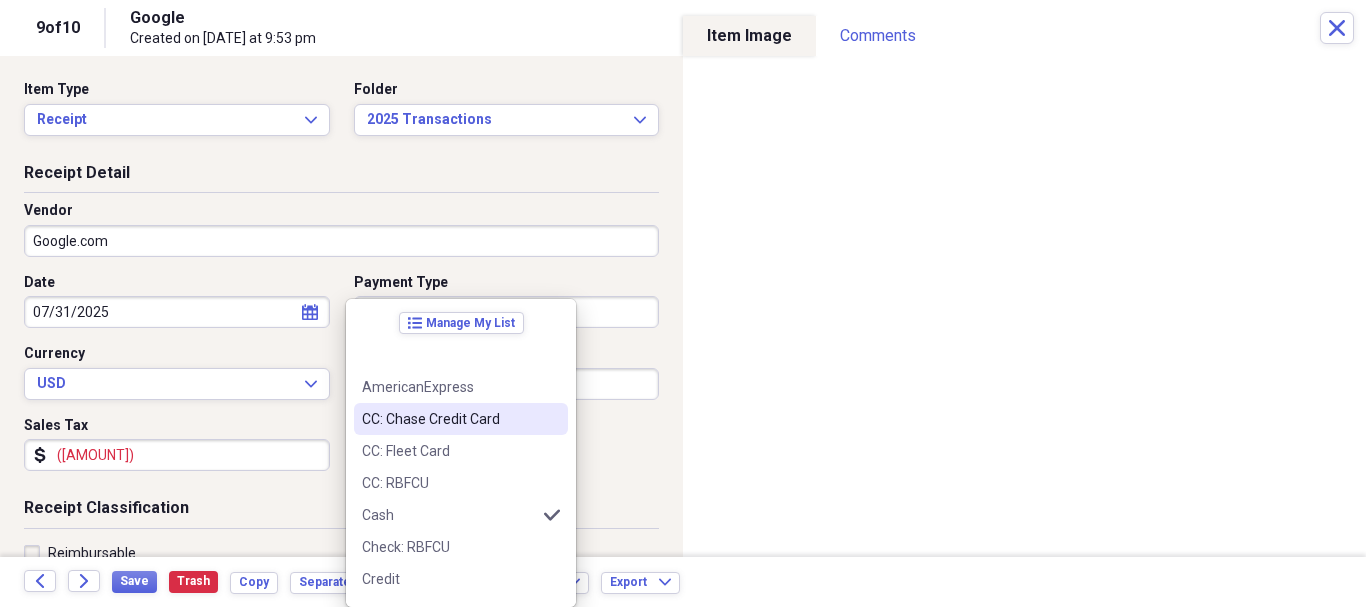 click on "CC: Chase Credit Card" at bounding box center [449, 419] 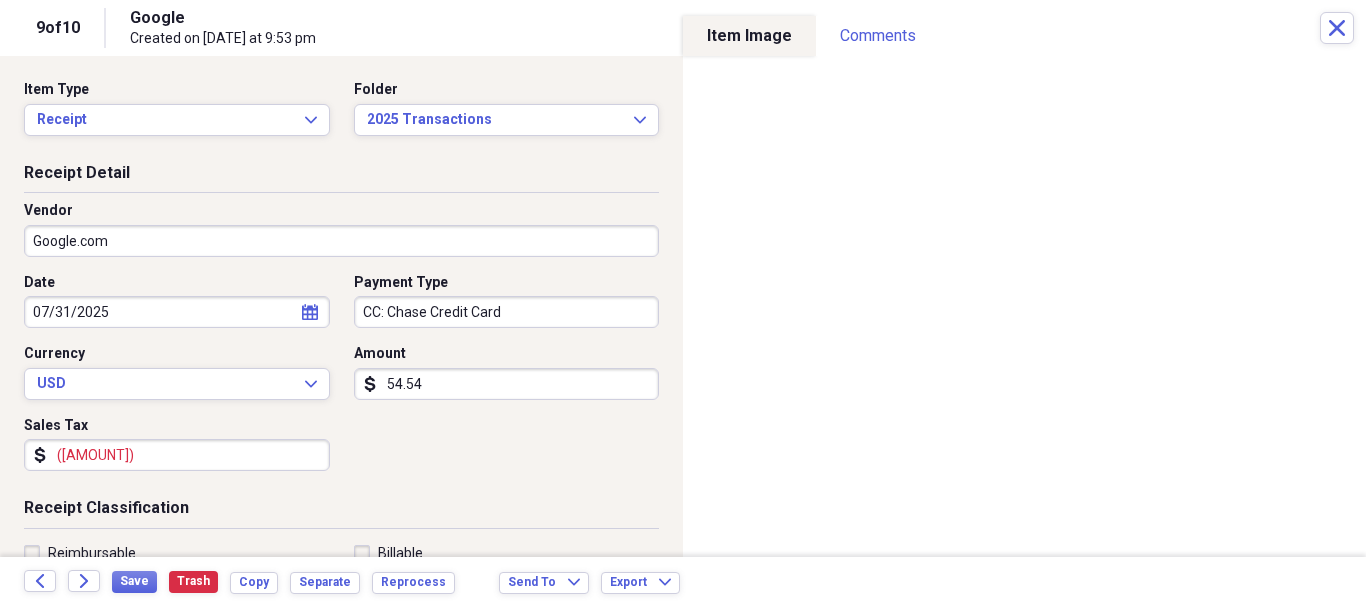 click on "([AMOUNT])" at bounding box center (177, 455) 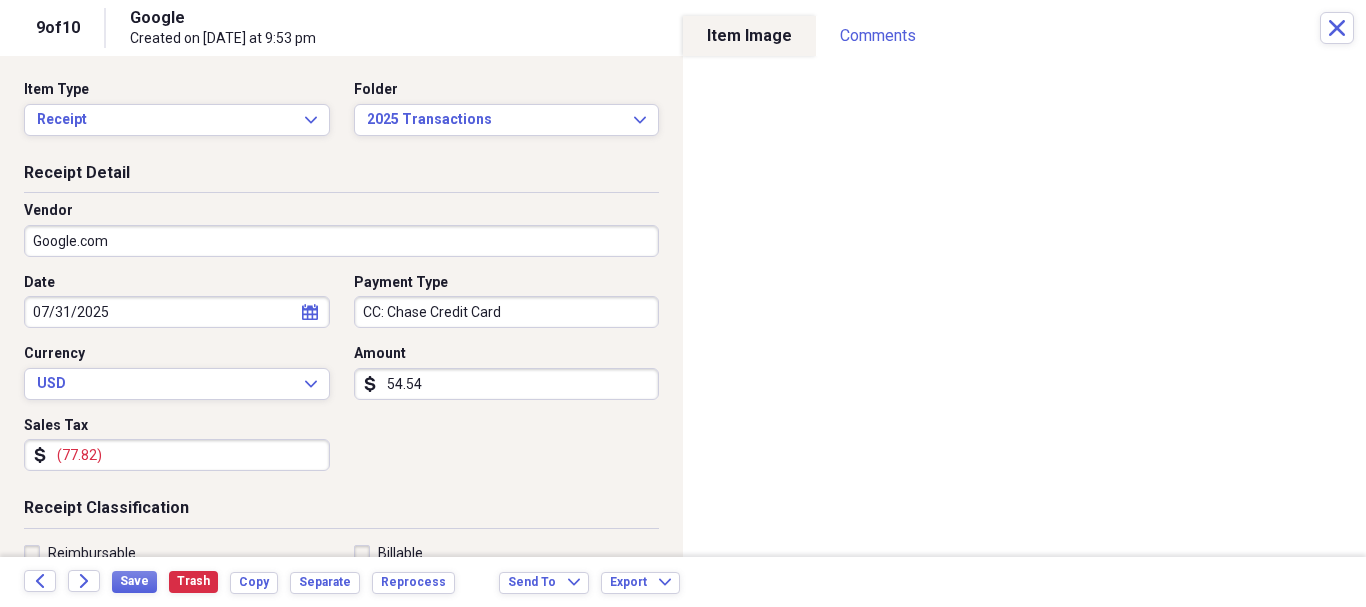 click on "(77.82)" at bounding box center (177, 455) 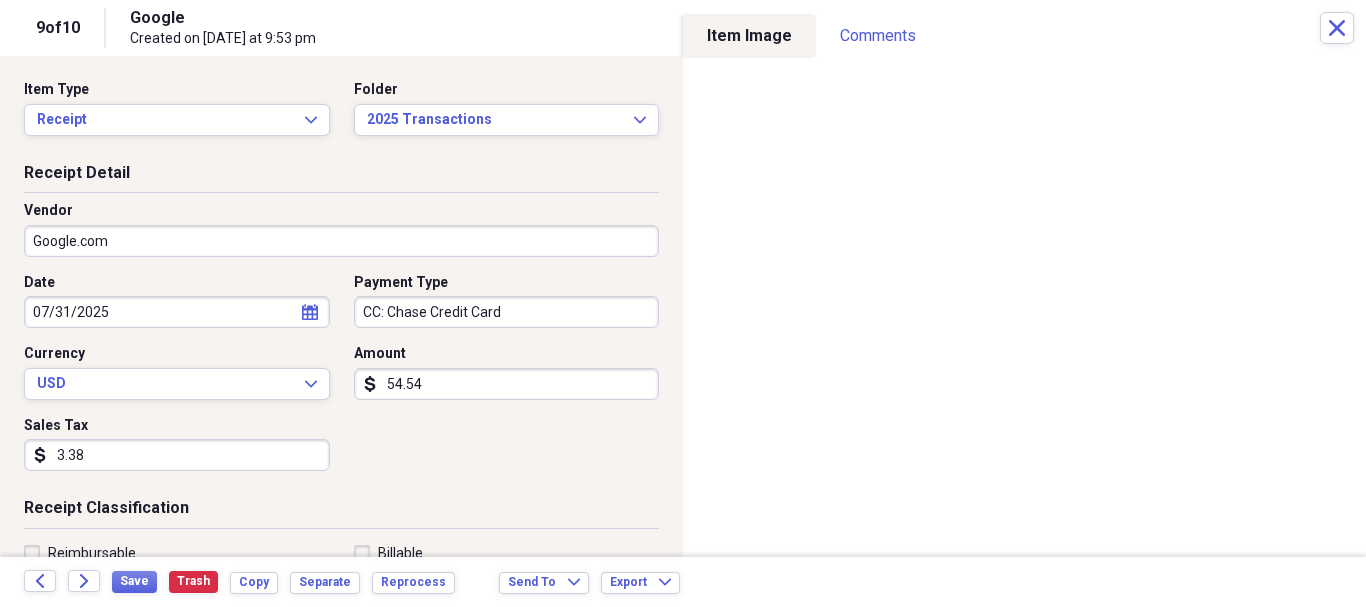 type on "3.38" 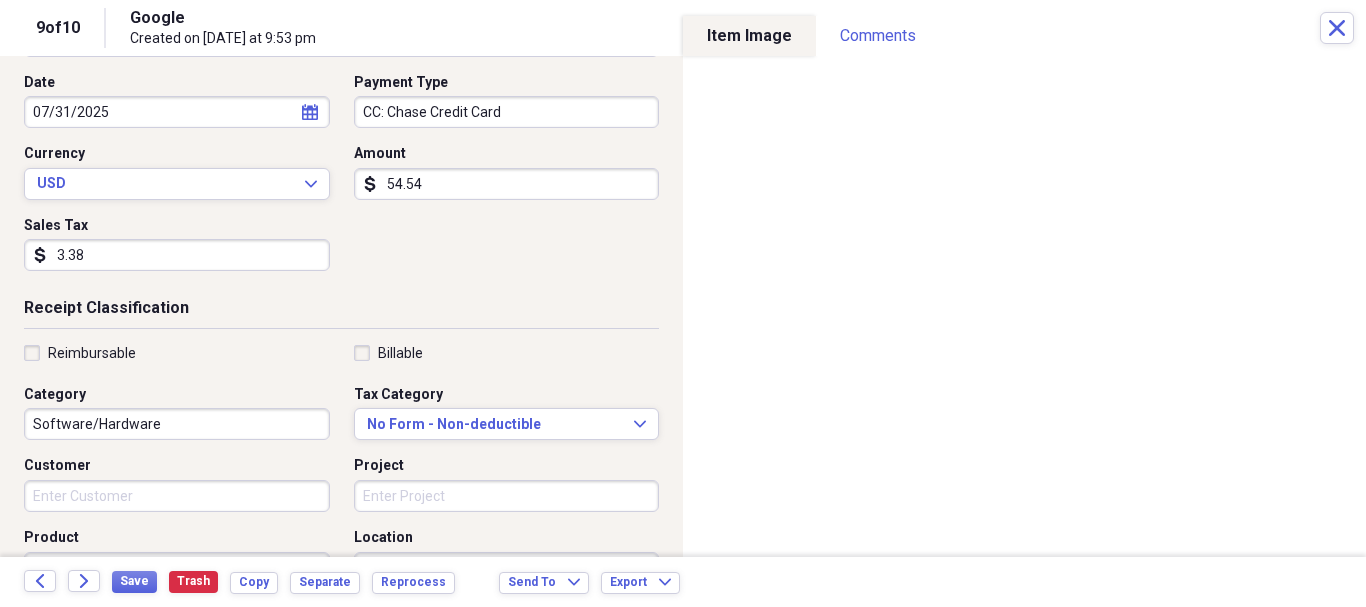 scroll, scrollTop: 300, scrollLeft: 0, axis: vertical 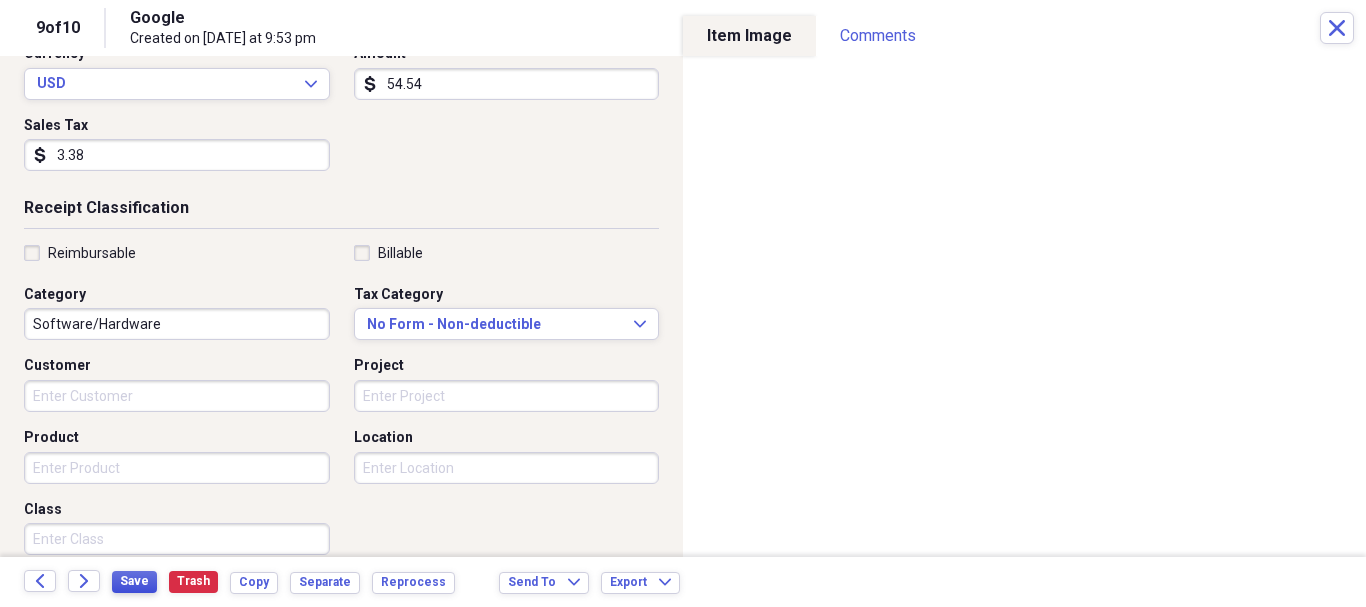 click on "Save" at bounding box center (134, 581) 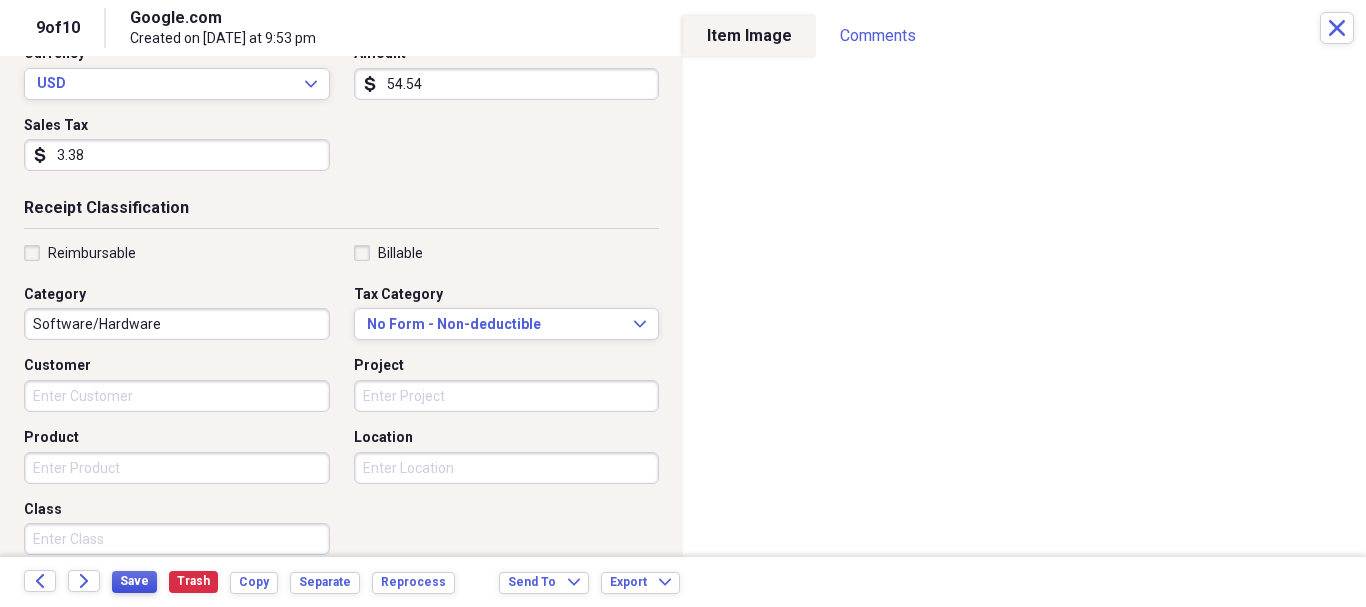 type 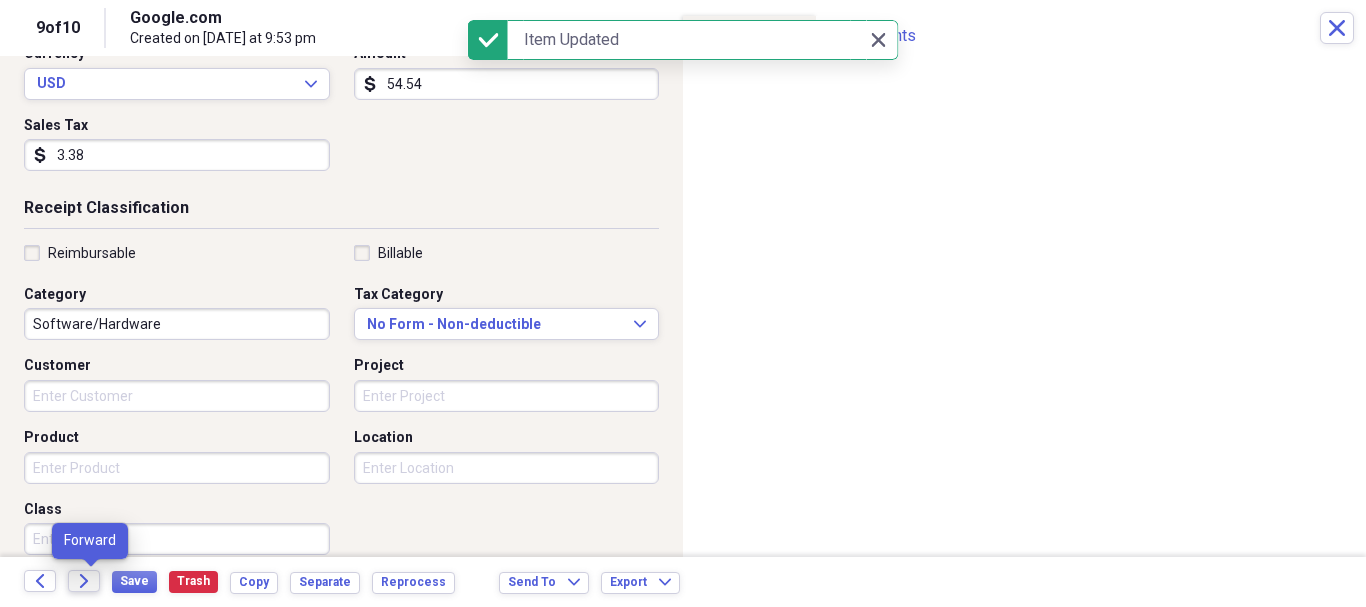 click 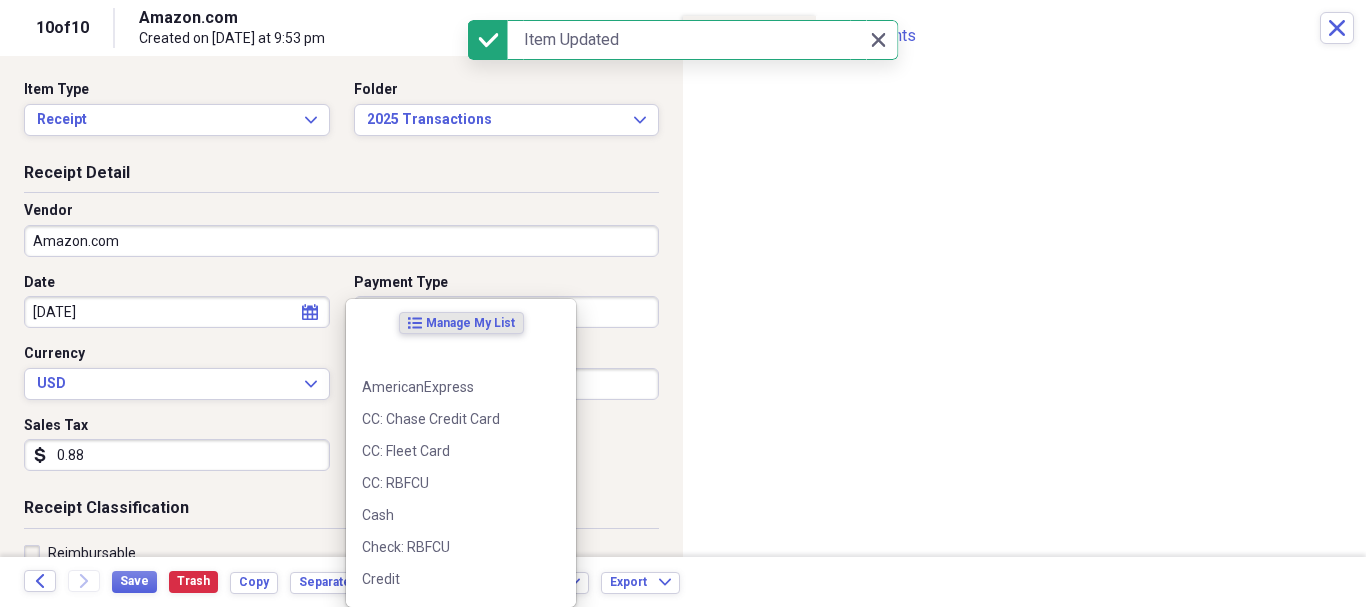 click on "Organize My Files Collapse Unfiled Needs Review Unfiled All Files Unfiled Unfiled Unfiled Saved Reports Collapse My Cabinet Pooltastic's Cabinet Add Folder Collapse Open Folder 2025 Transactions Add Folder Folder [01] 21000: Chase Credit Card Add Folder Folder [05] 21002: RBFCU Platinum MasterCard Add Folder Folder [20] -------------------------------------- Add Folder Folder [21] 10101: RBFCU Checking Add Folder Folder [22] 10201: RBFCU Savings Add Folder Folder [50] -------------------------------------- Add Folder Folder [51] 26001: Loans from Owner Add Folder Folder [99] 30100: Owner's Contributions Add Folder Folder [z] Lost/Junk? Add Folder Collapse Open Folder z Archive Add Folder Expand Folder 2011 Transactions Add Folder Expand Folder 2012 Transactions Add Folder Expand Folder 2013 Transactions Add Folder Expand Folder 2014 Transactions Add Folder Expand Folder 2015 Transactions Add Folder Expand Folder 2016 Transactions Add Folder Expand Folder 2017 Transactions Add Folder Expand Folder Add Folder 1" at bounding box center [683, 303] 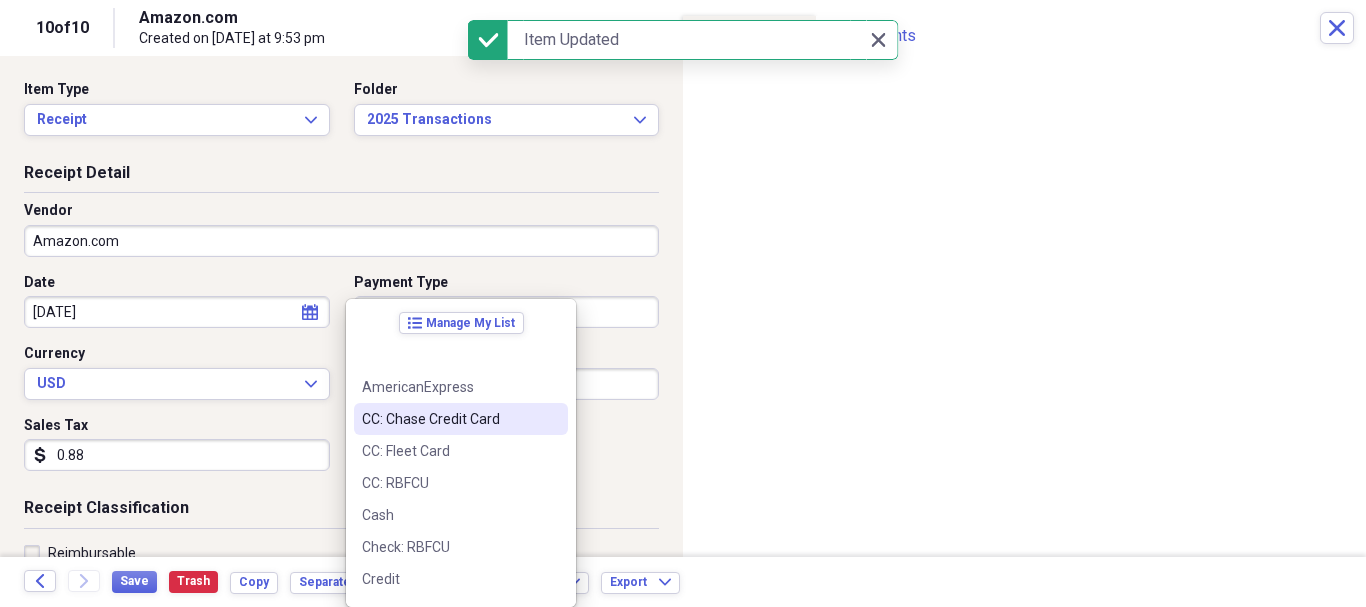 click on "CC: Chase Credit Card" at bounding box center (449, 419) 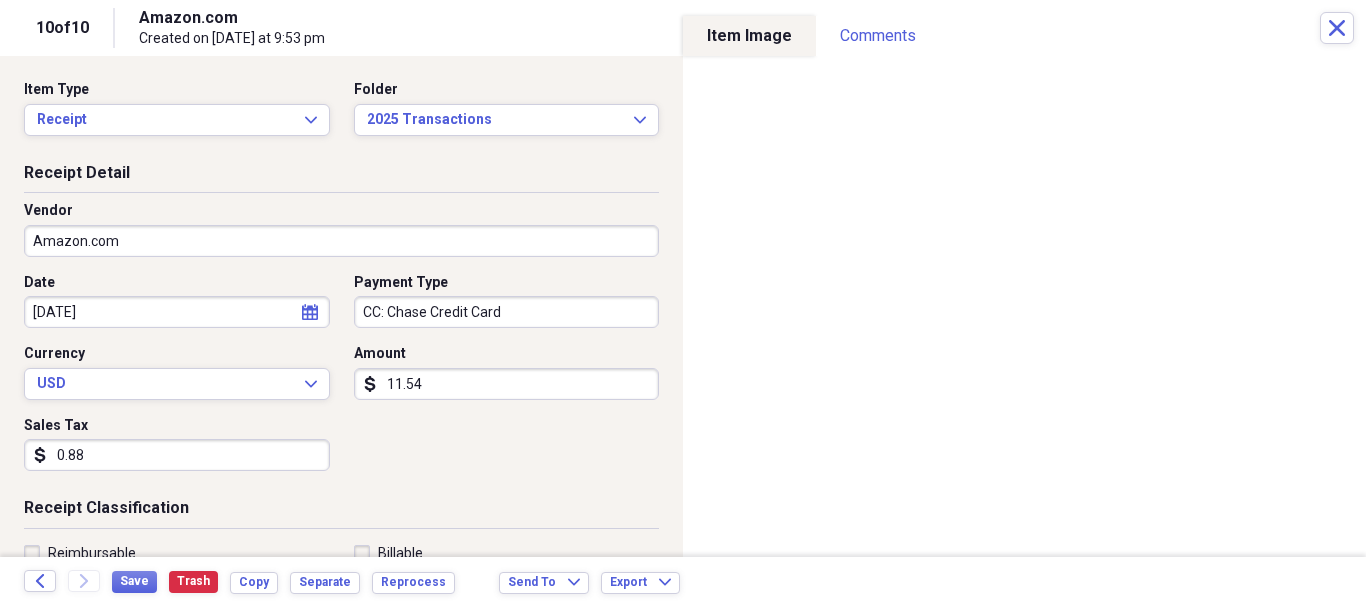 select on "2020" 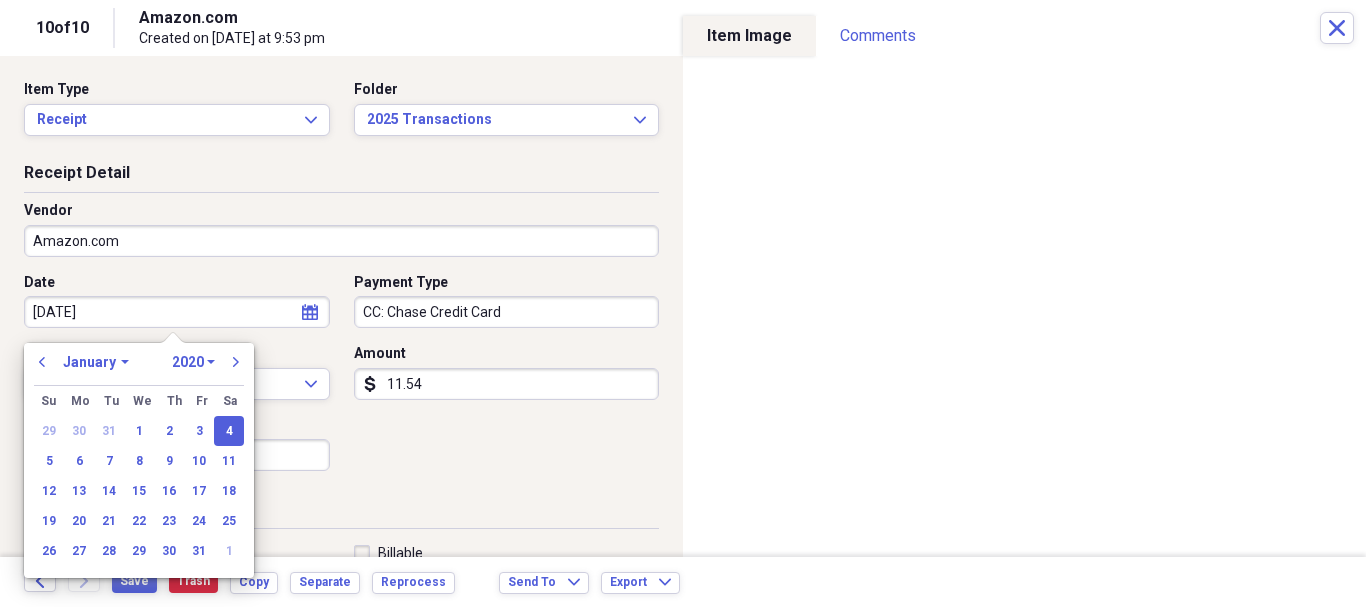 drag, startPoint x: 158, startPoint y: 314, endPoint x: 0, endPoint y: 308, distance: 158.11388 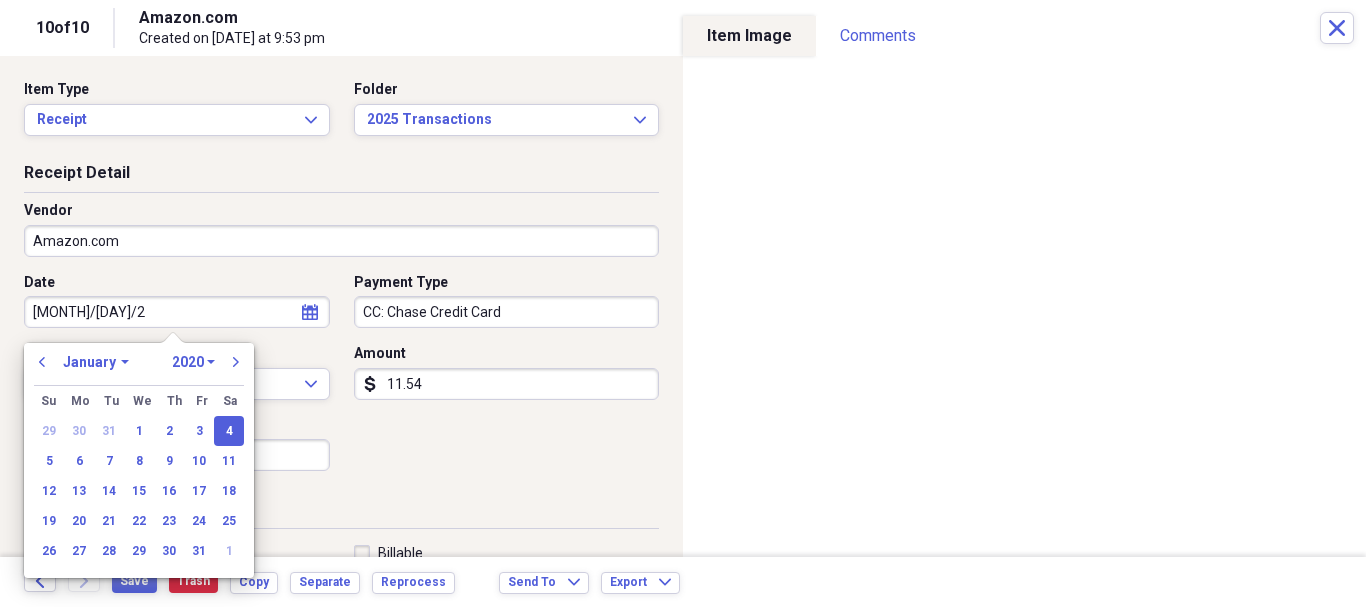 type on "7/24/25" 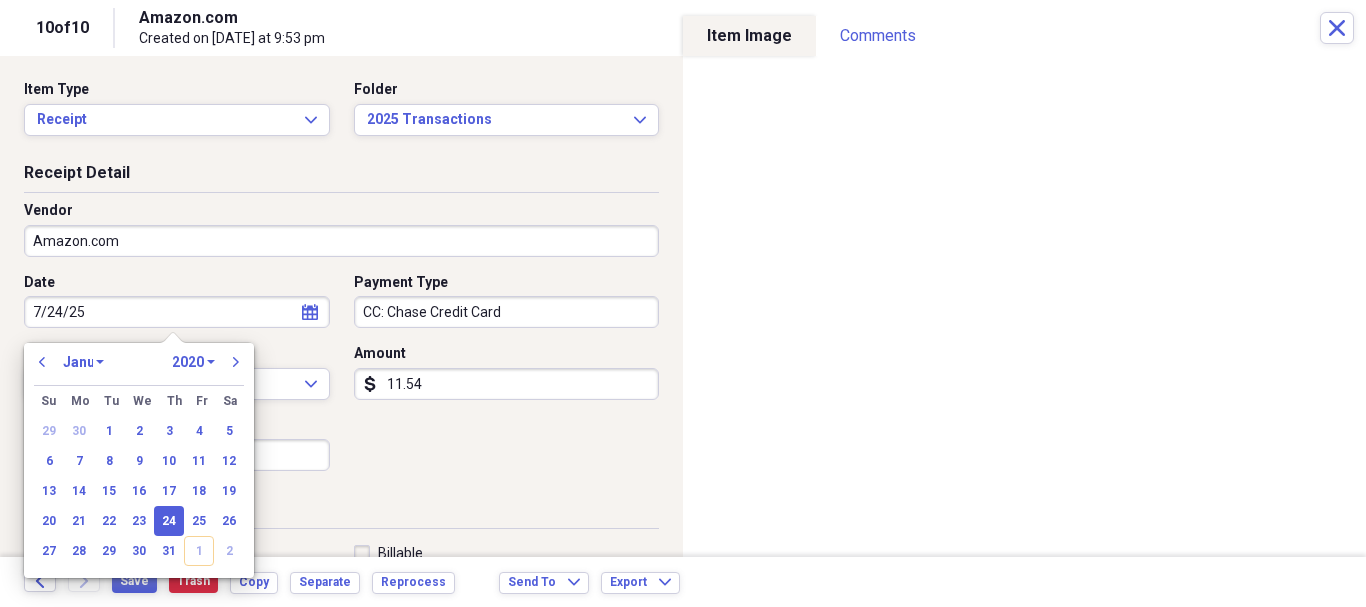select on "6" 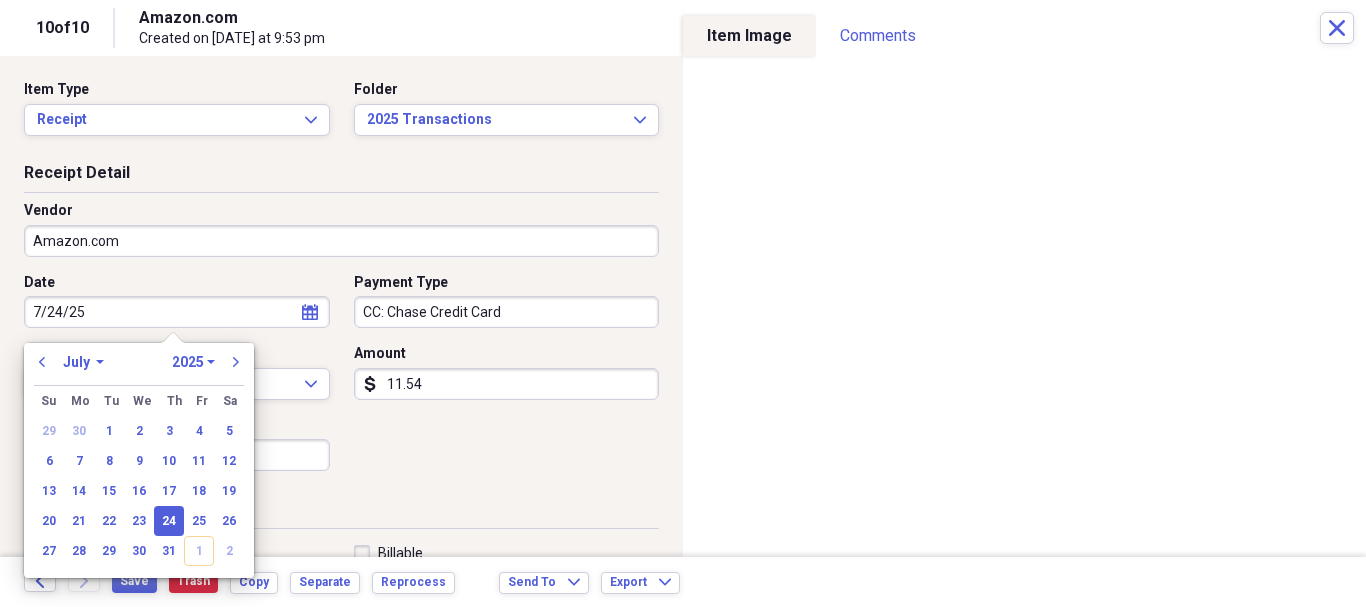 type on "07/24/2025" 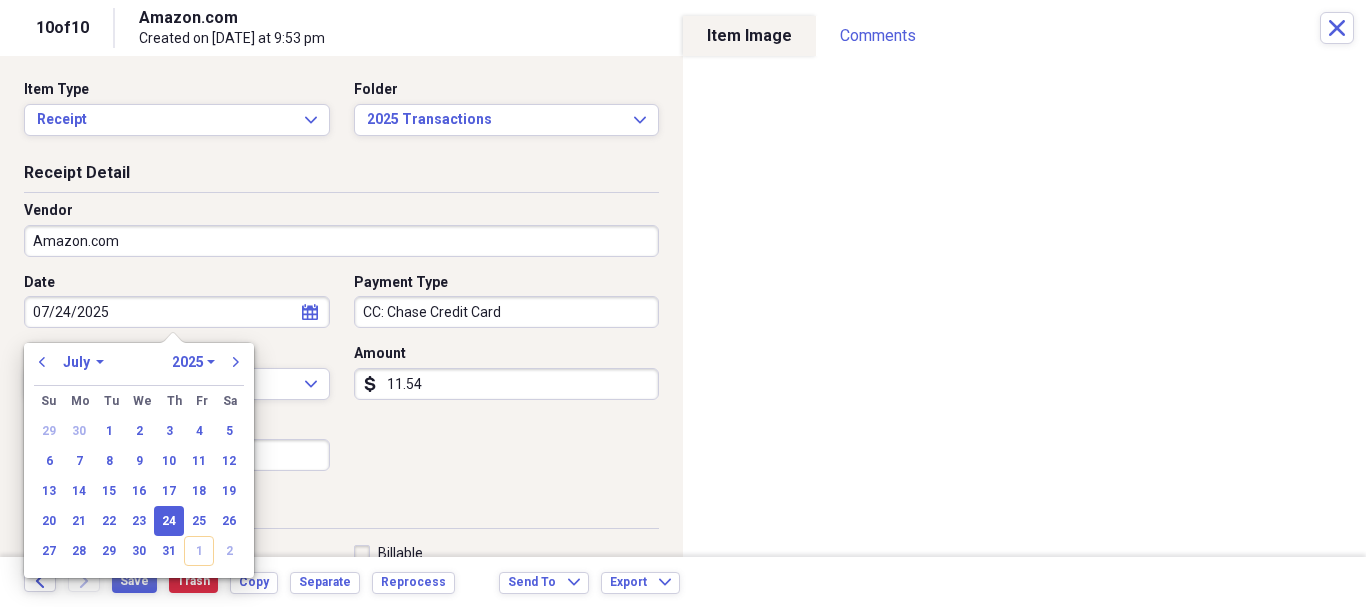 type 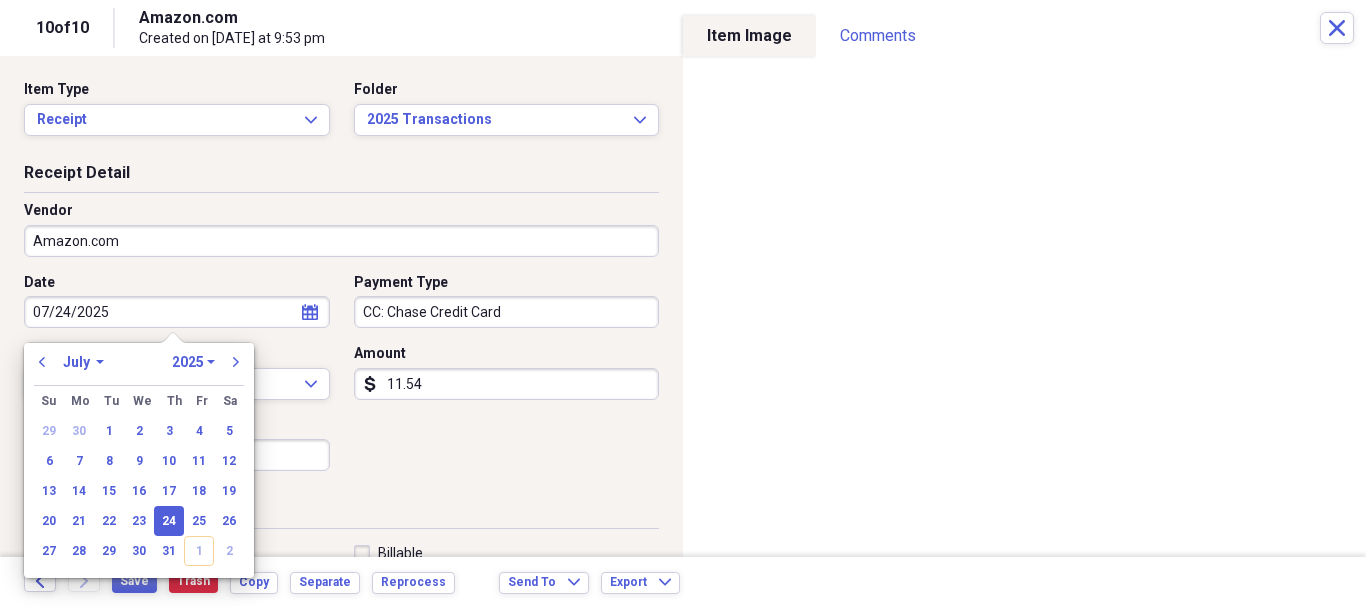 click on "11.54" at bounding box center [507, 384] 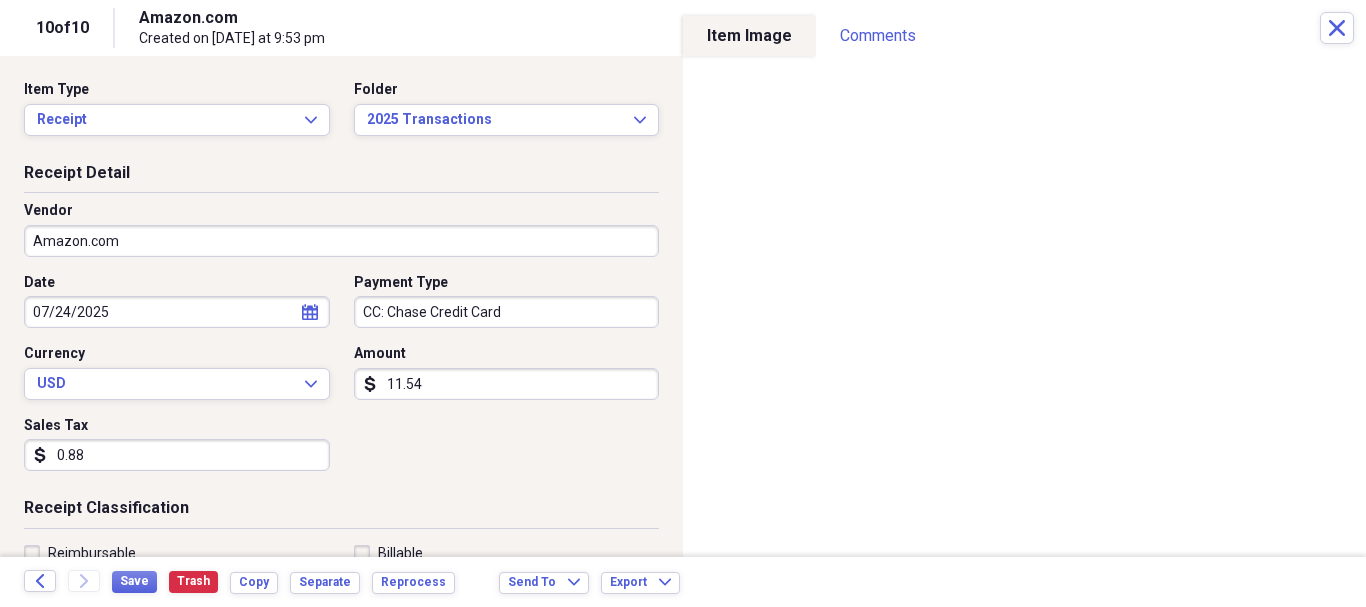 click on "Date 07/24/2025 calendar Calendar Payment Type CC: Chase Credit Card Currency USD Expand Amount [AMOUNT] Sales Tax [AMOUNT]" at bounding box center [341, 380] 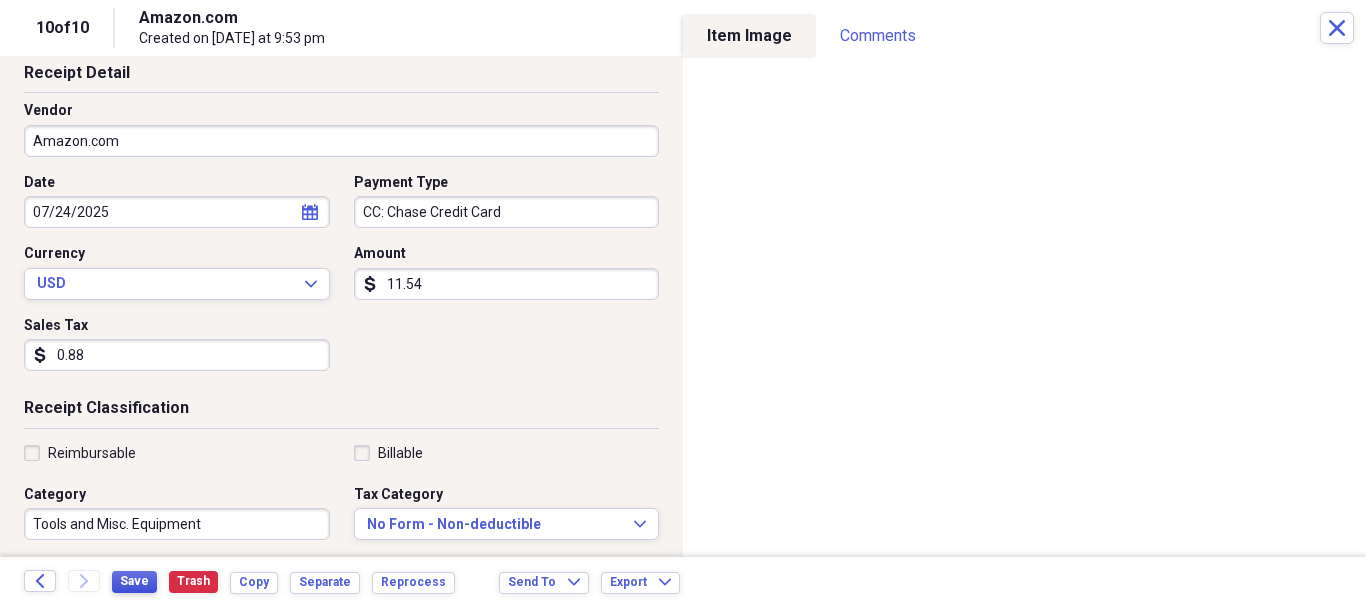 click on "Save" at bounding box center [134, 582] 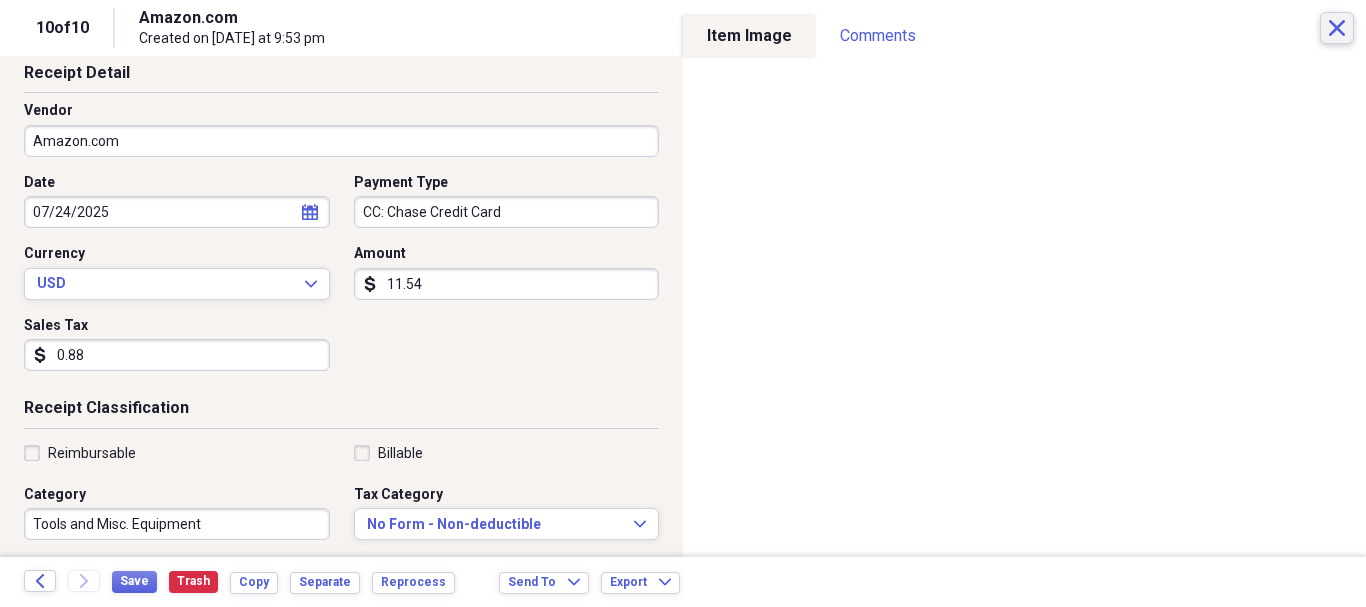 type 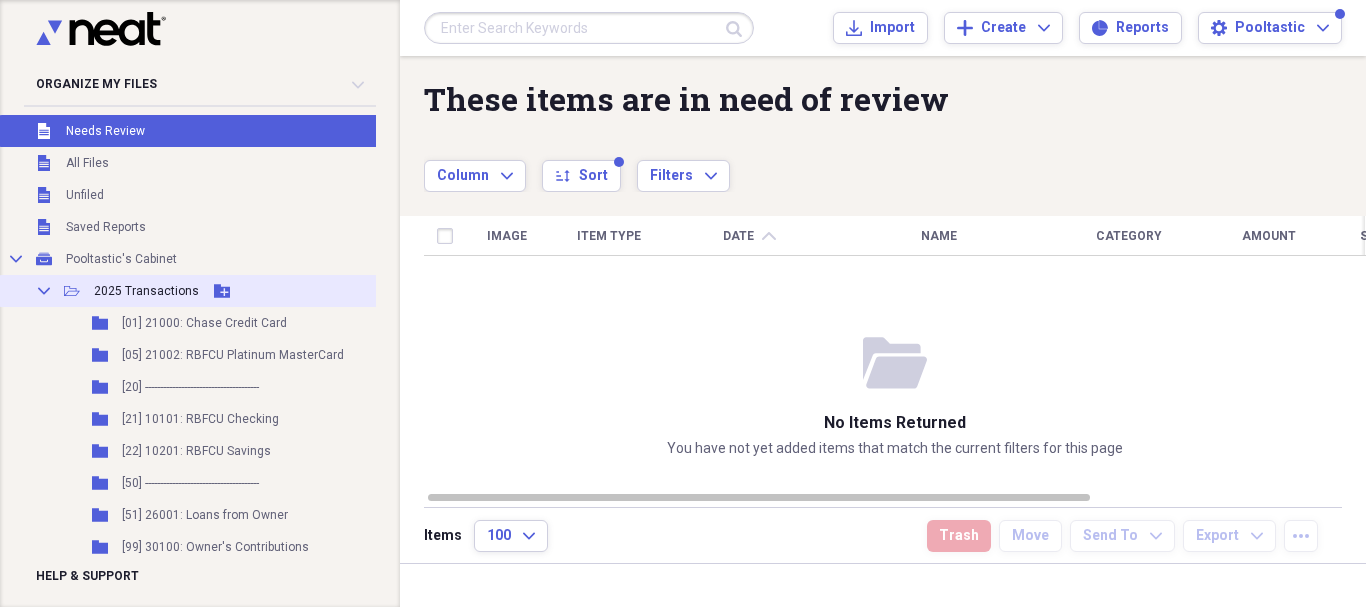 click on "2025 Transactions" at bounding box center [146, 291] 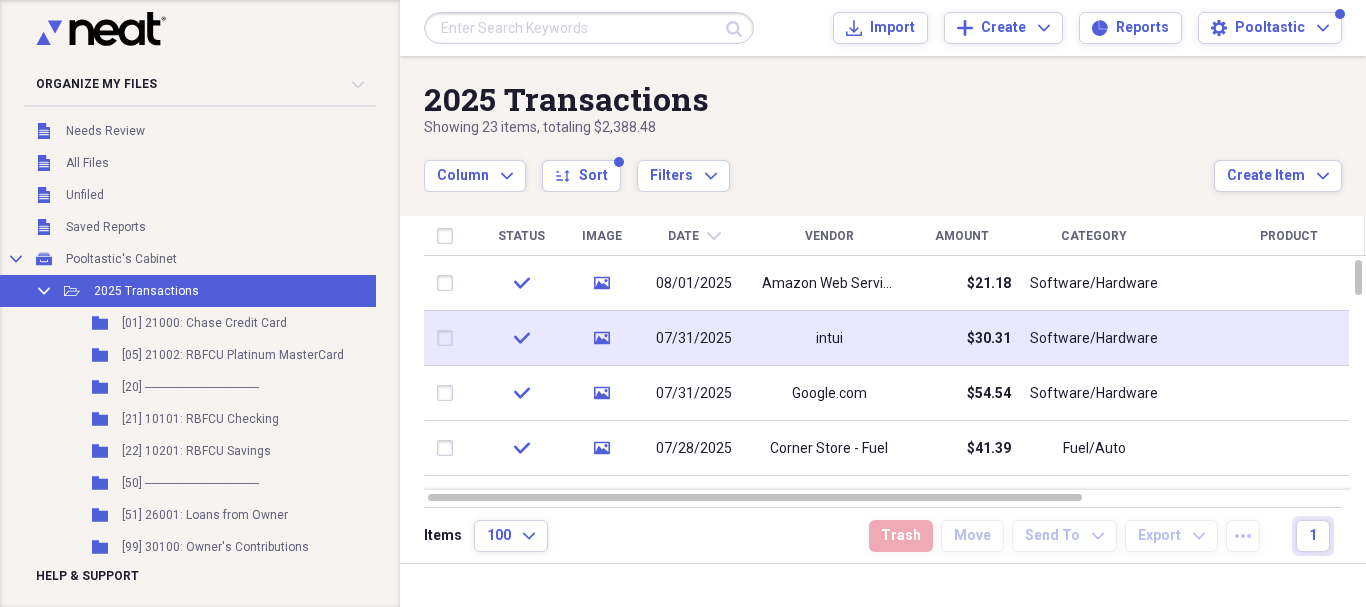click on "intui" at bounding box center (829, 338) 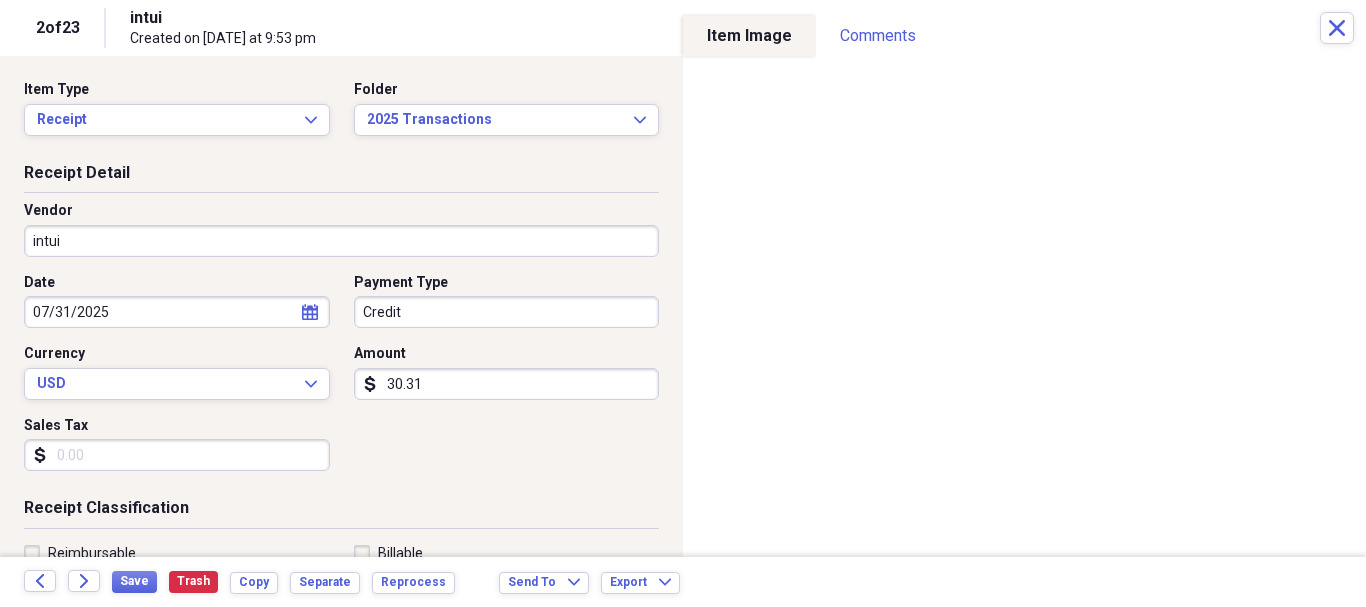 click on "intui" at bounding box center [341, 241] 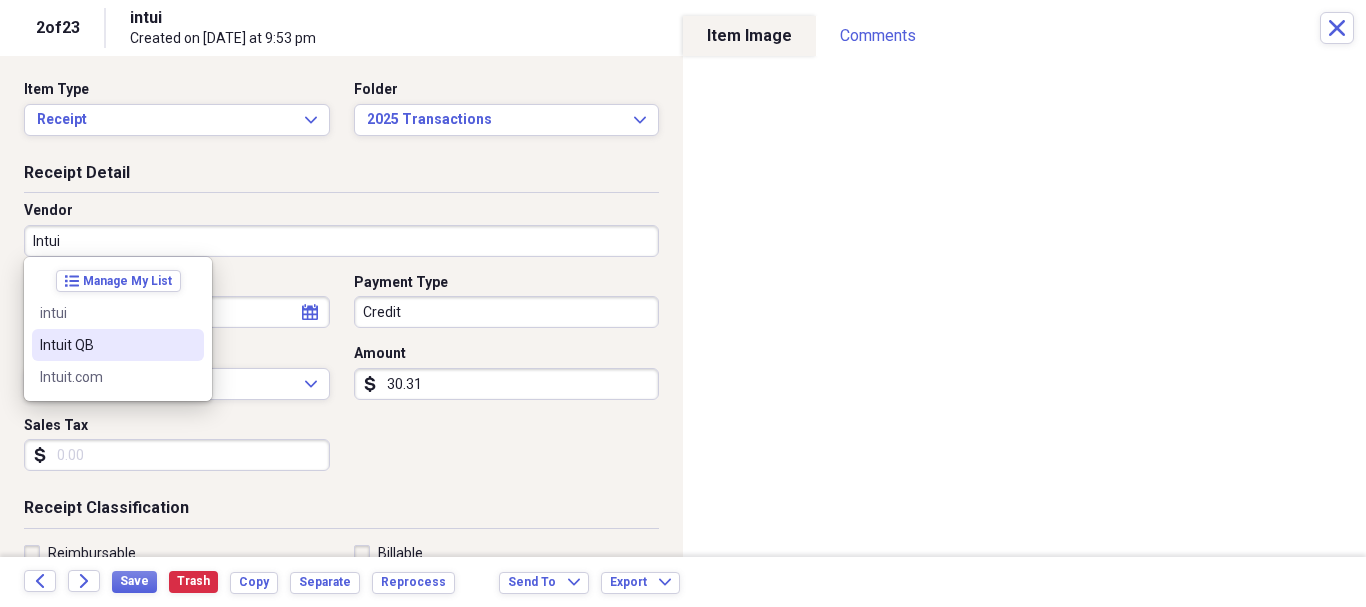 click on "Intuit QB" at bounding box center [106, 345] 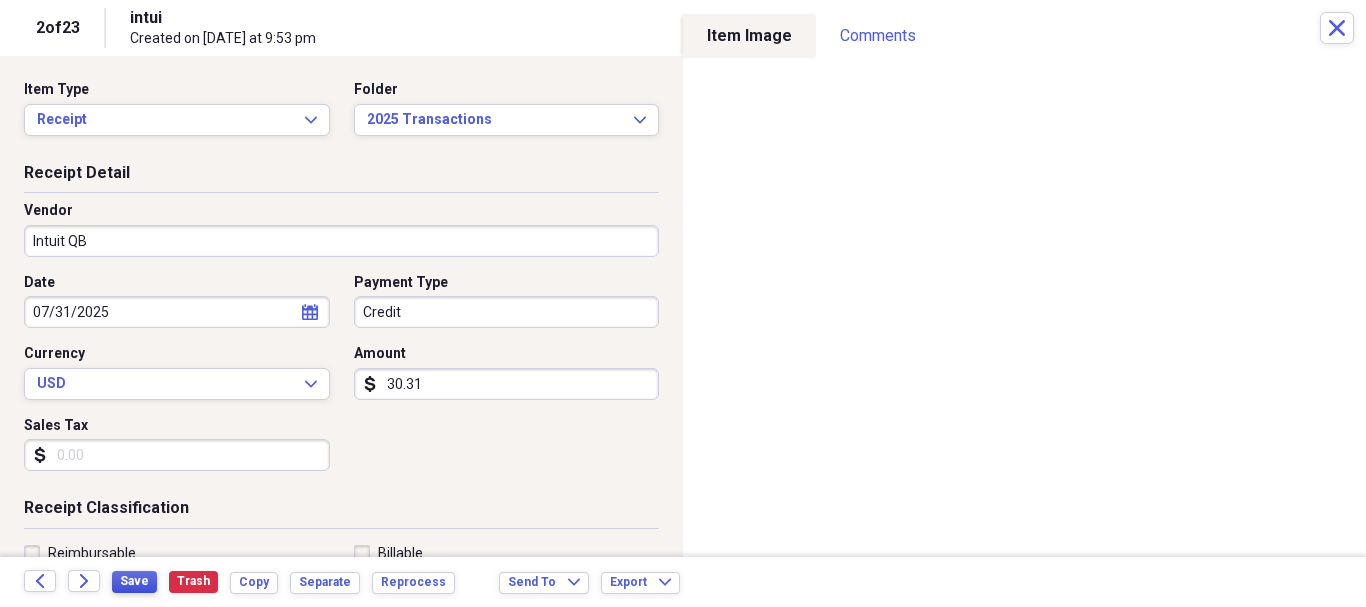 click on "Save" at bounding box center [134, 581] 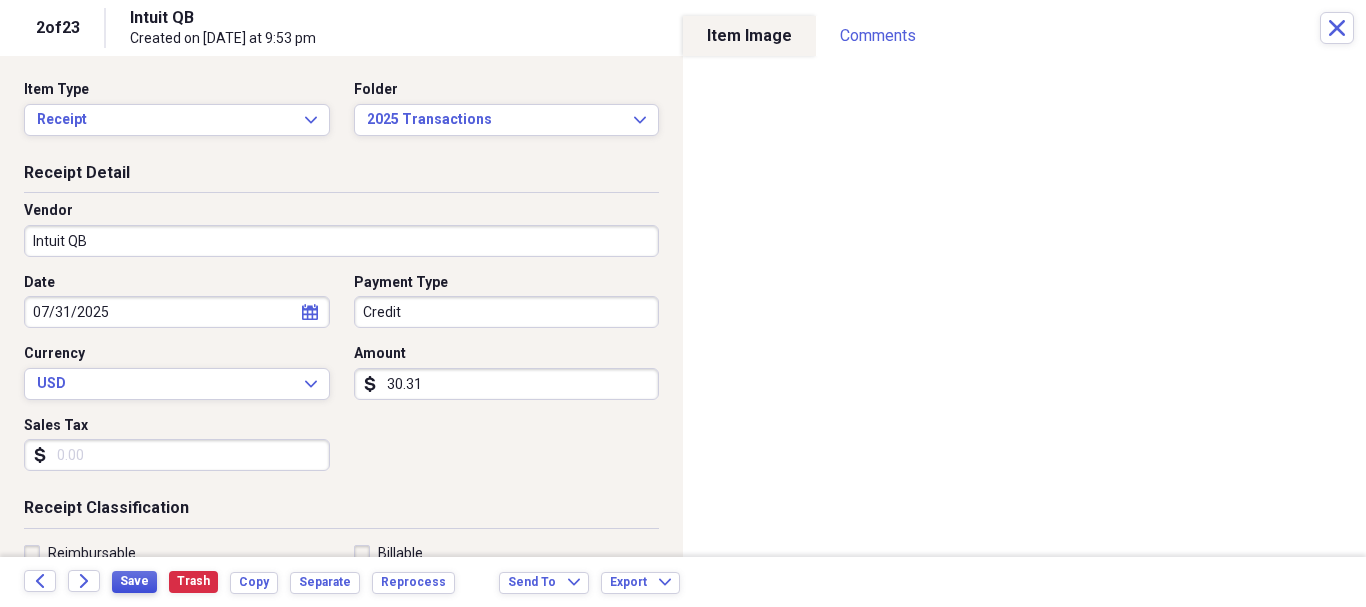 type 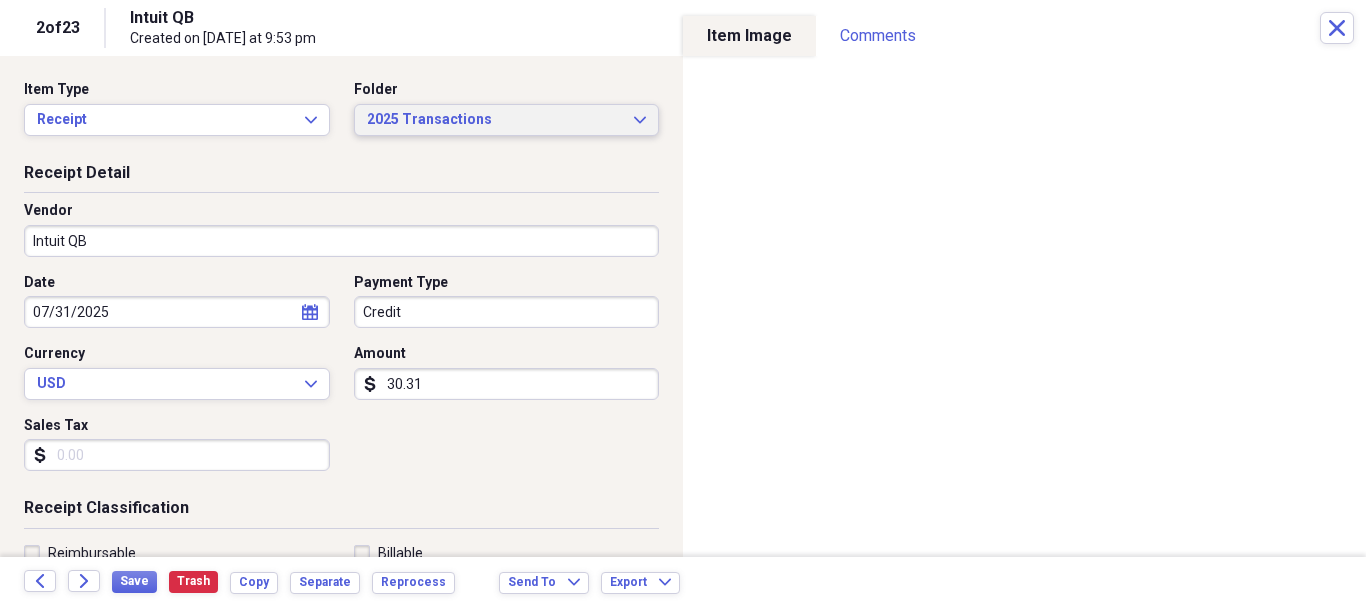 type 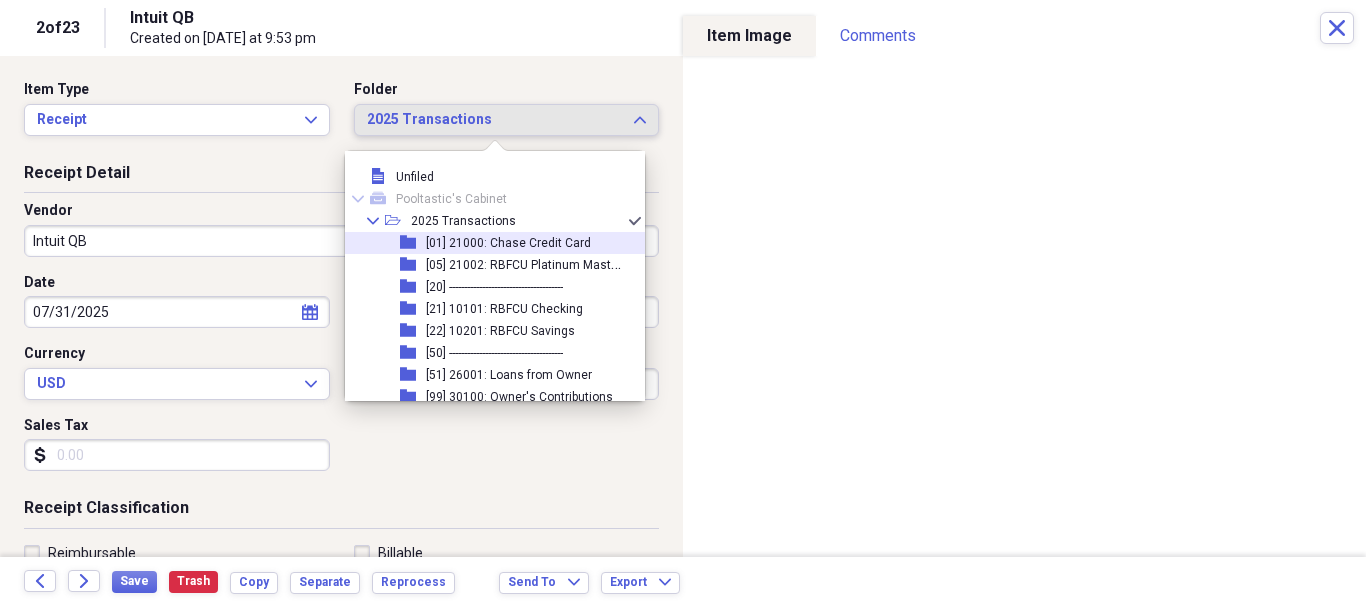 click on "[01] 21000: Chase Credit Card" at bounding box center (508, 243) 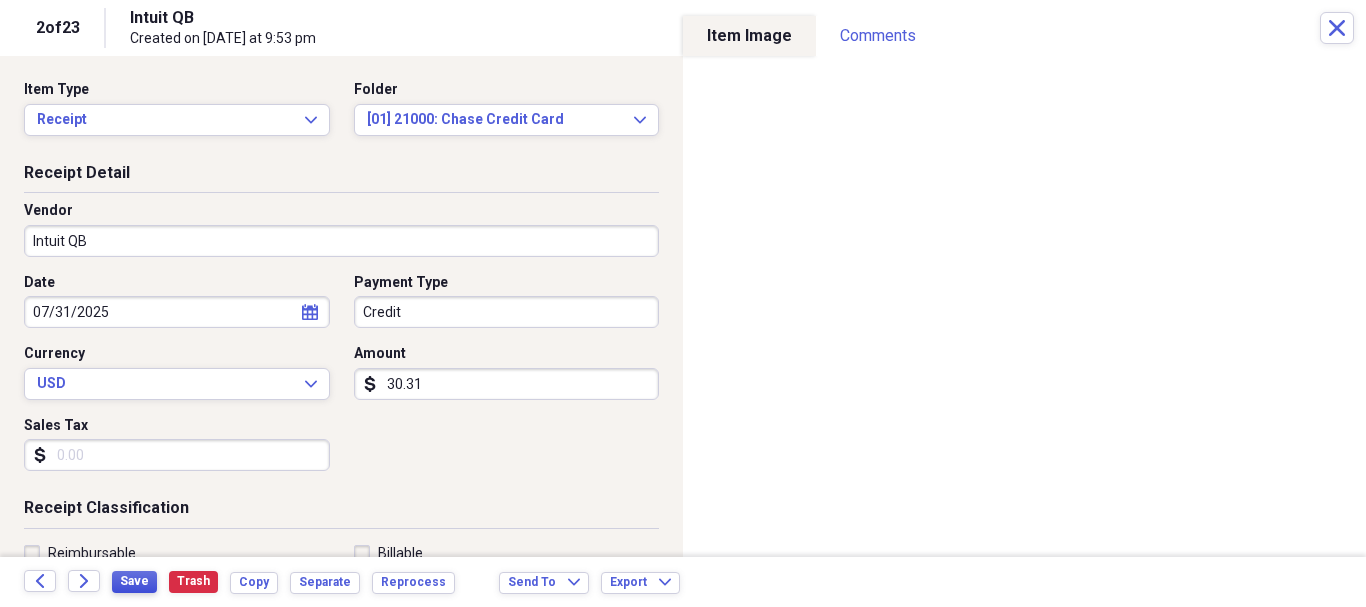 click on "Save" at bounding box center [134, 581] 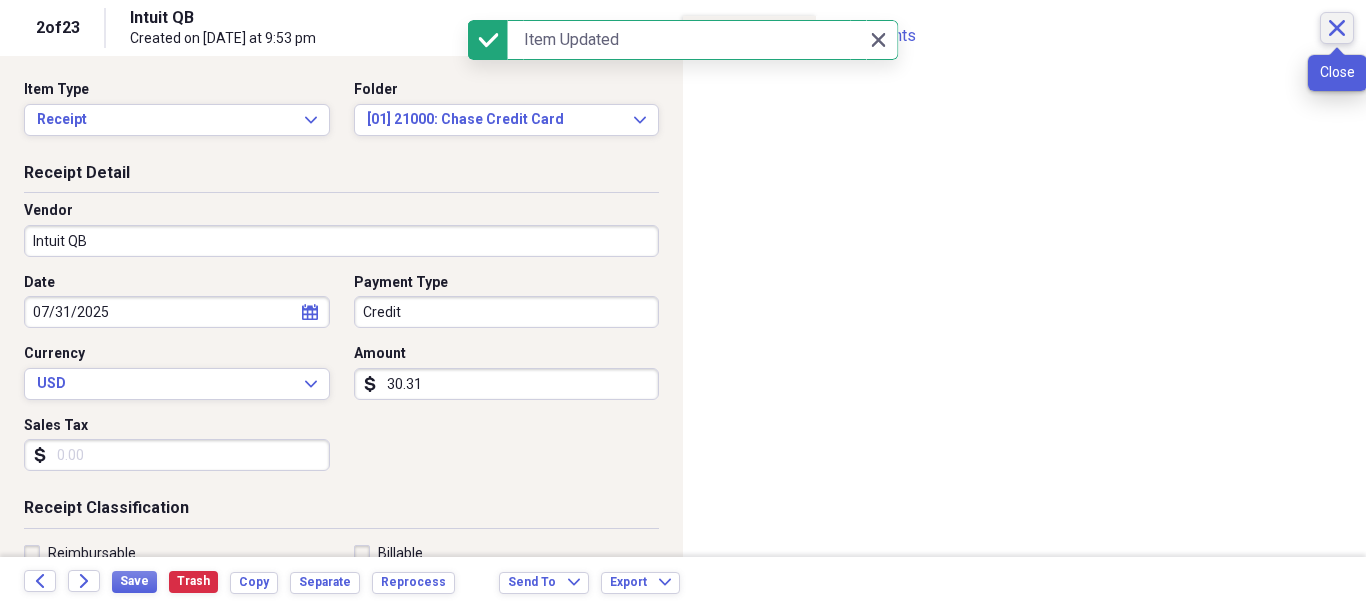 click on "Close" 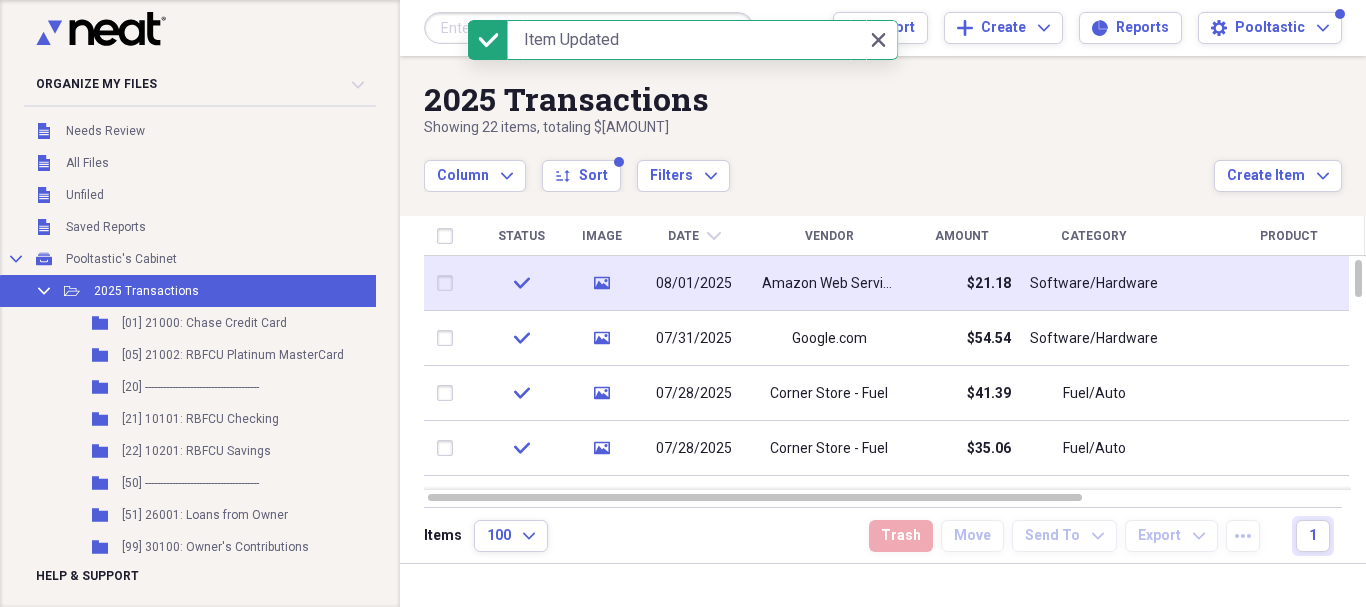 click on "Amazon Web Services" at bounding box center (829, 283) 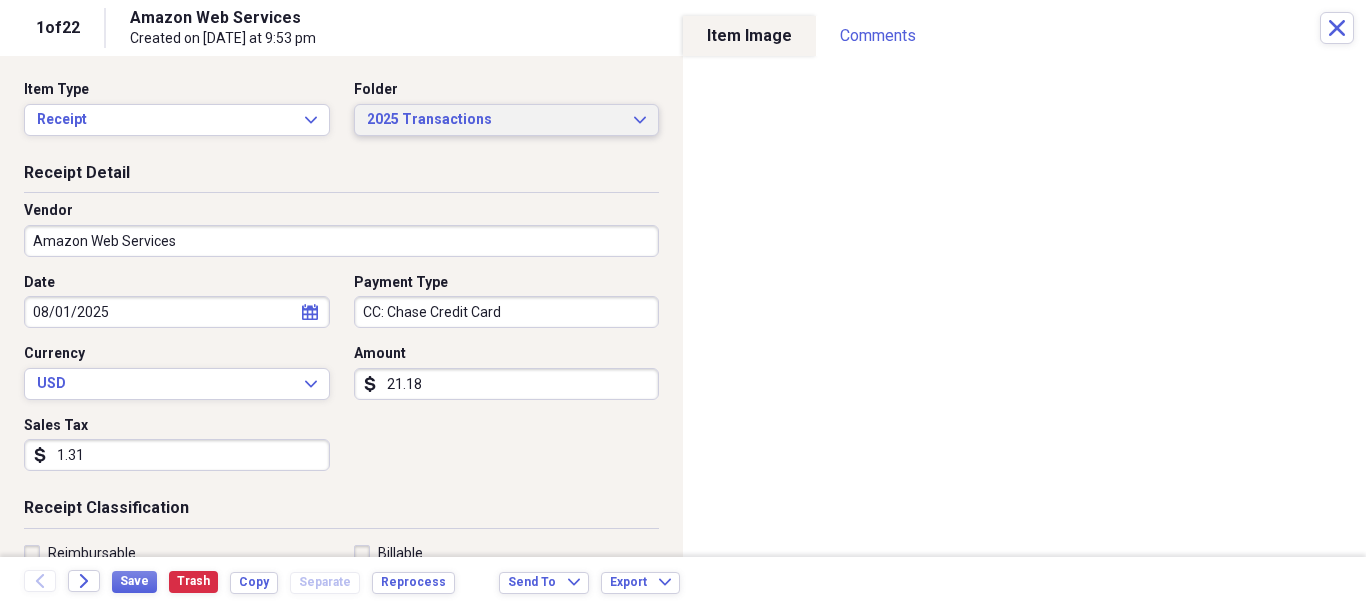 type 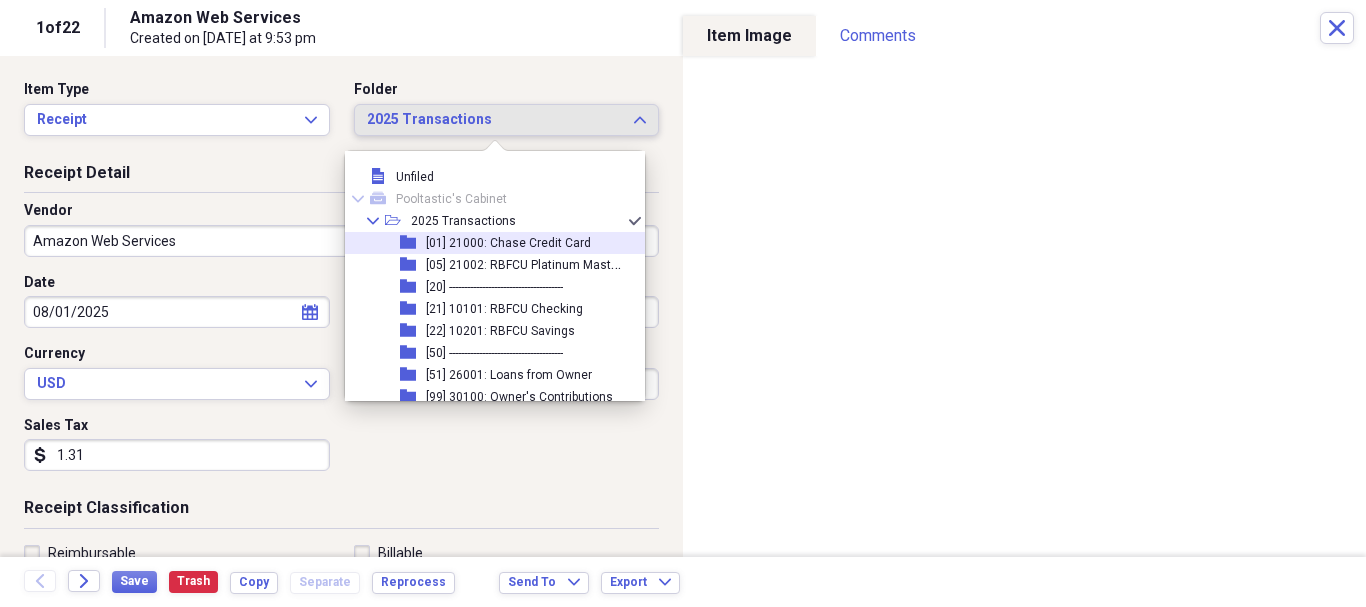 click on "[01] 21000: Chase Credit Card" at bounding box center [508, 243] 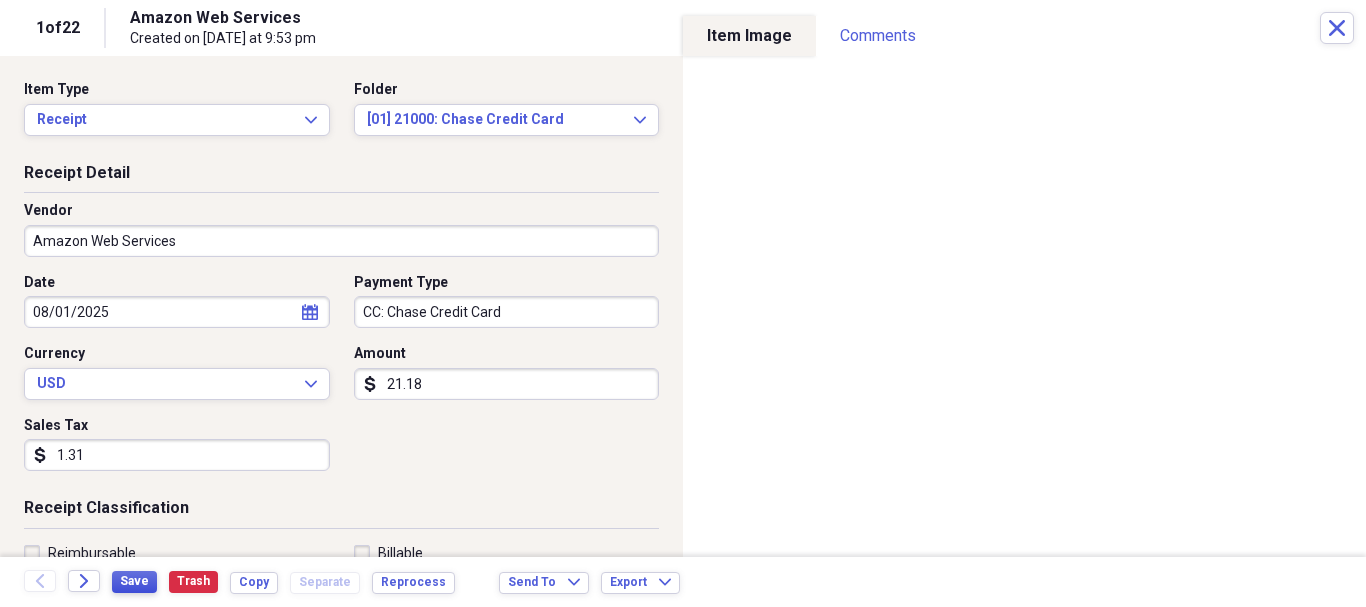 click on "Save" at bounding box center [134, 581] 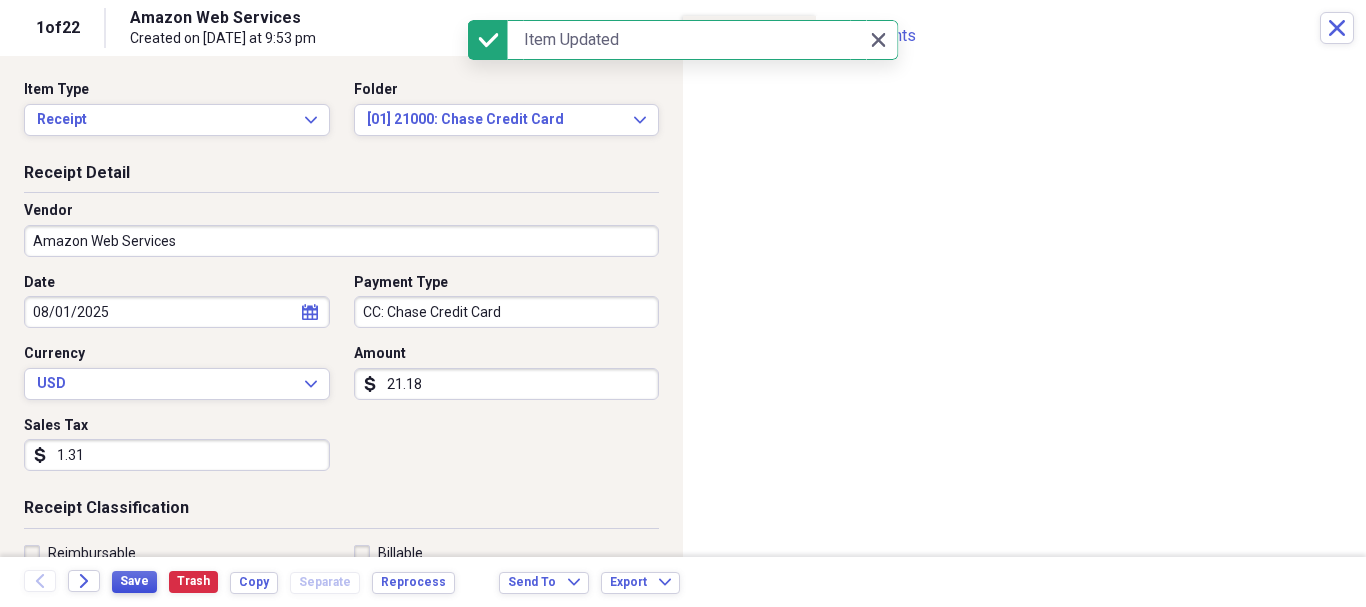 type 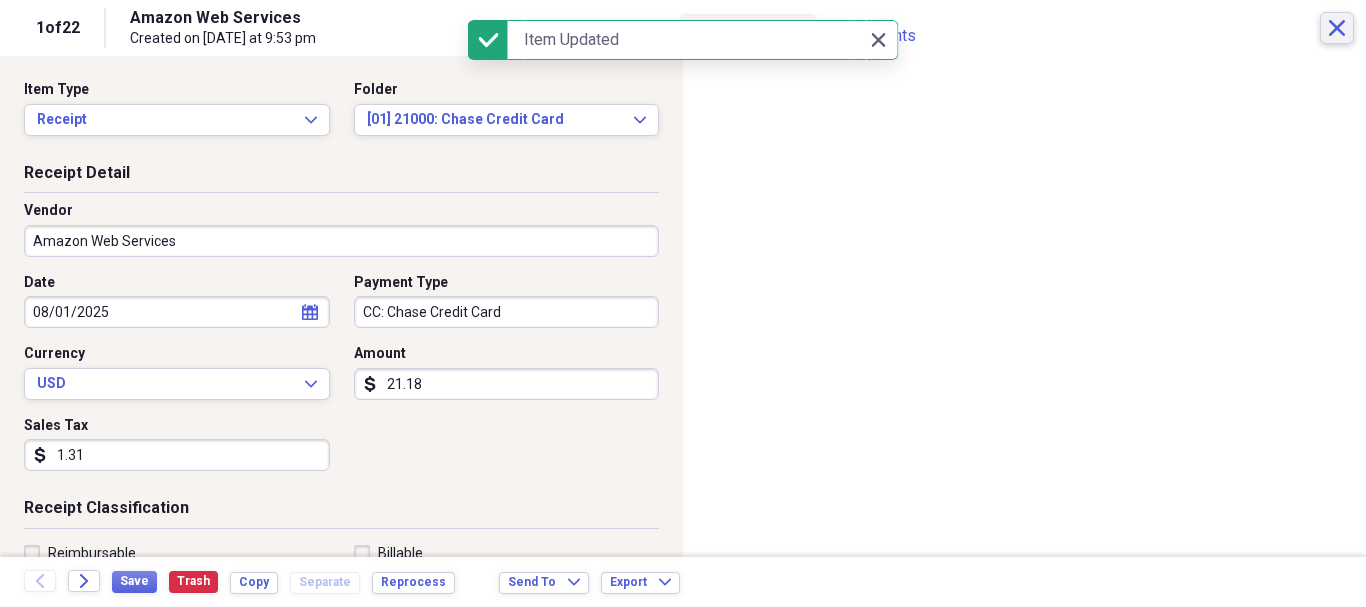 type 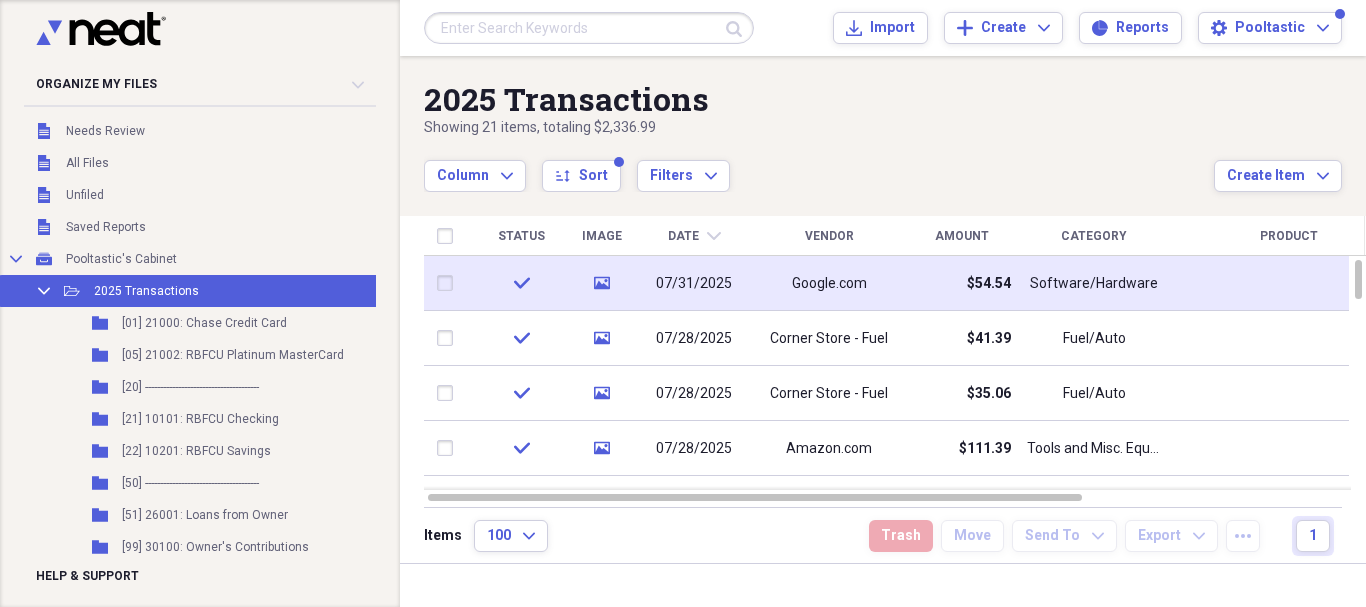 click on "Google.com" at bounding box center [829, 283] 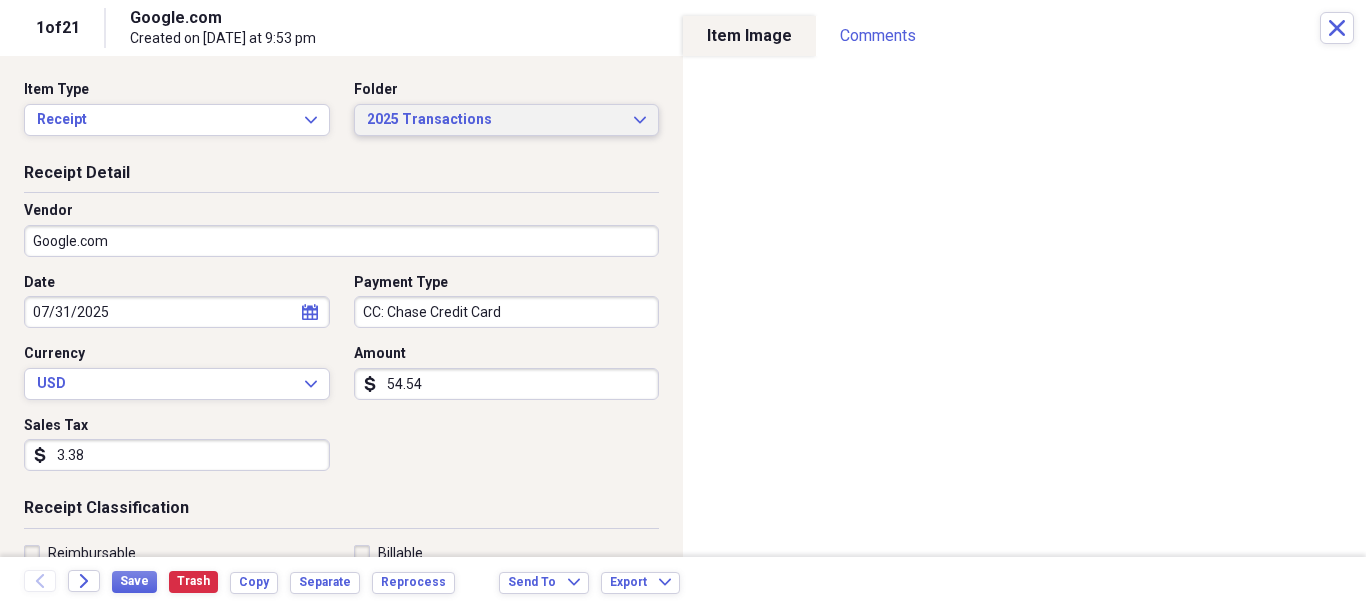 type 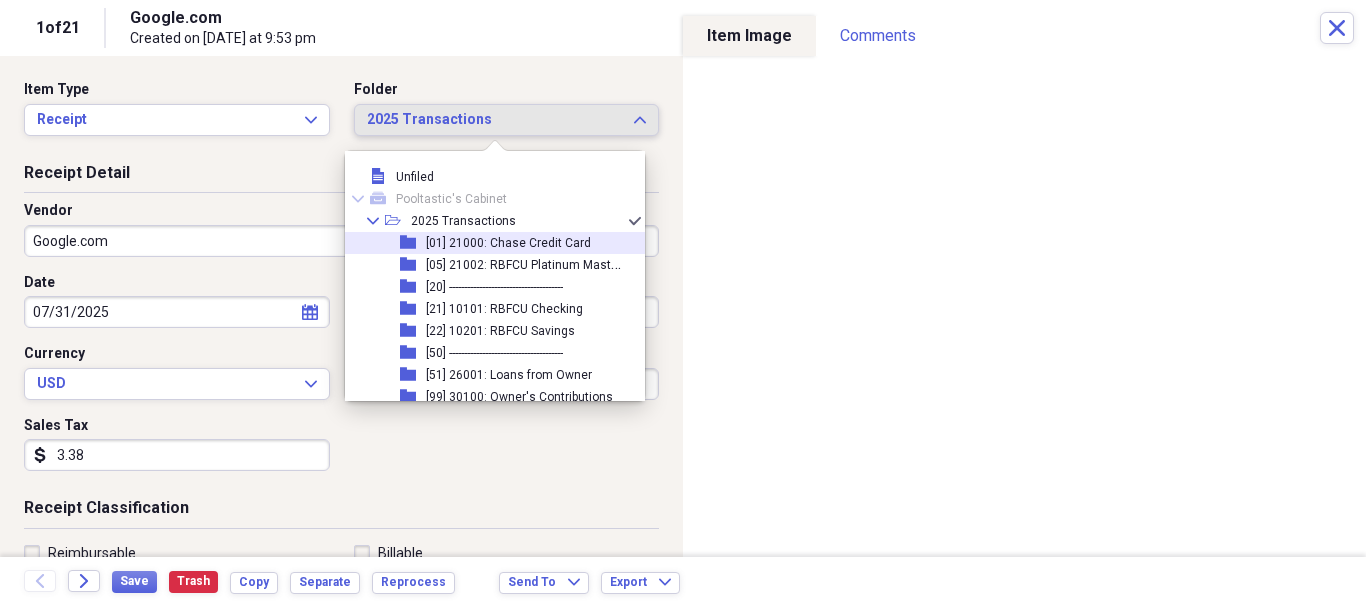 click on "[01] 21000: Chase Credit Card" at bounding box center [508, 243] 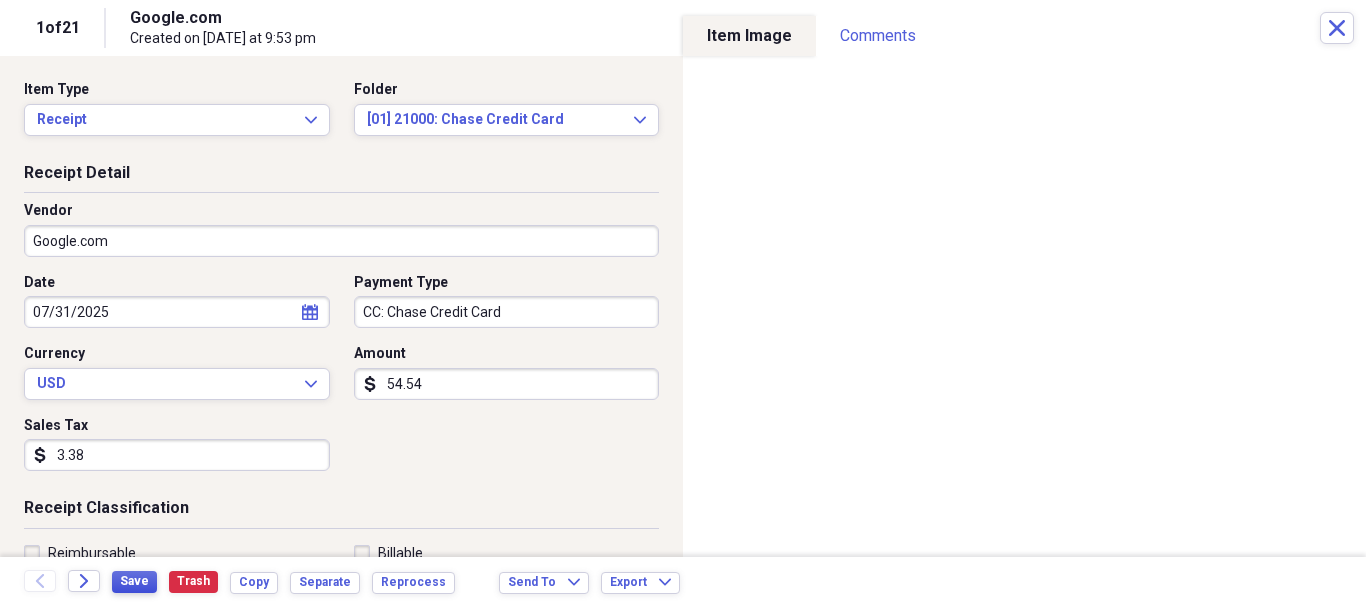 click on "Save" at bounding box center [134, 581] 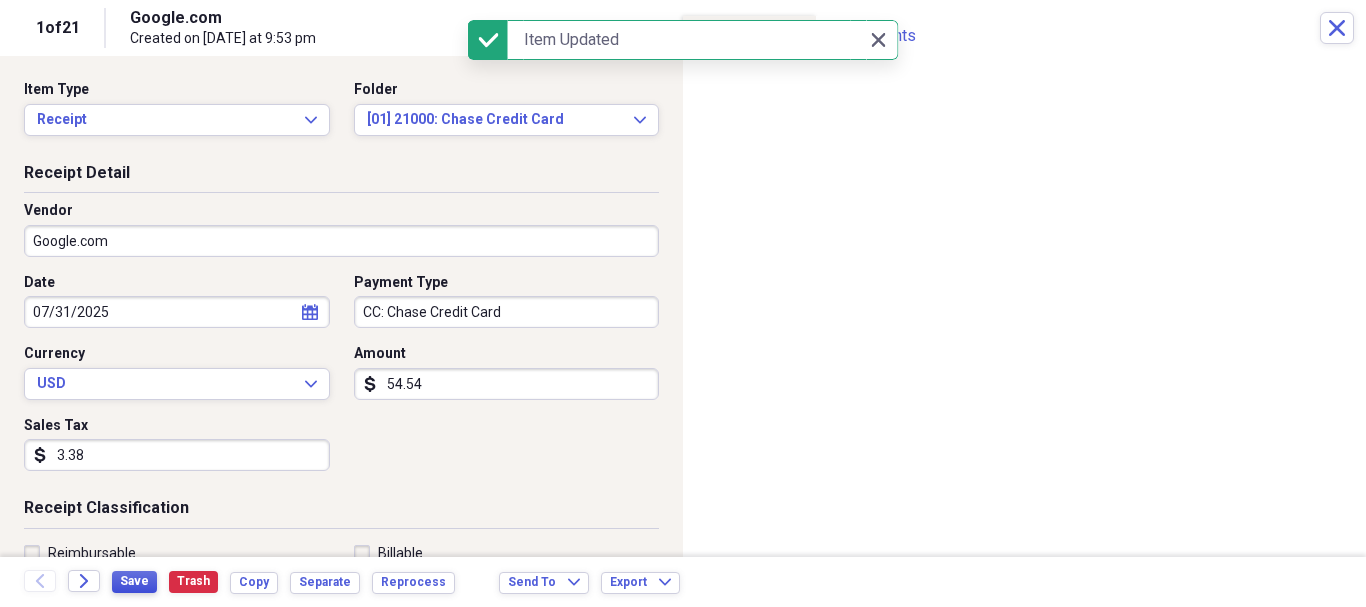 type 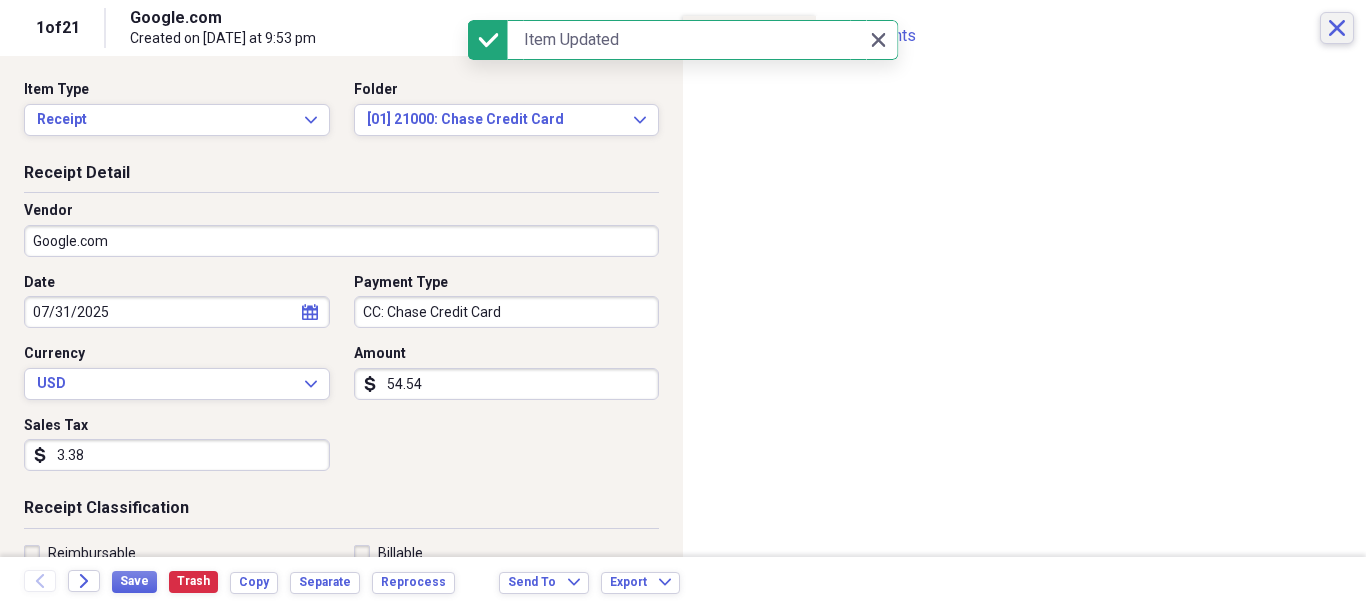 type 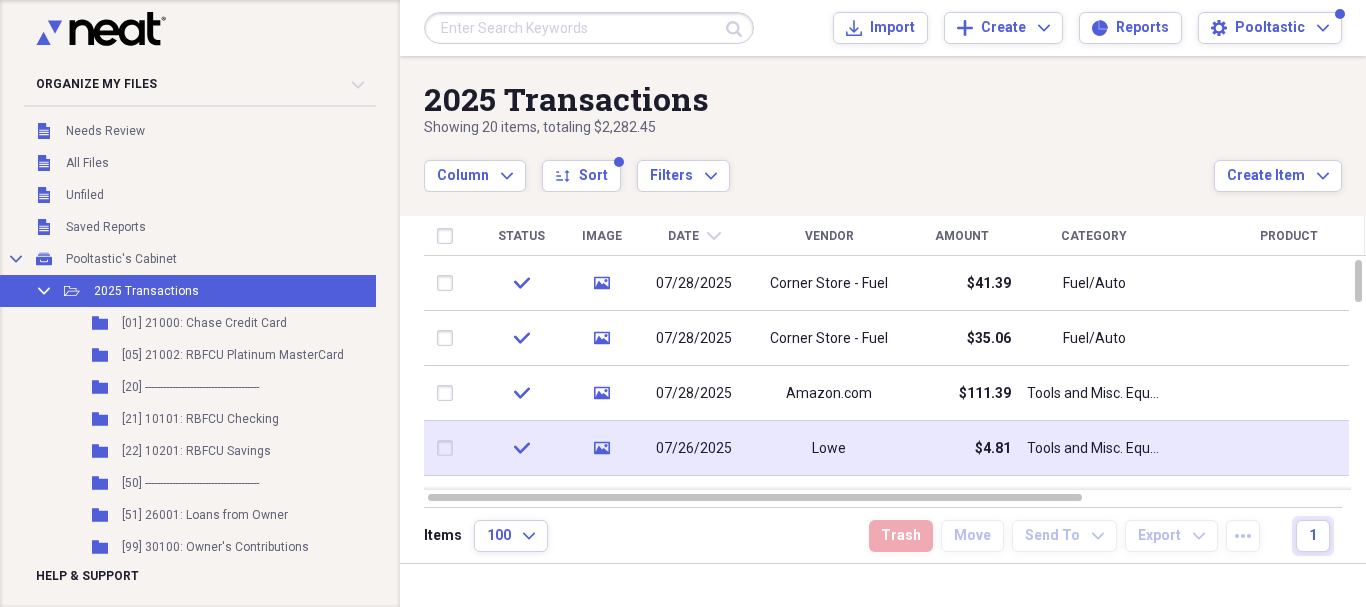 click on "Lowe" at bounding box center (829, 448) 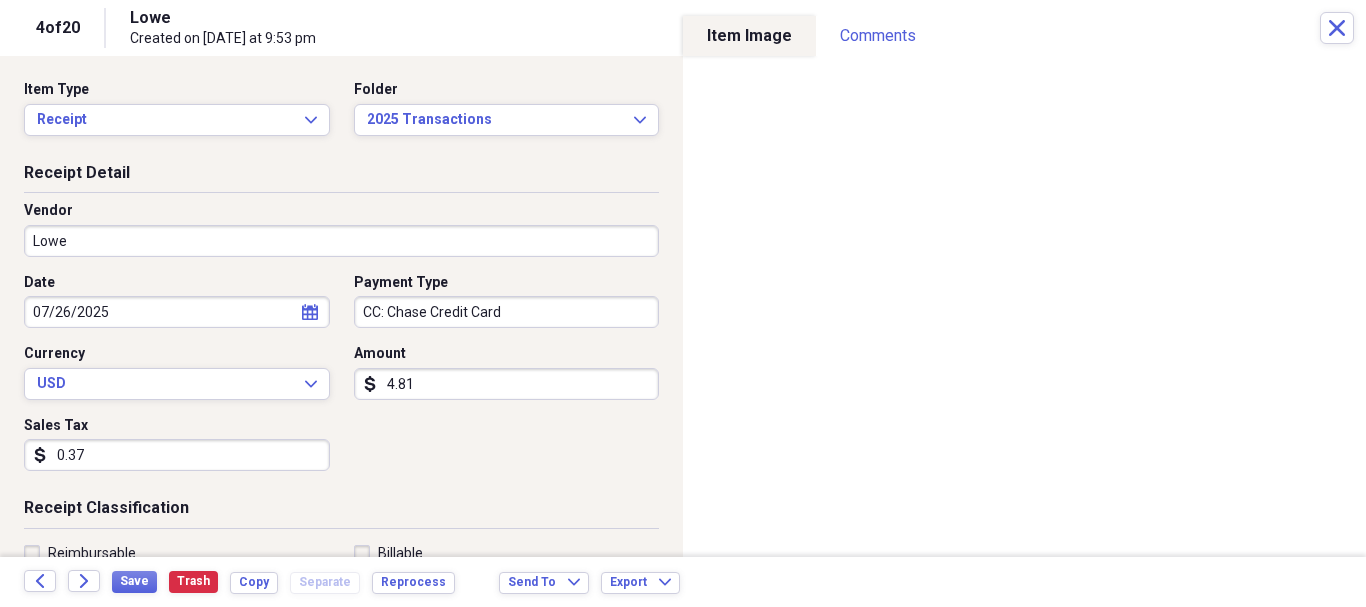 click on "Lowe" at bounding box center [341, 241] 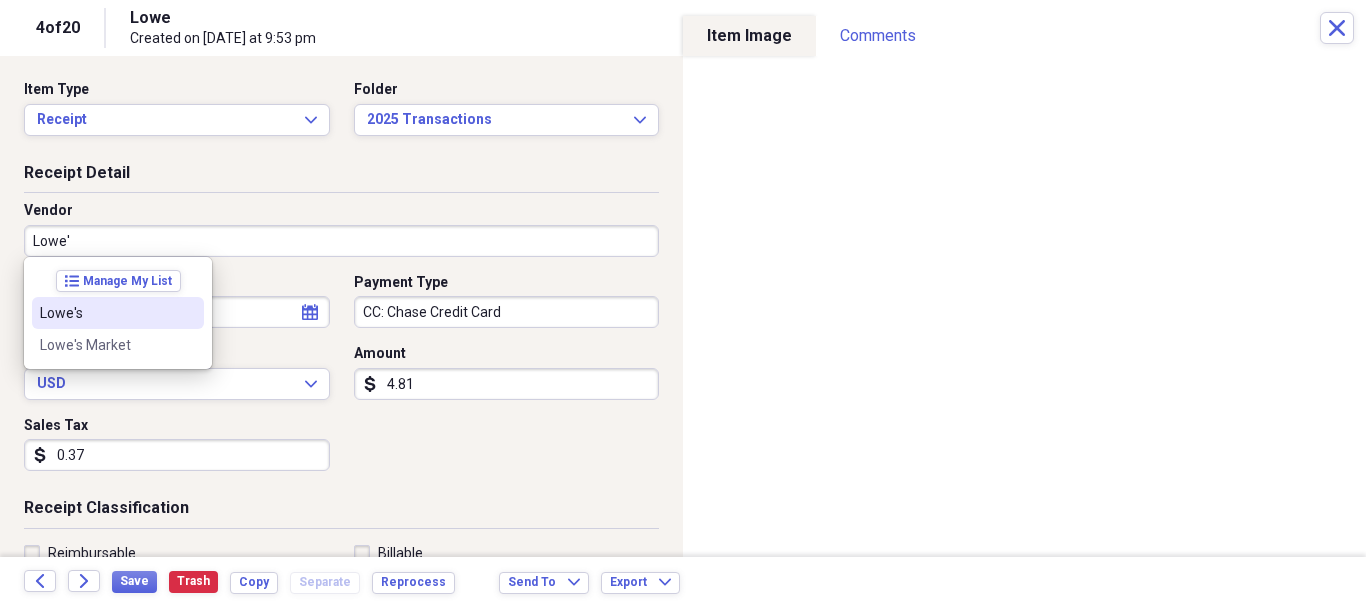 click on "Lowe's" at bounding box center (106, 313) 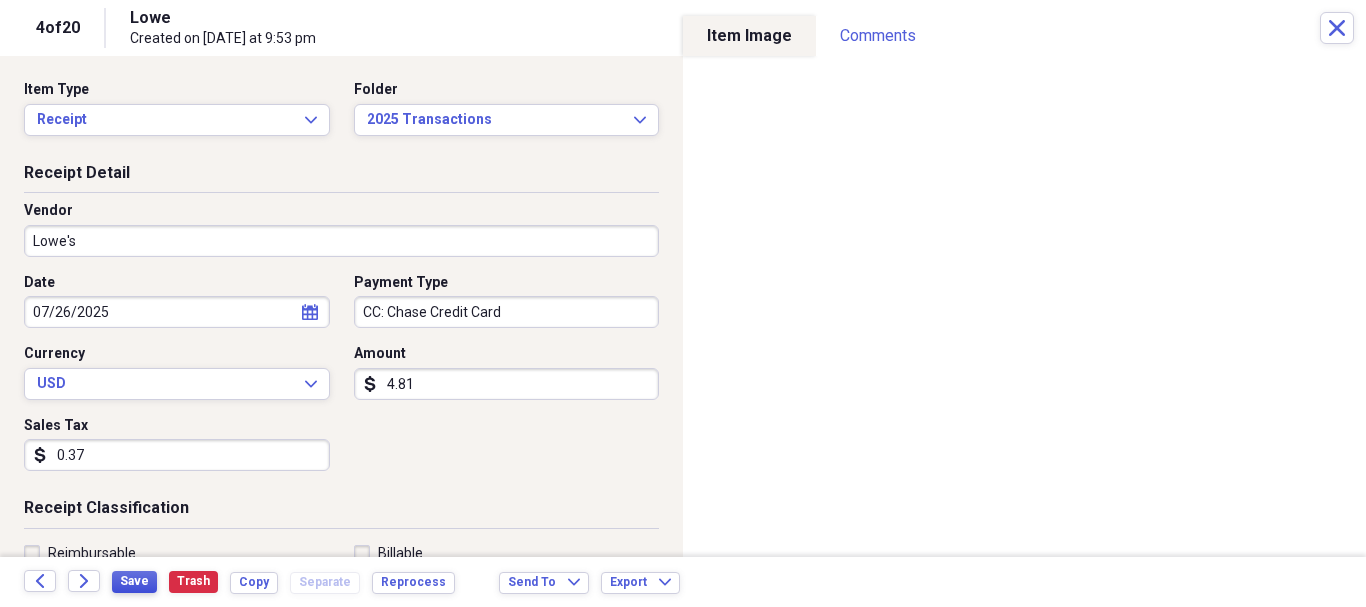 click on "Save" at bounding box center [134, 581] 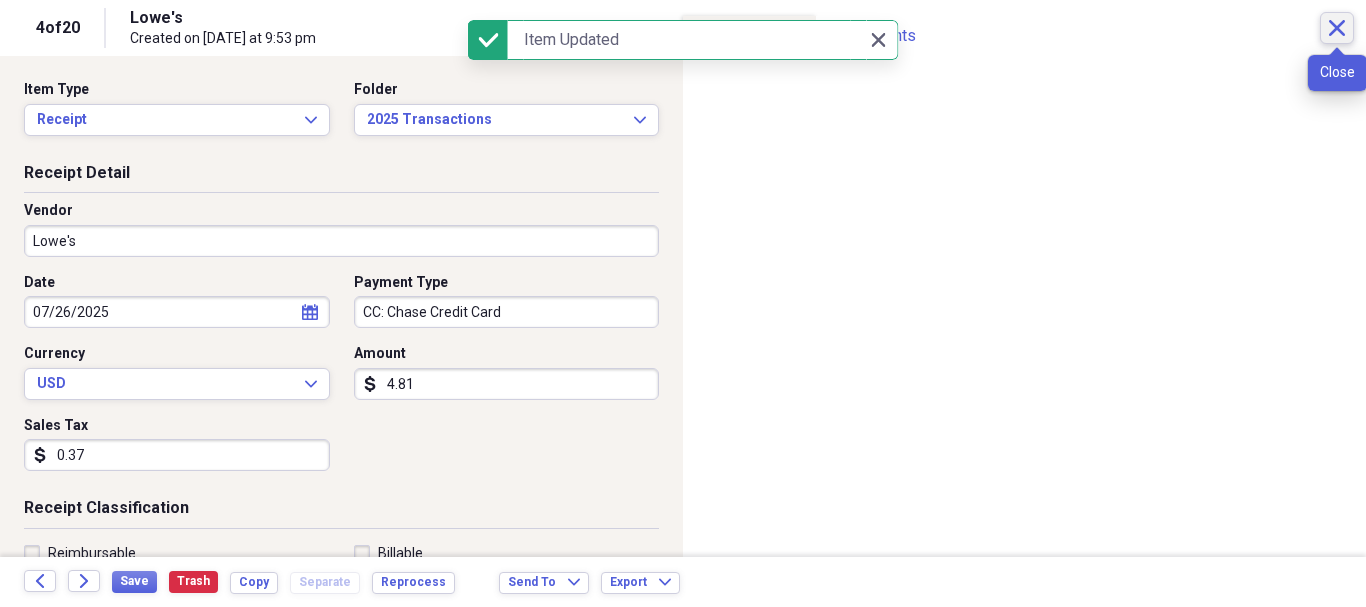 click 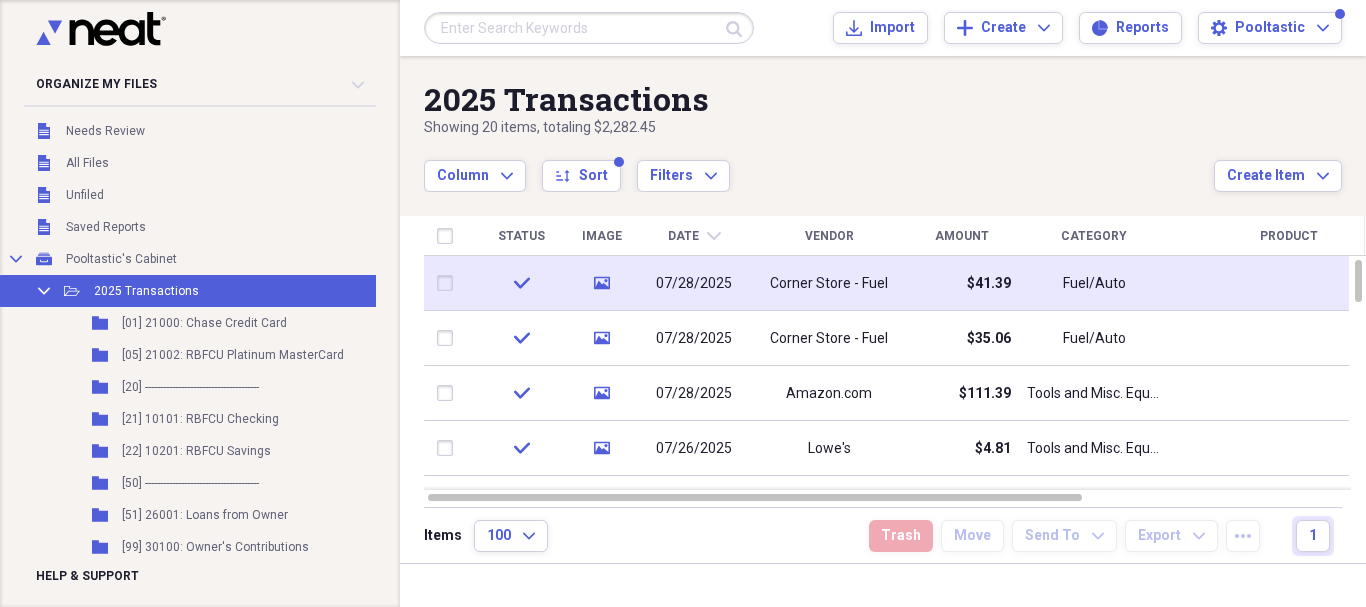 click on "Corner Store - Fuel" at bounding box center (829, 284) 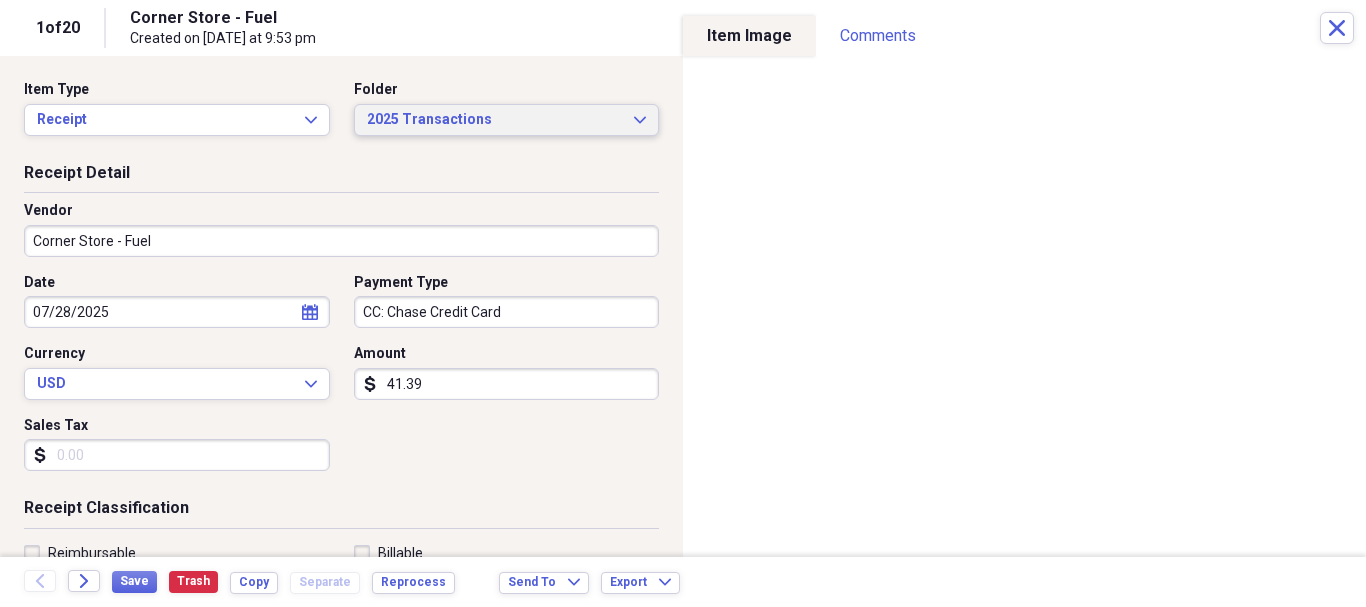 click on "2025 Transactions" at bounding box center (495, 120) 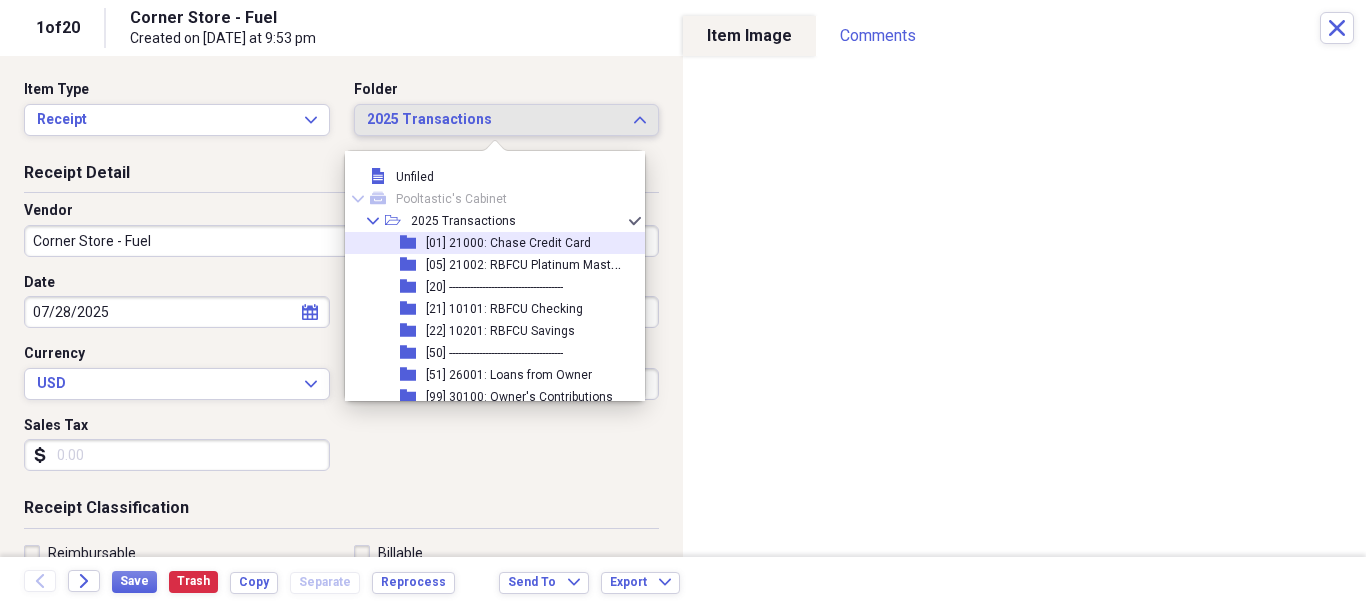 click on "[01] 21000: Chase Credit Card" at bounding box center [508, 243] 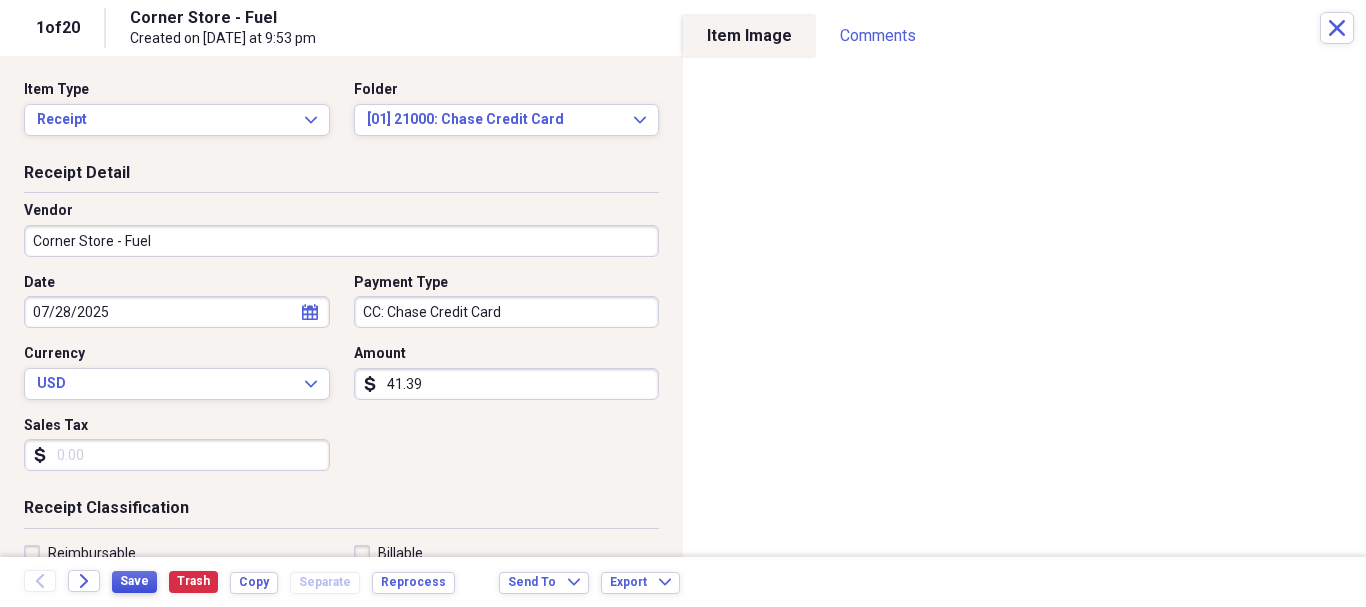 click on "Save" at bounding box center (134, 581) 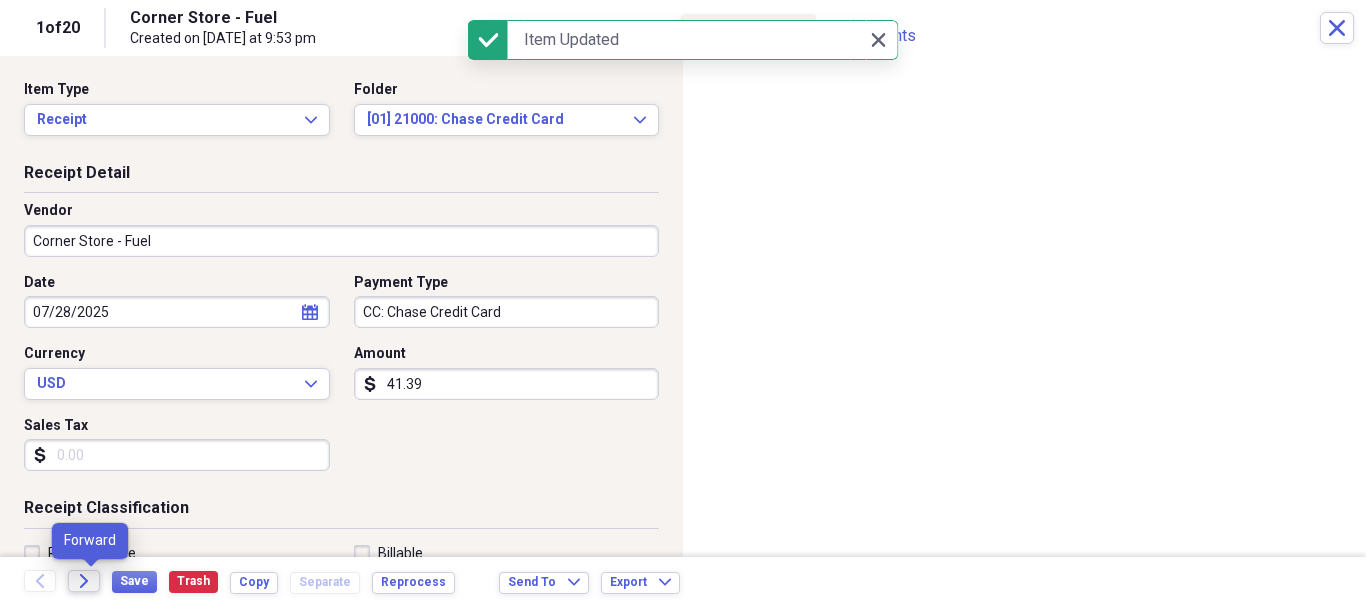 click on "Forward" 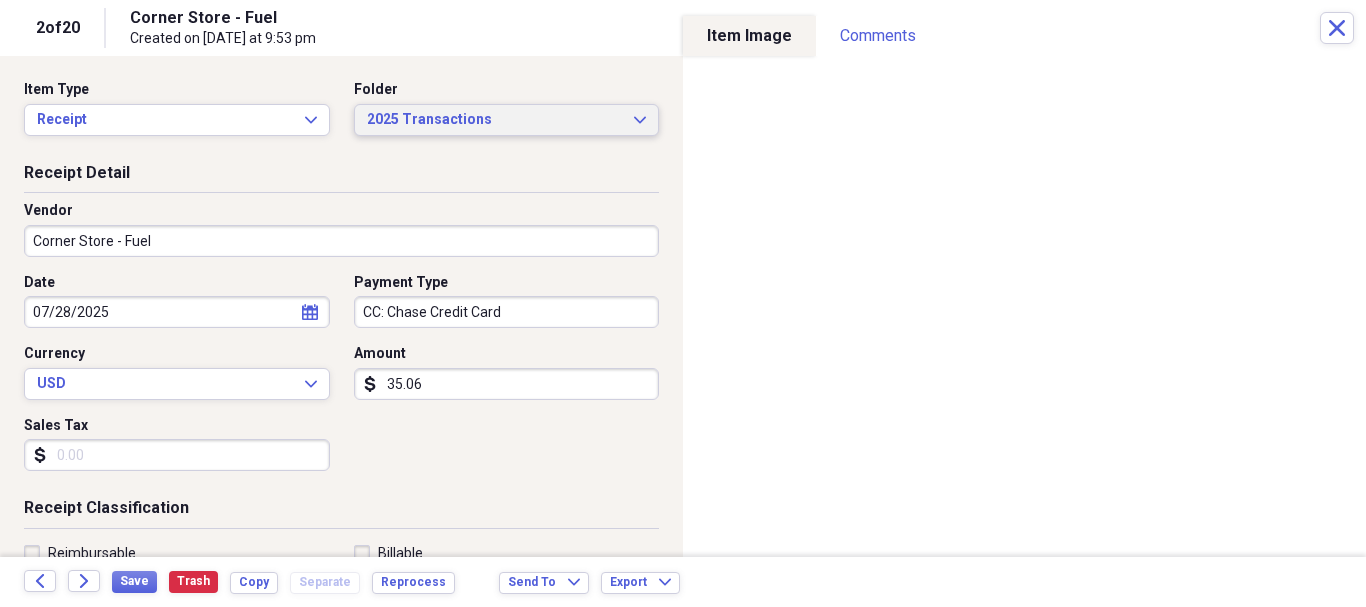 click on "2025 Transactions" at bounding box center [495, 120] 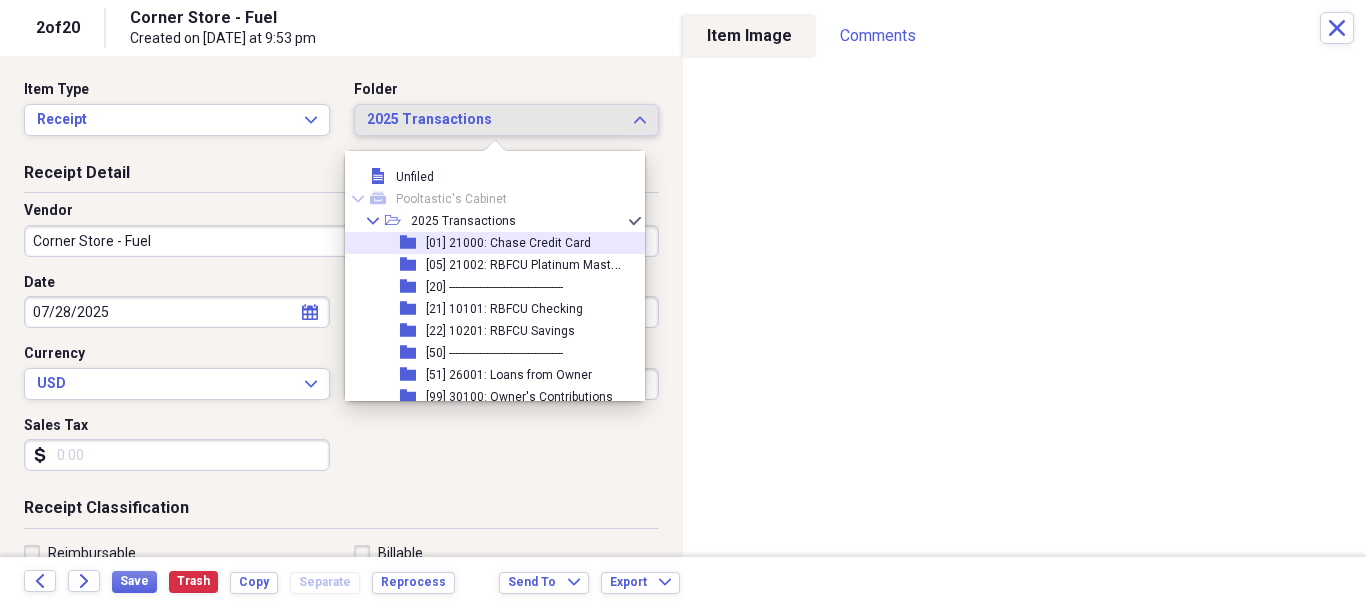 click on "[01] 21000: Chase Credit Card" at bounding box center [508, 243] 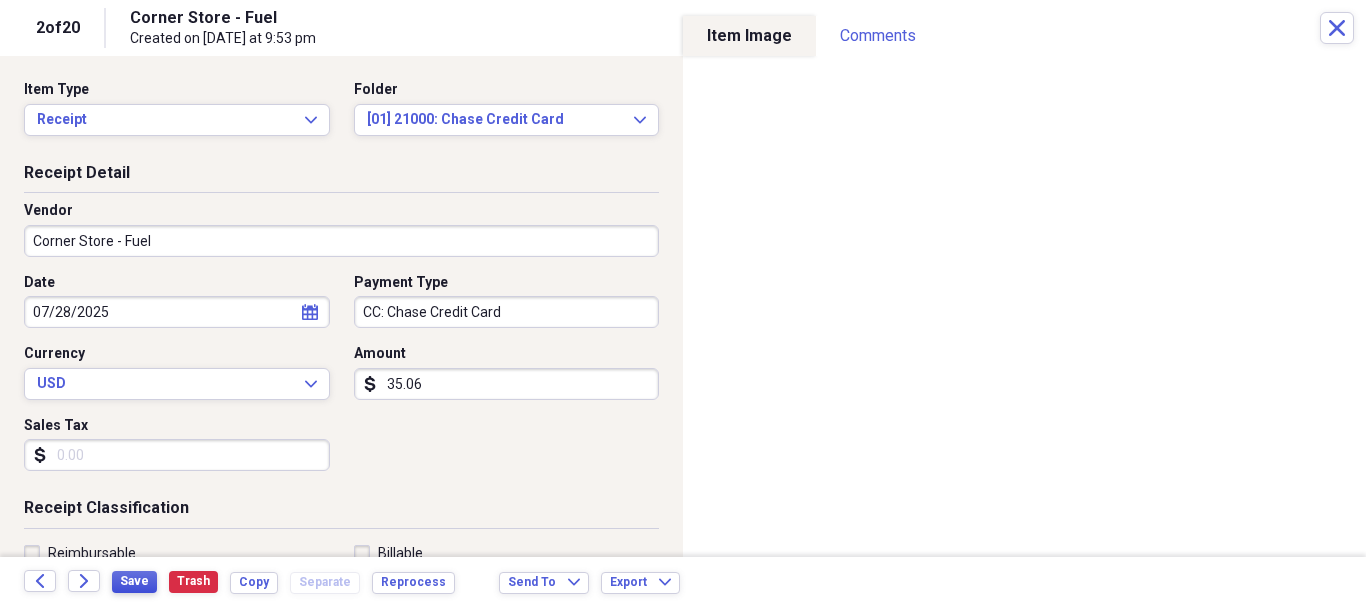 click on "Save" at bounding box center (134, 581) 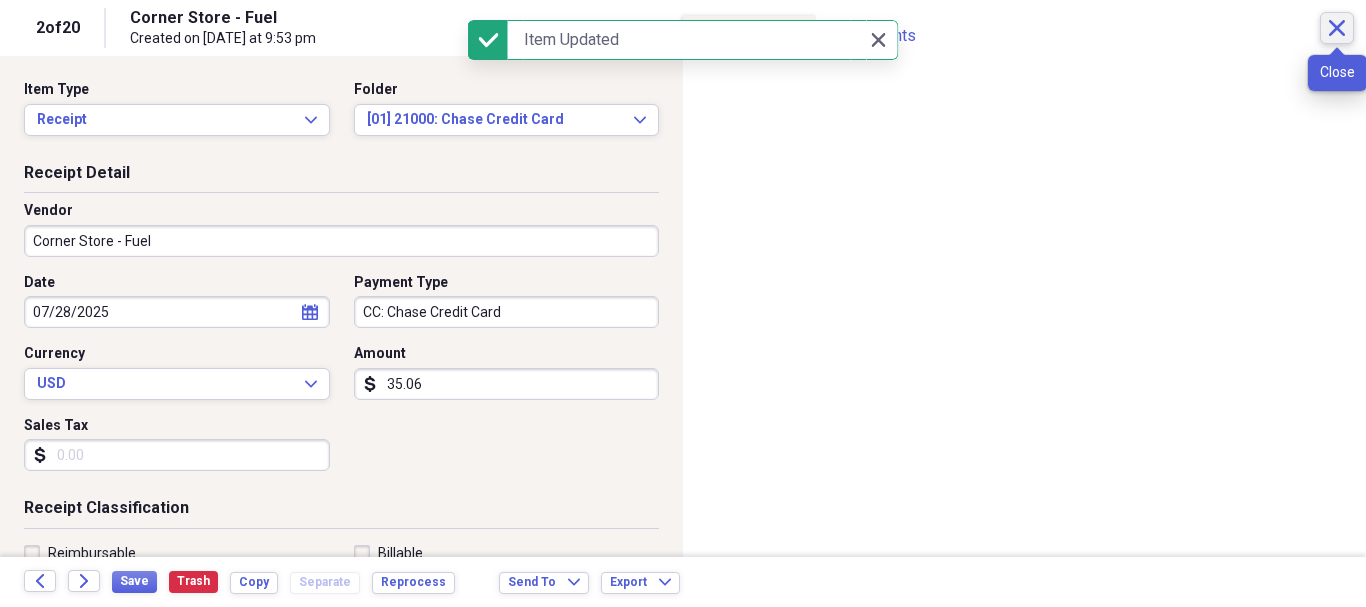 click on "Close" at bounding box center (1337, 28) 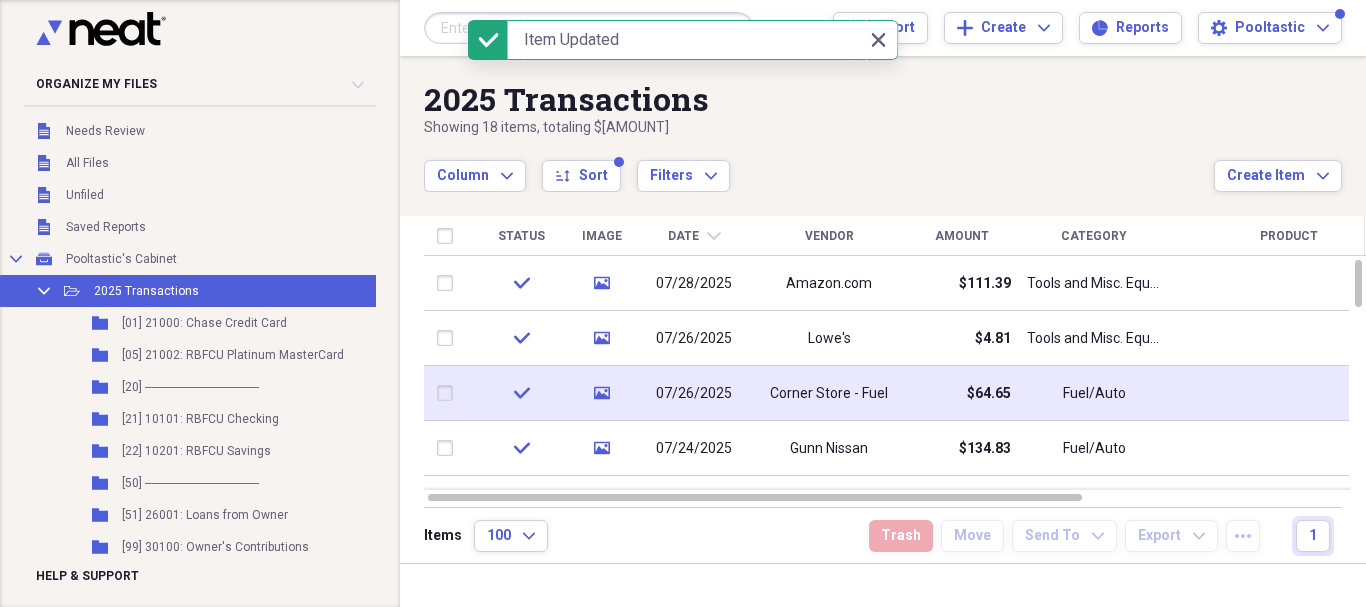 click on "Corner Store - Fuel" at bounding box center [829, 394] 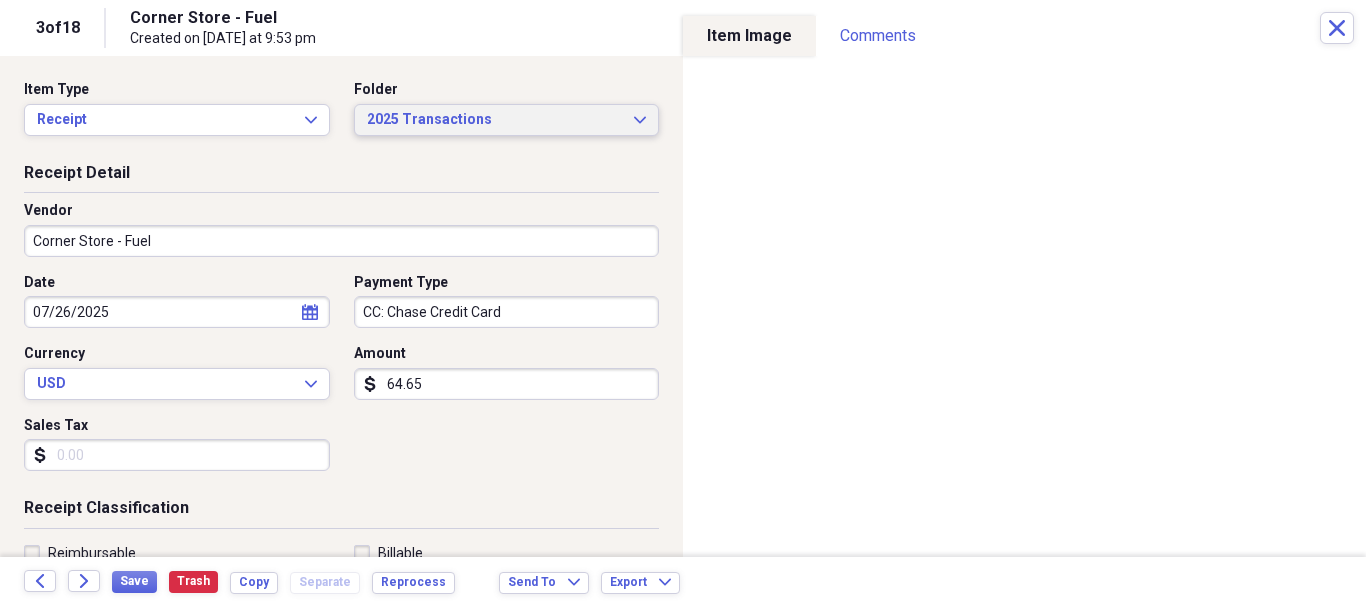type 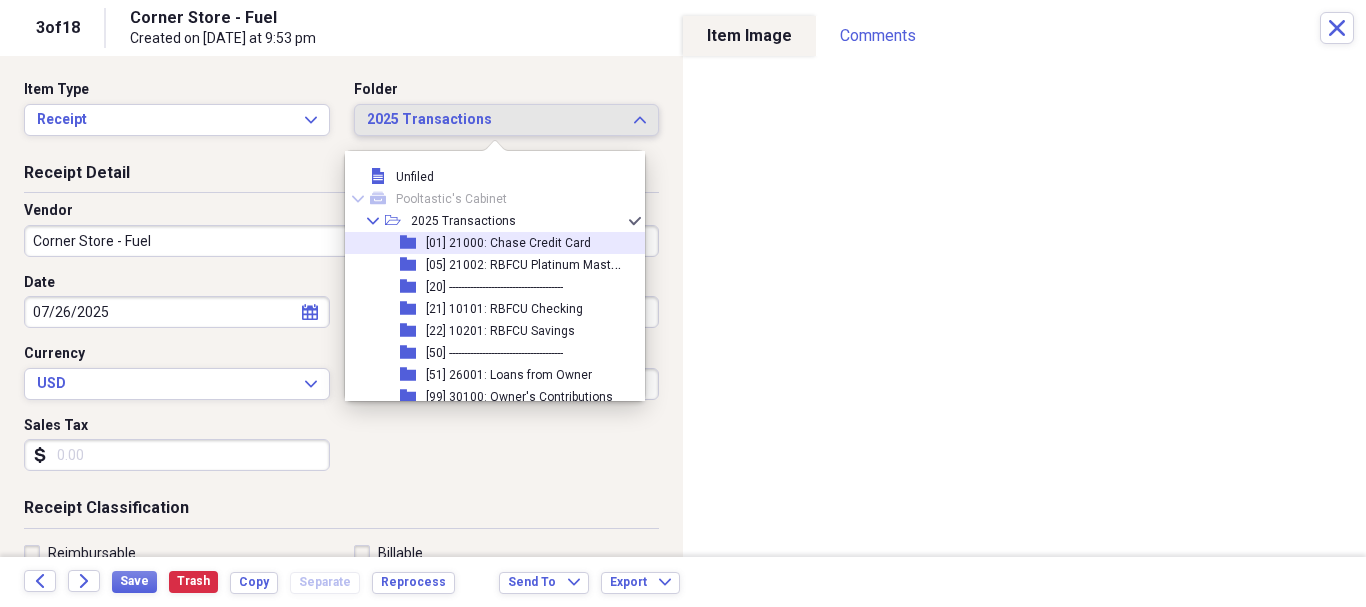 click on "[01] 21000: Chase Credit Card" at bounding box center [508, 243] 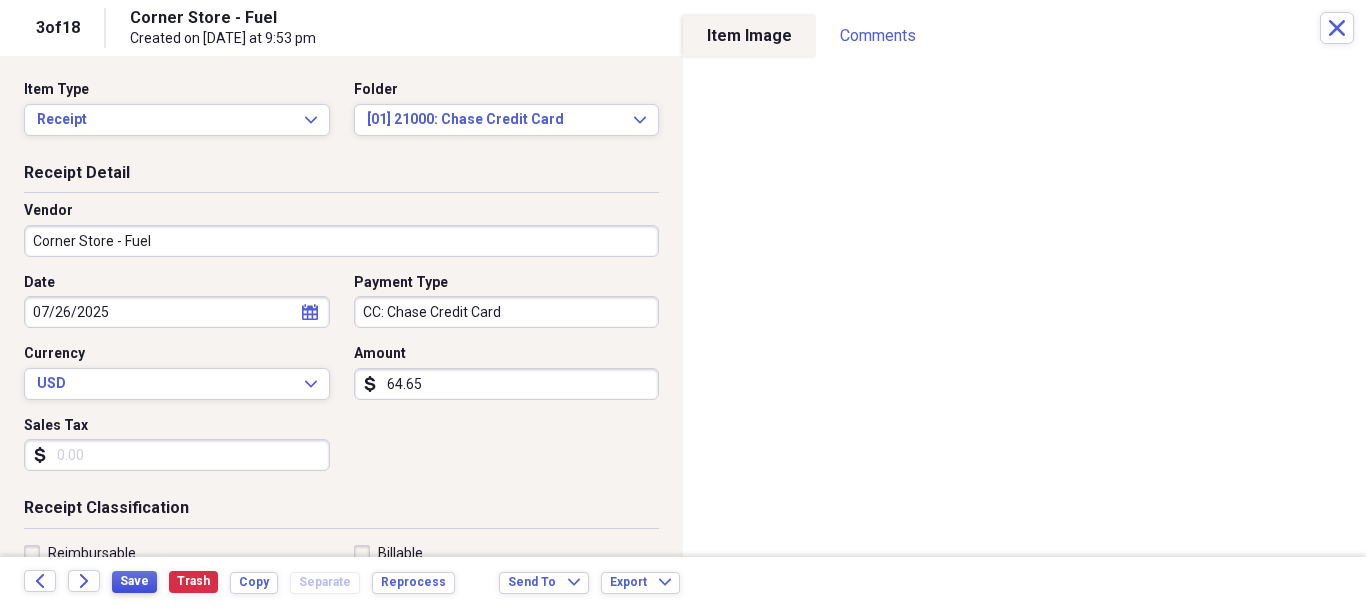 click on "Save" at bounding box center [134, 581] 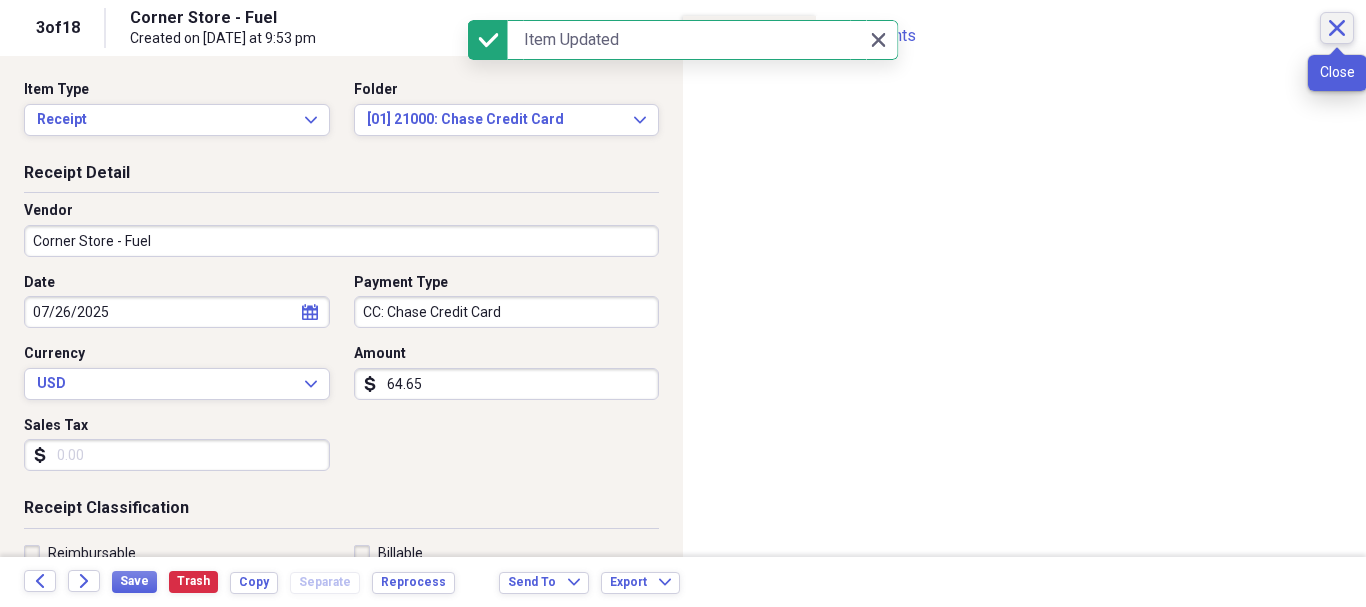 click on "Close" at bounding box center (1337, 28) 